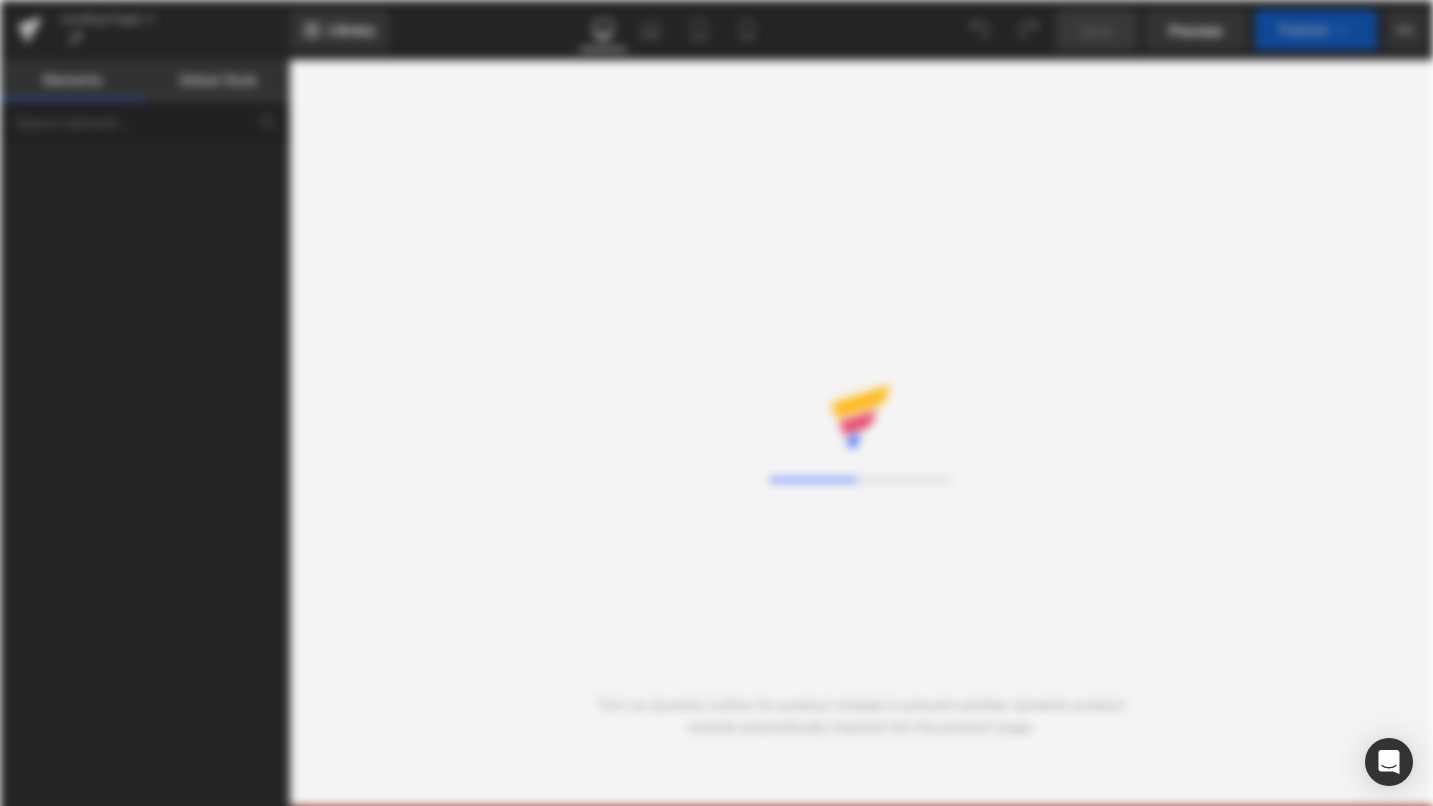 scroll, scrollTop: 0, scrollLeft: 0, axis: both 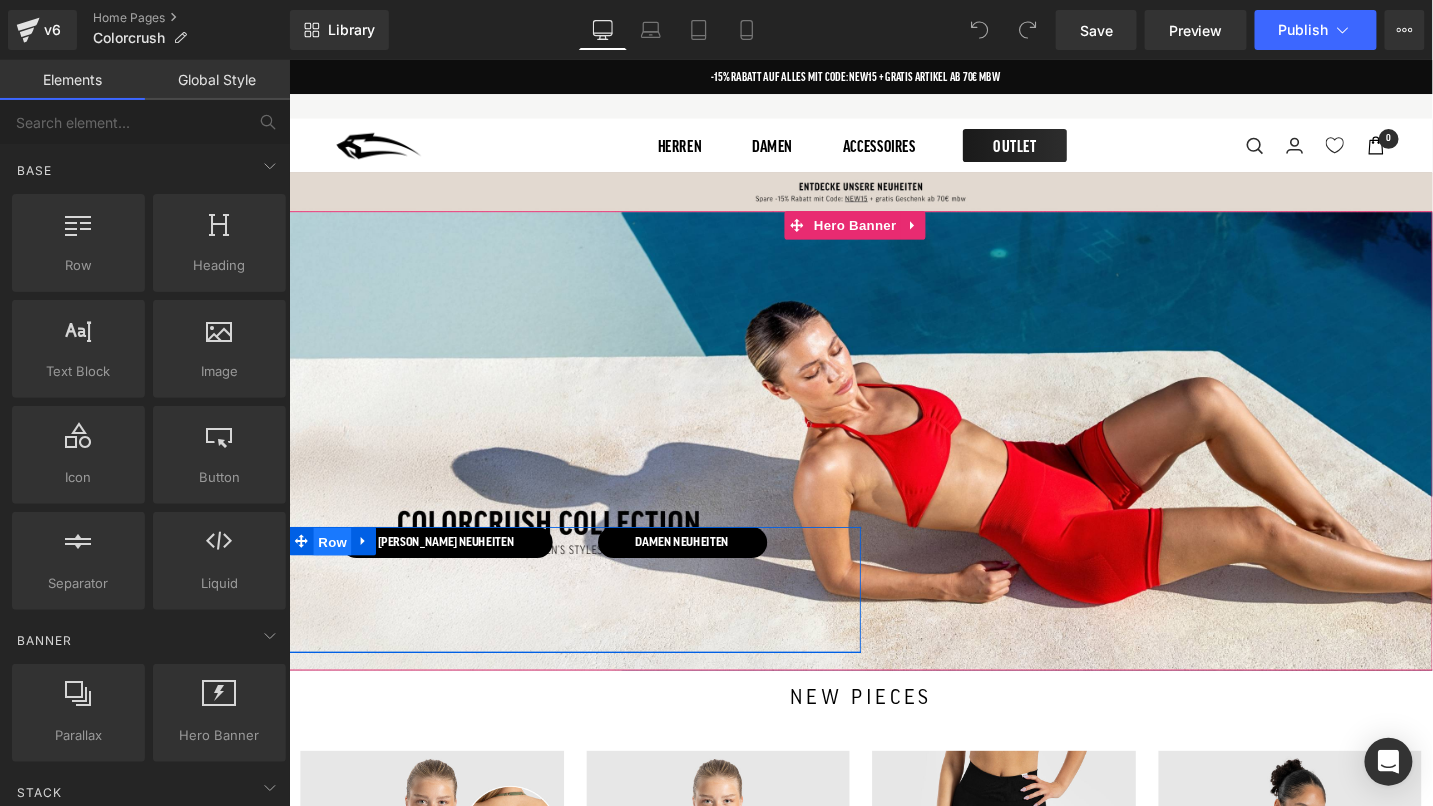 click on "Row" at bounding box center (334, 569) 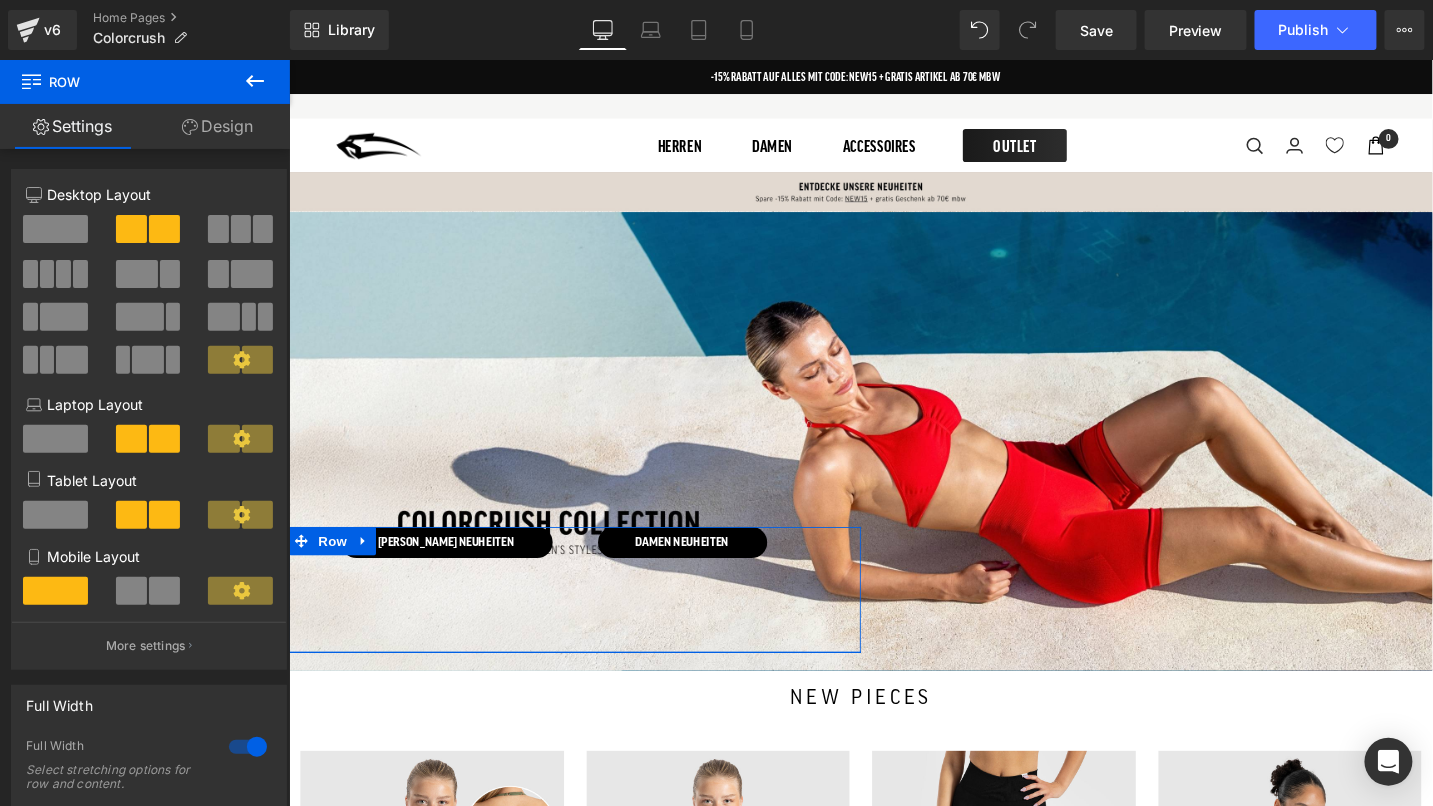 click on "Design" at bounding box center (217, 126) 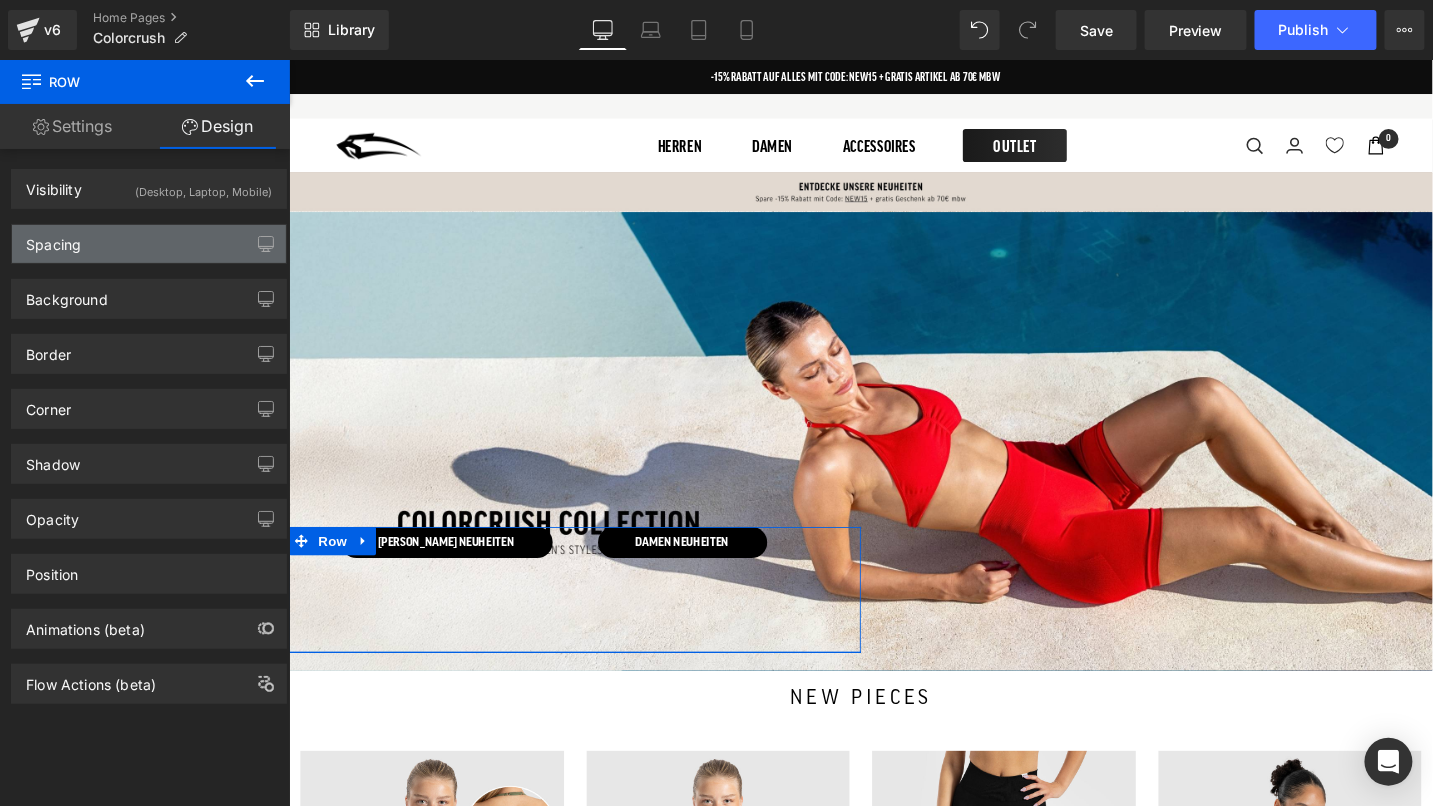 click on "Spacing" at bounding box center (149, 244) 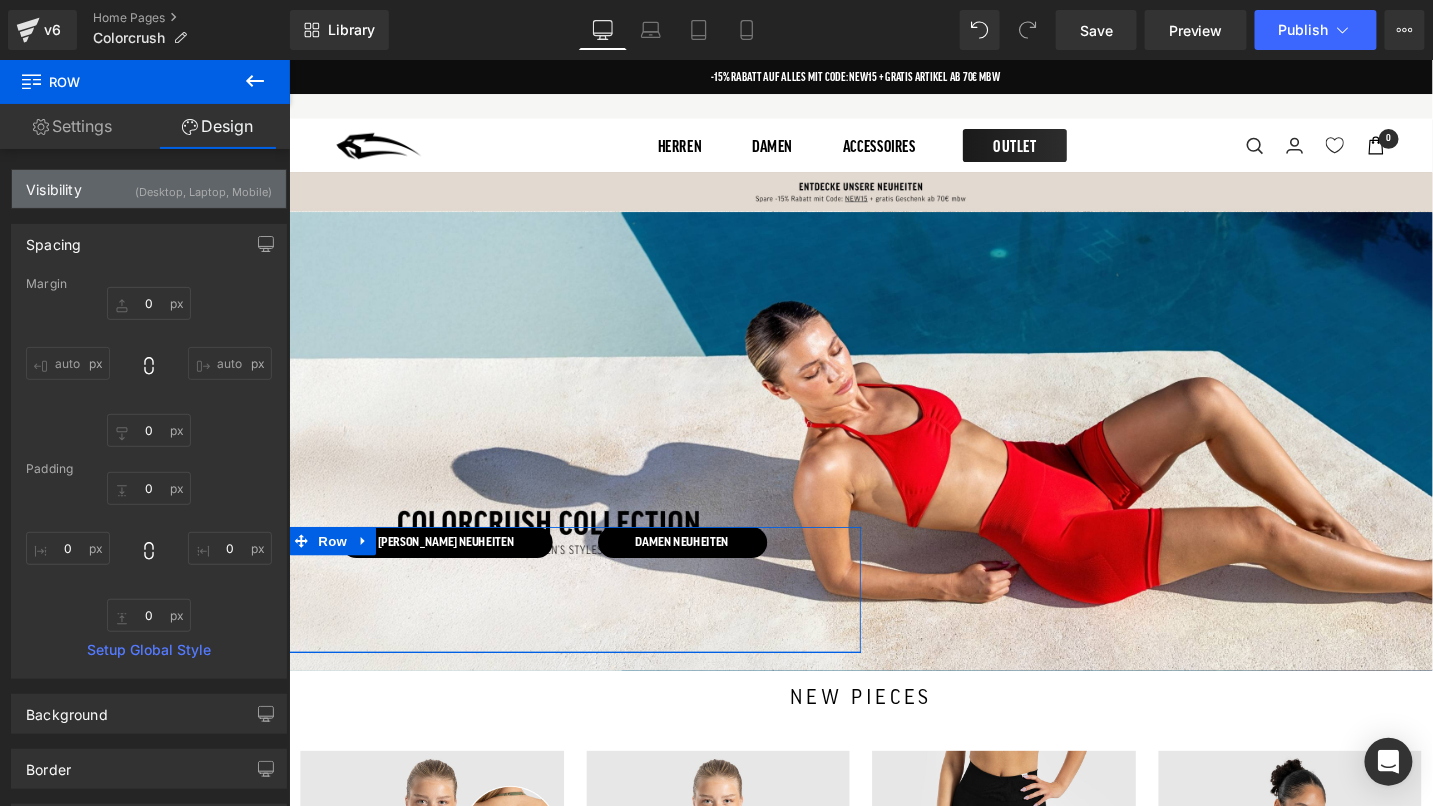 click on "Visibility" at bounding box center (54, 184) 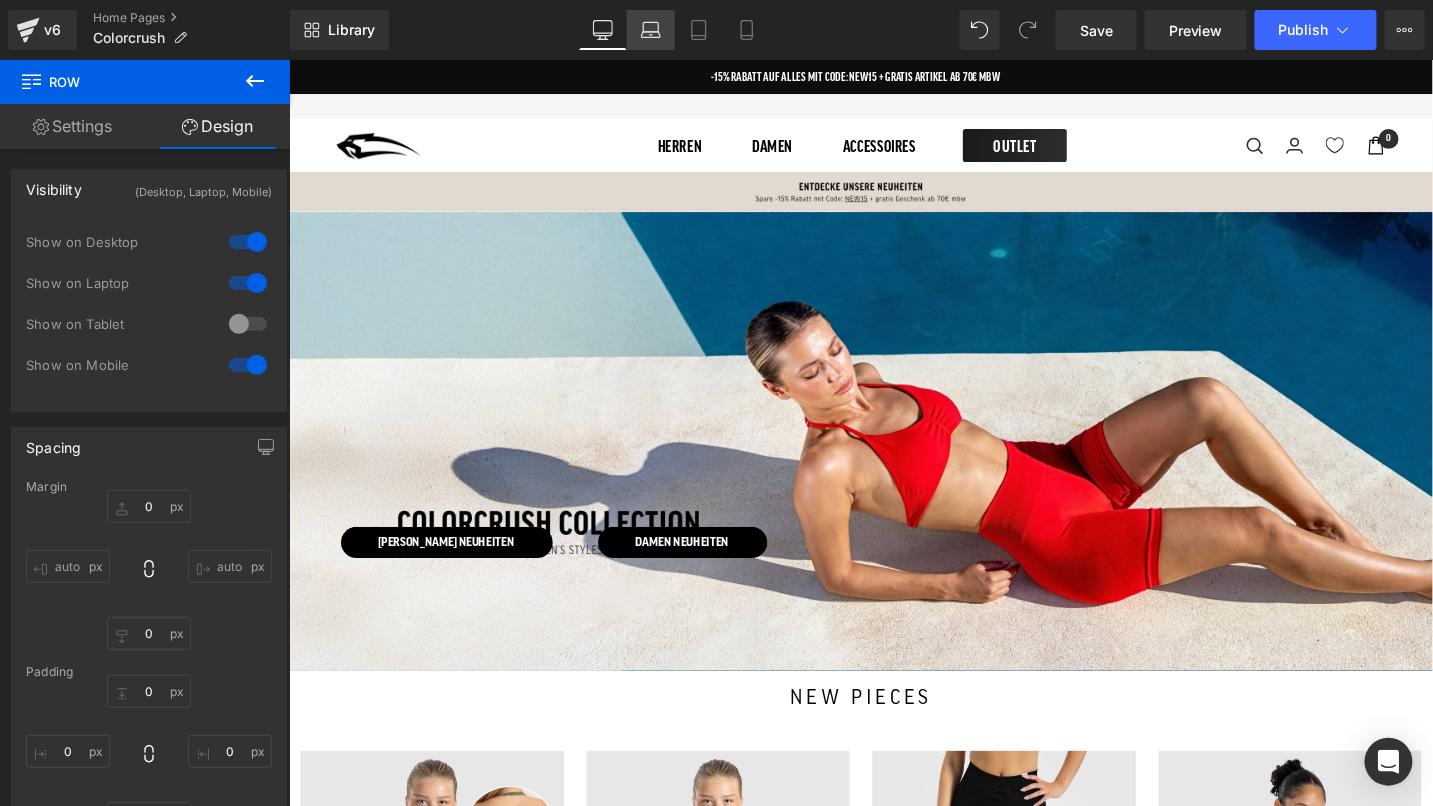 click 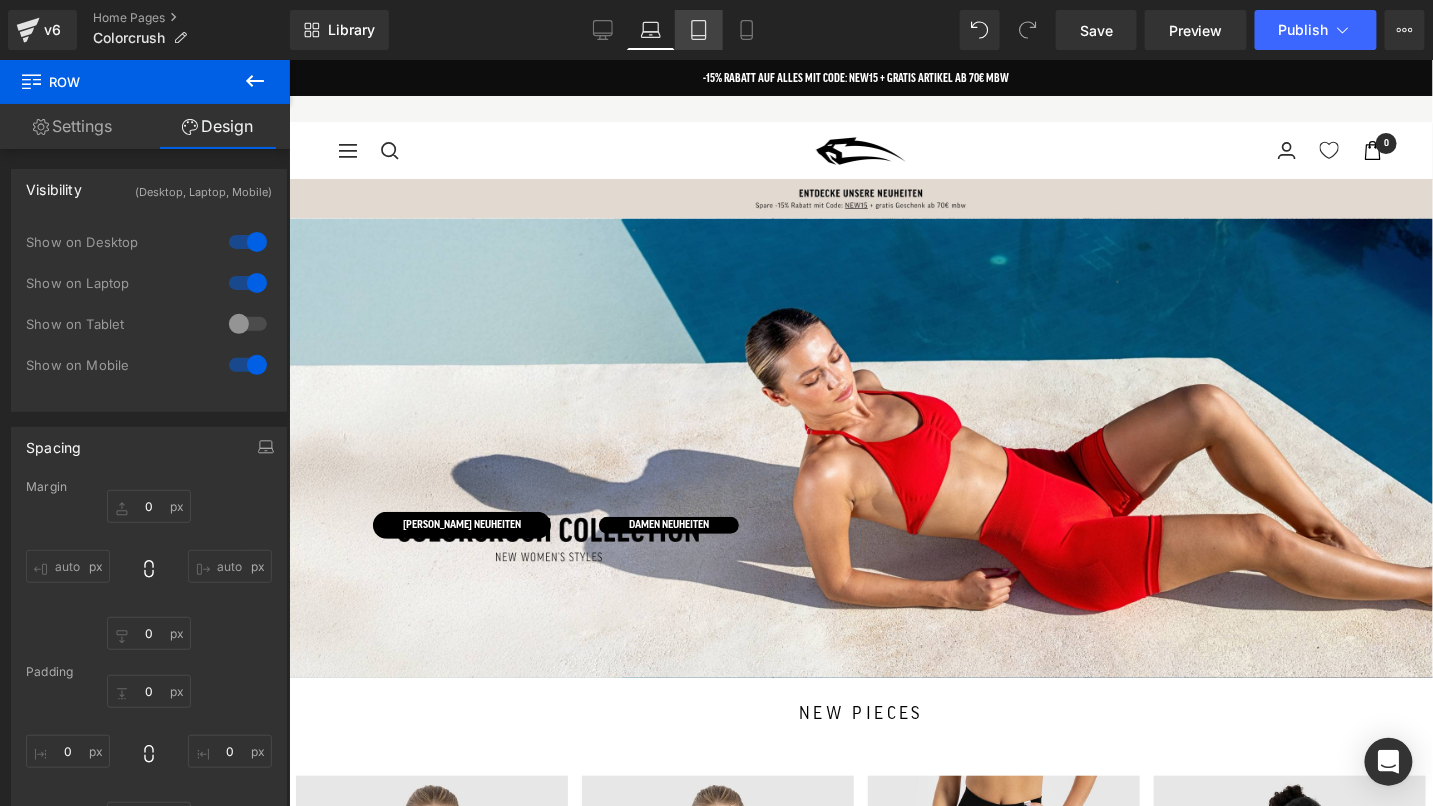 click 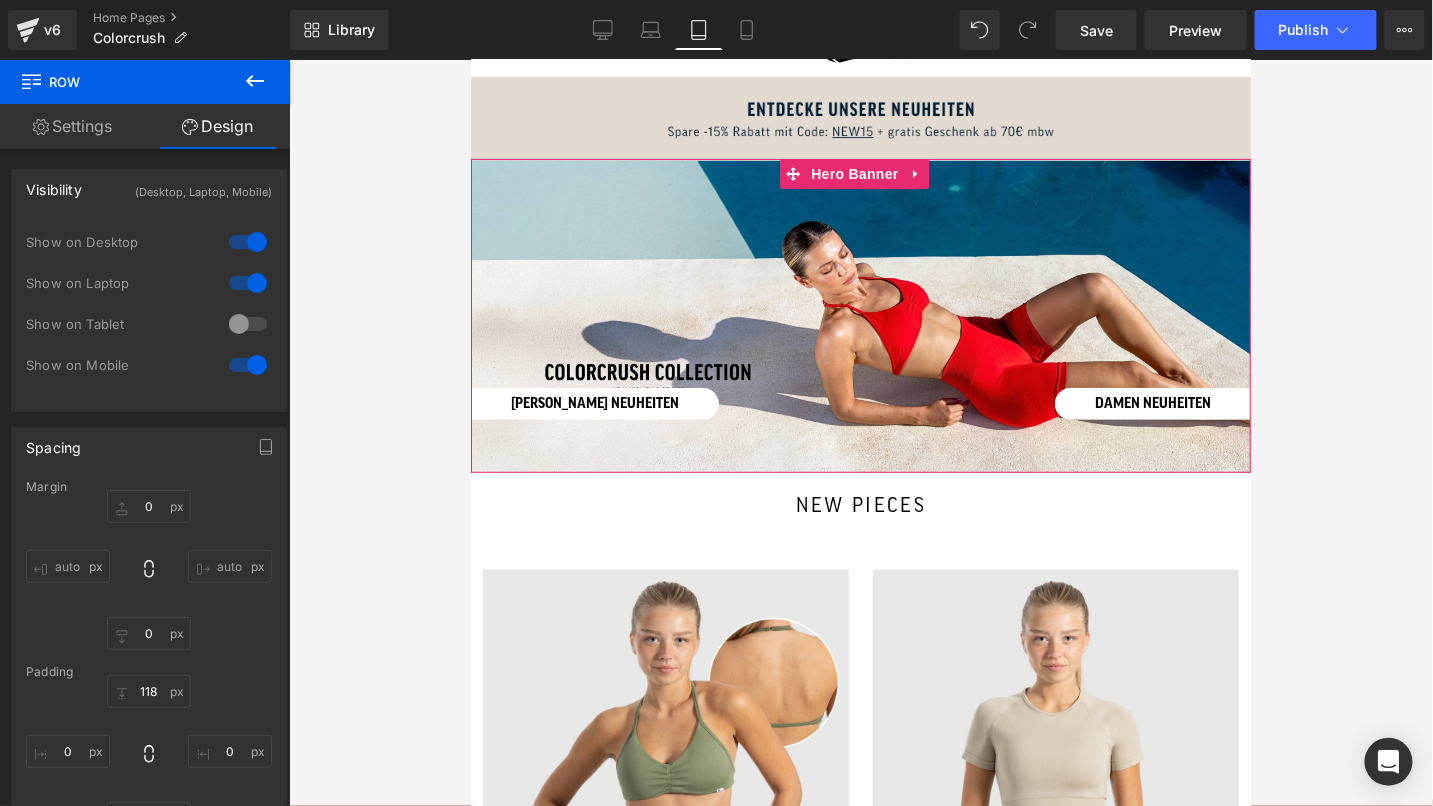 scroll, scrollTop: 450, scrollLeft: 0, axis: vertical 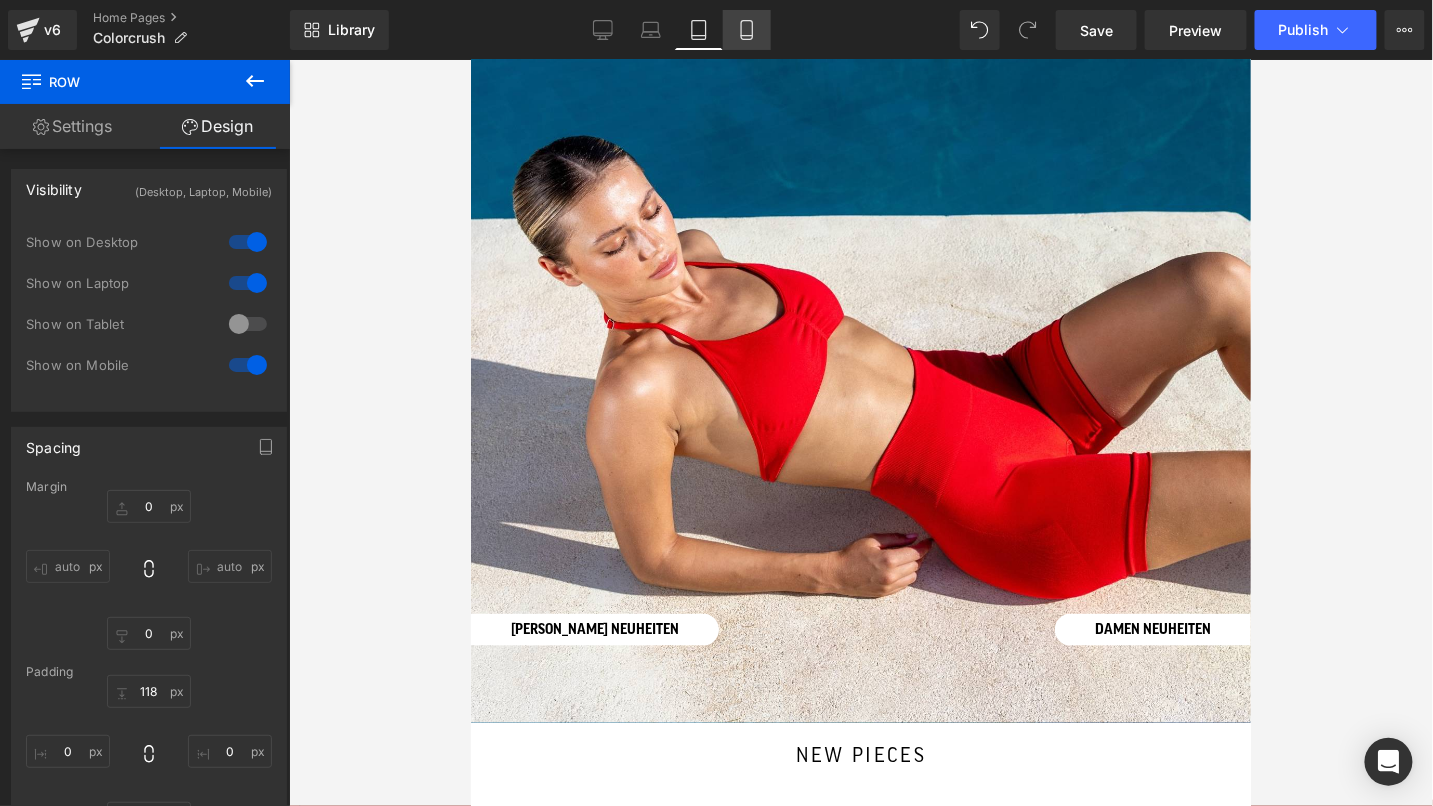 click 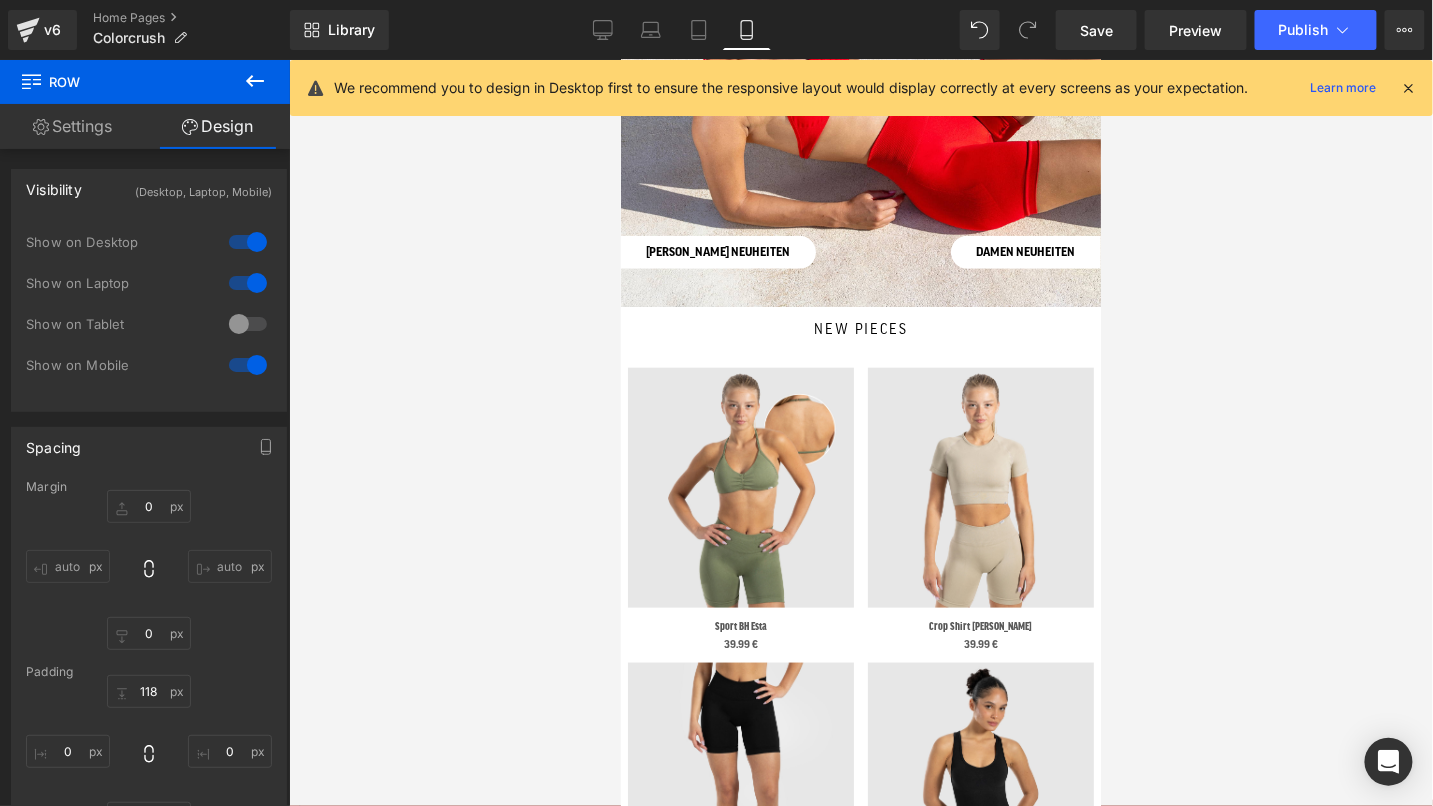 scroll, scrollTop: 0, scrollLeft: 0, axis: both 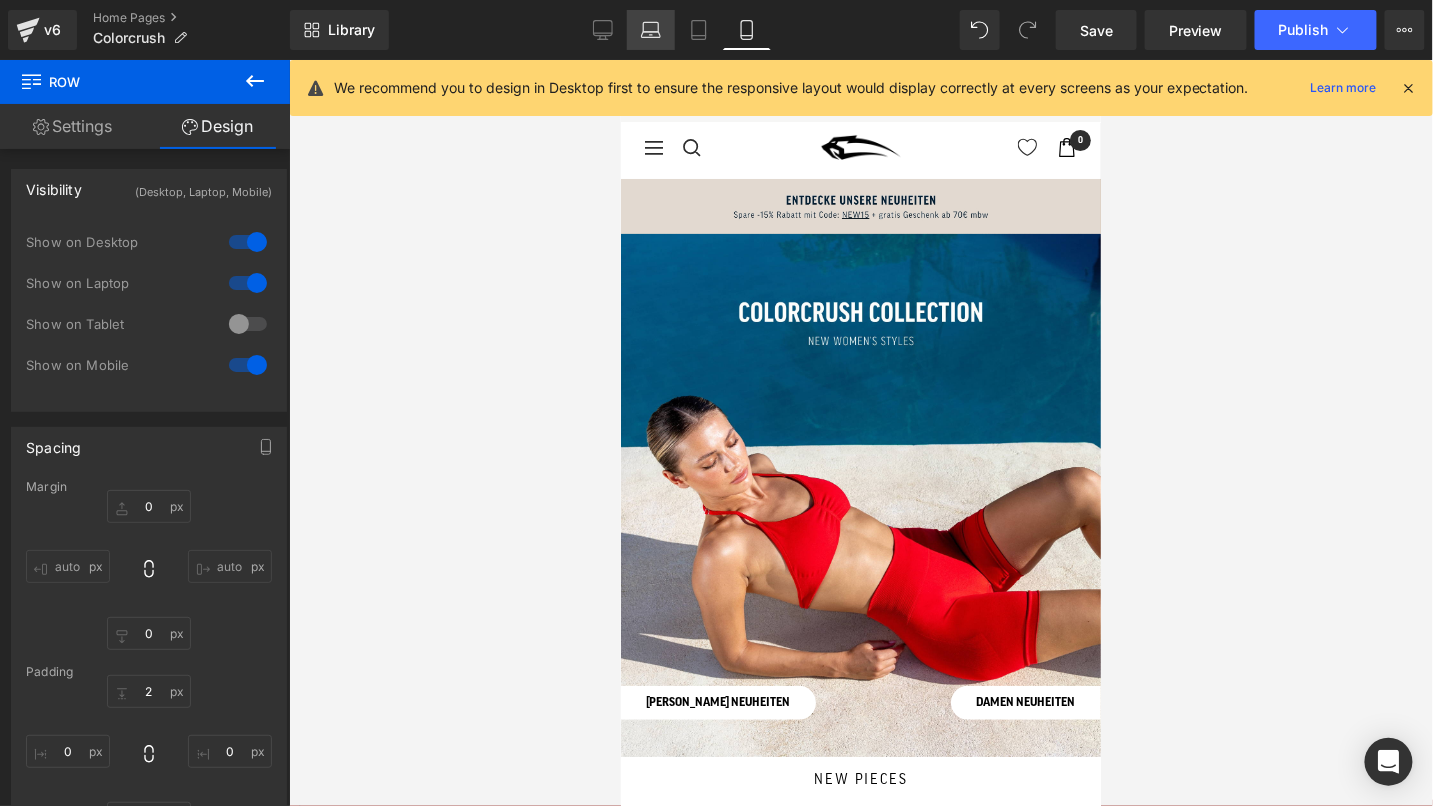 click 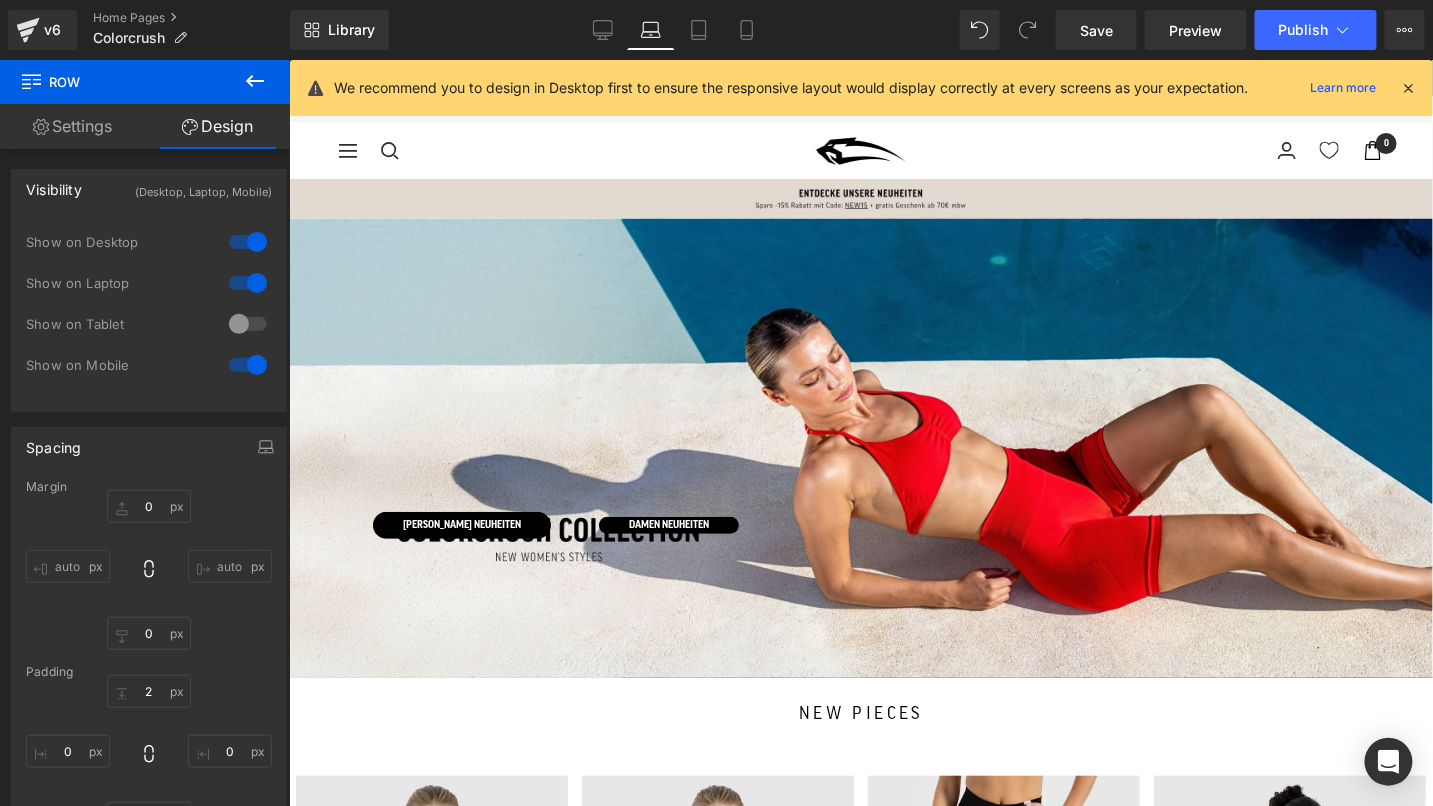 scroll, scrollTop: 191, scrollLeft: 0, axis: vertical 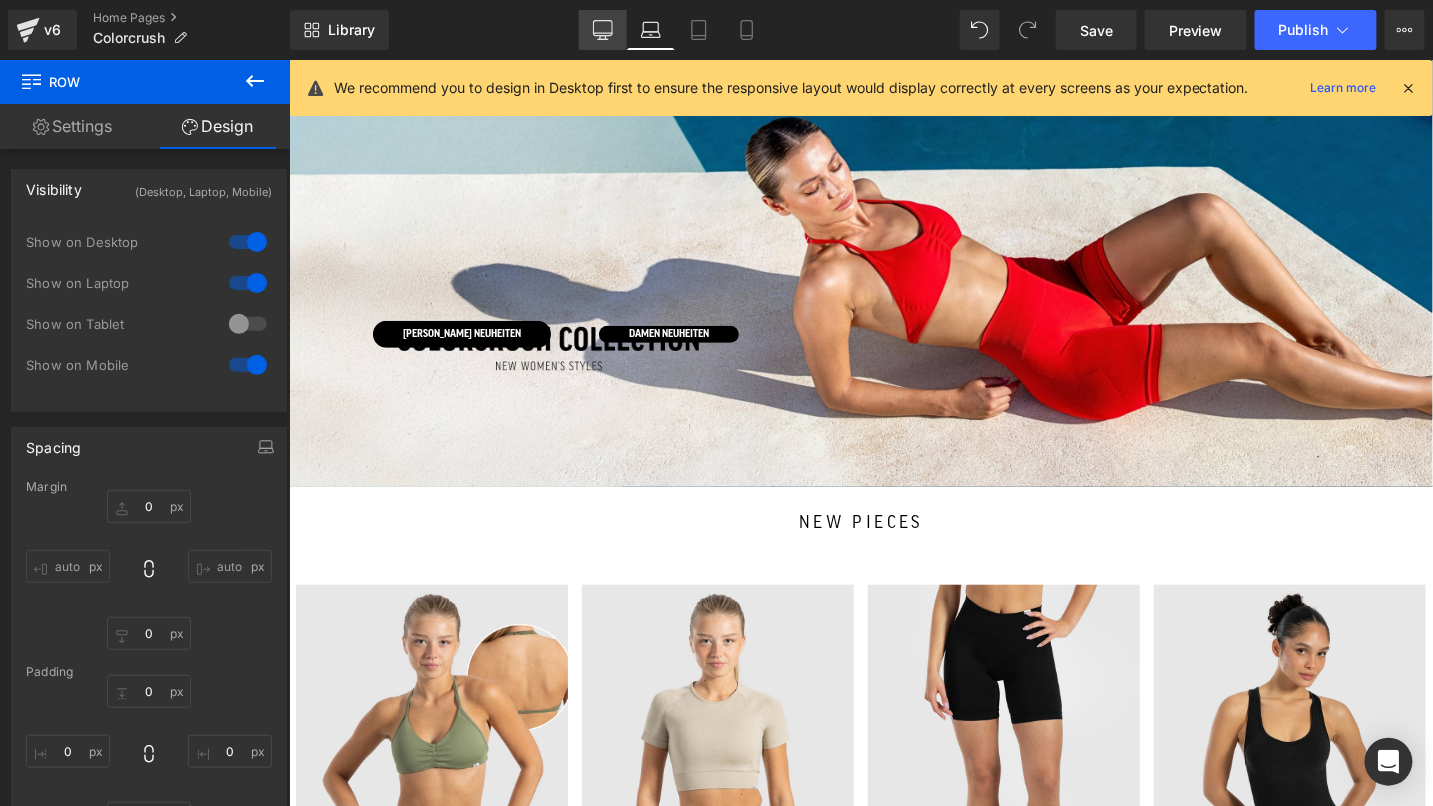 click 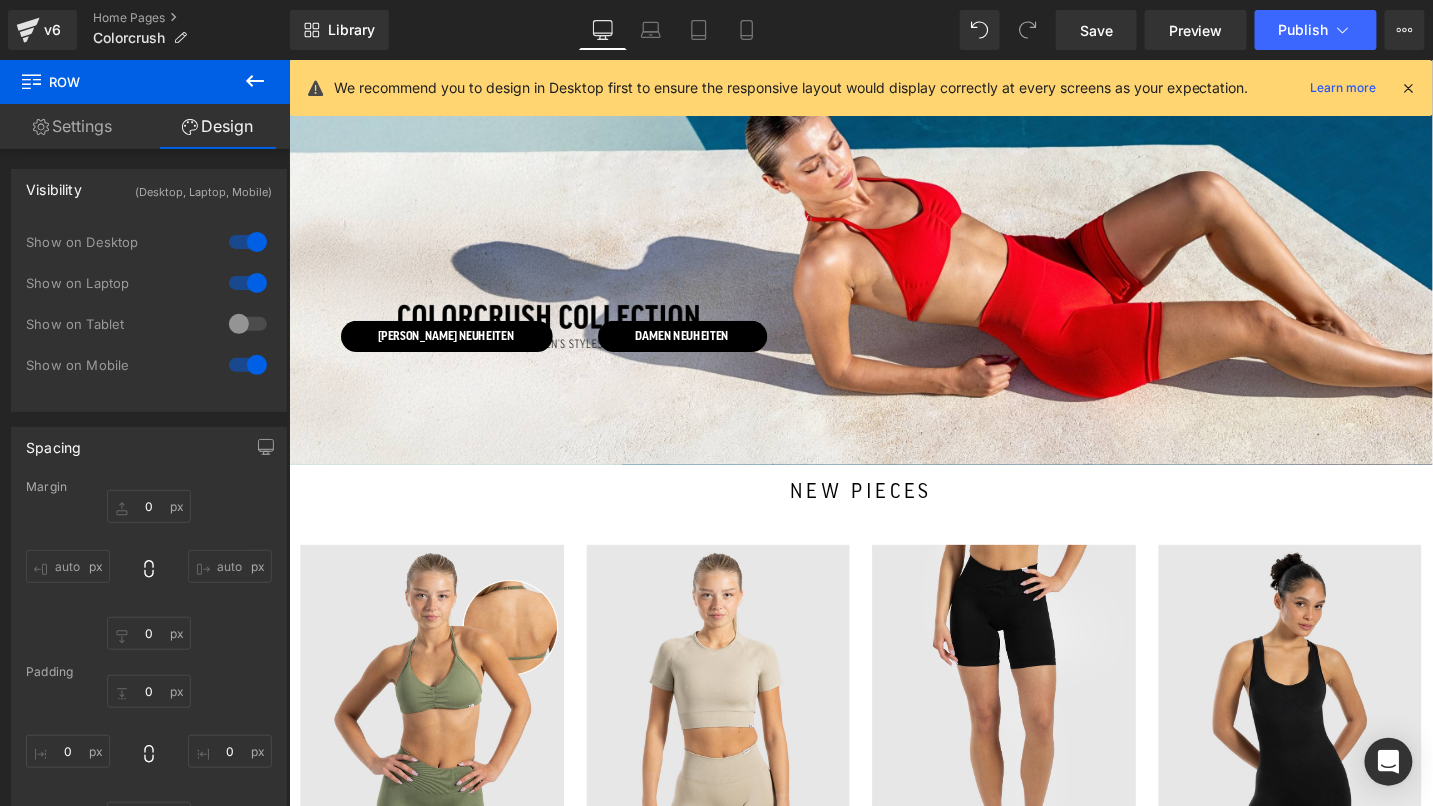 click on "Library Desktop Desktop Laptop Tablet Mobile Save Preview Publish Scheduled View Live Page View with current Template Save Template to Library Schedule Publish  Optimize  Publish Settings Shortcuts We recommend you to design in Desktop first to ensure the responsive layout would display correctly at every screens as your expectation. Learn more  Your page can’t be published   You've reached the maximum number of published pages on your plan  (0/0).  You need to upgrade your plan or unpublish all your pages to get 1 publish slot.   Unpublish pages   Upgrade plan" at bounding box center [861, 30] 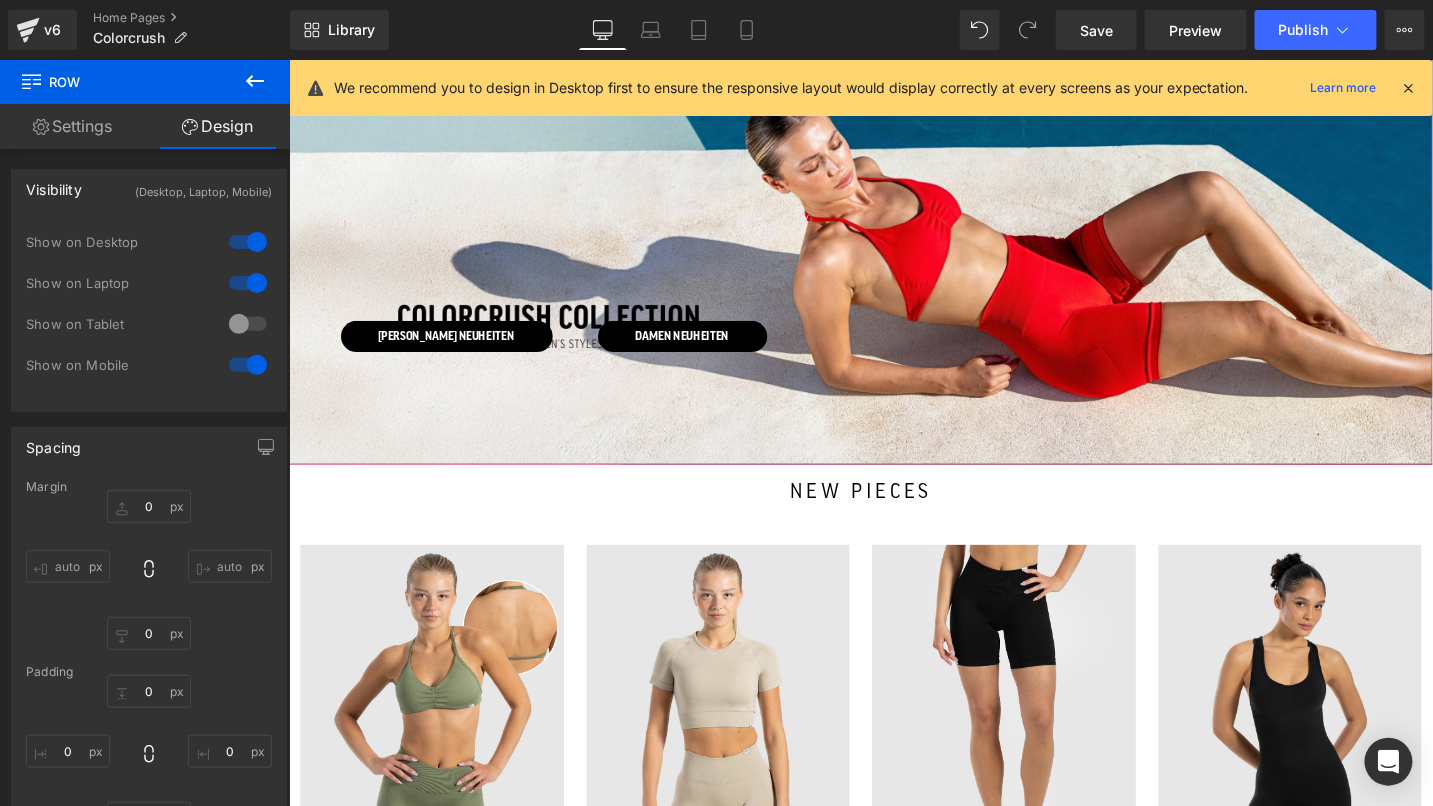 click on "[PERSON_NAME] NEUHEITEN Button" at bounding box center [439, 401] 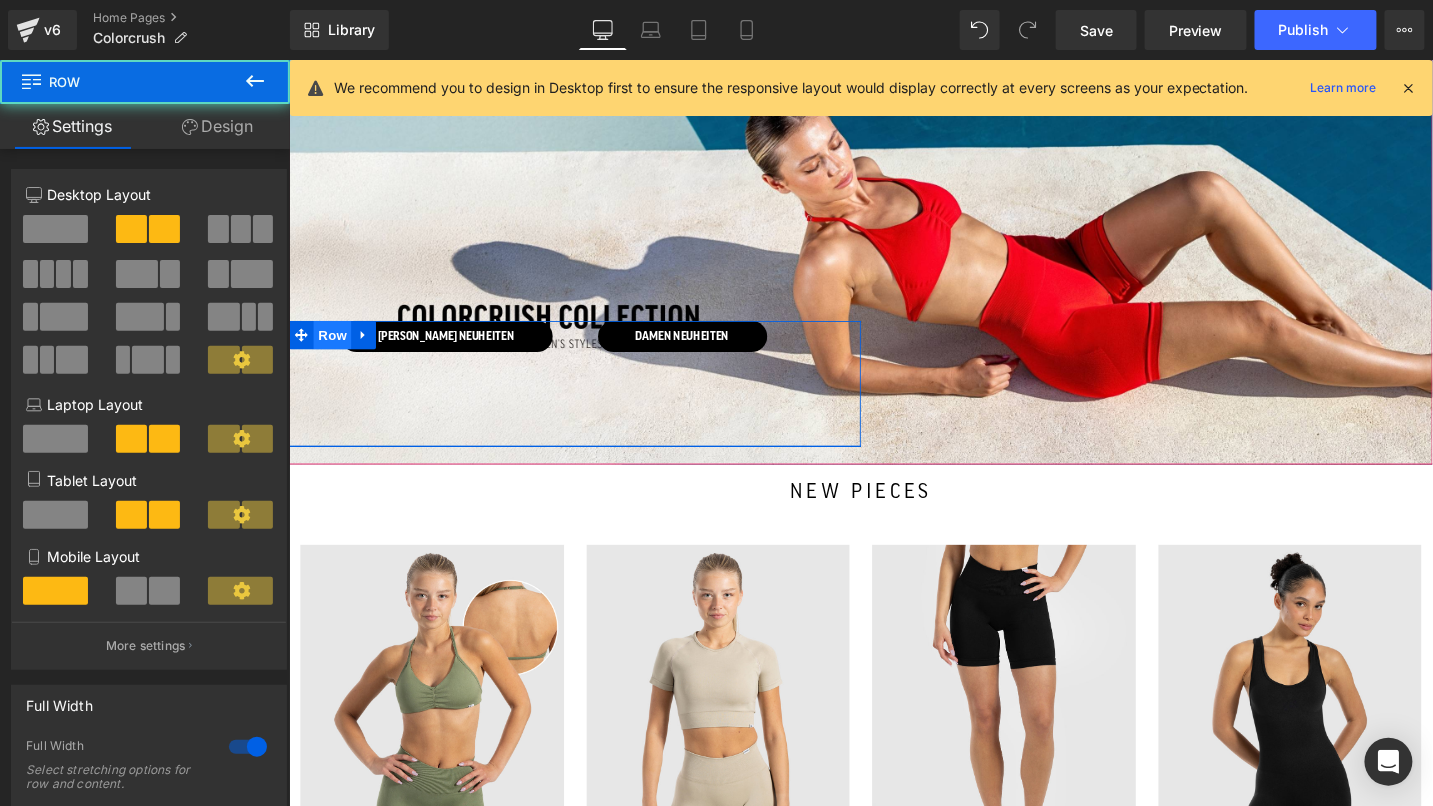 click on "Row" at bounding box center (334, 350) 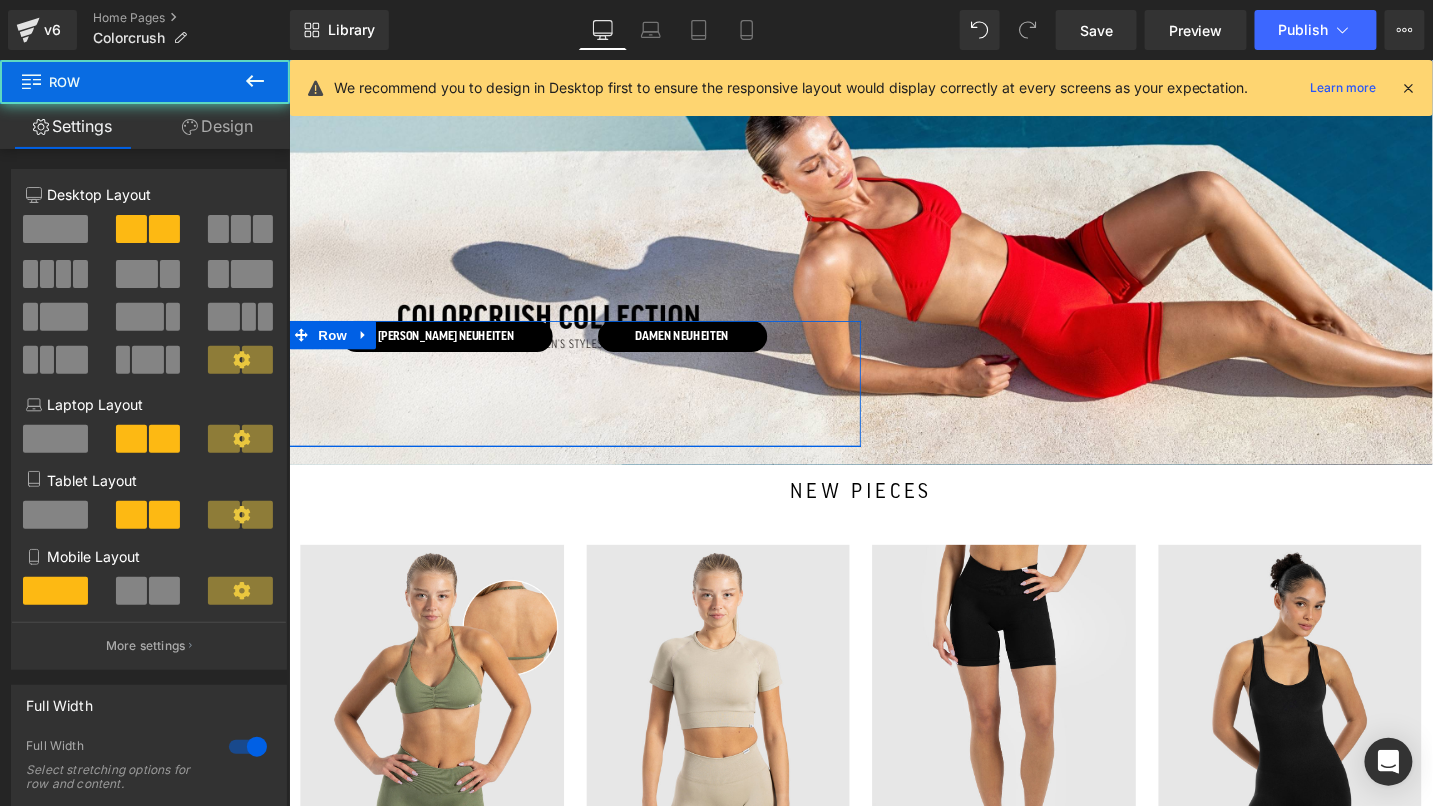 click on "Design" at bounding box center [217, 126] 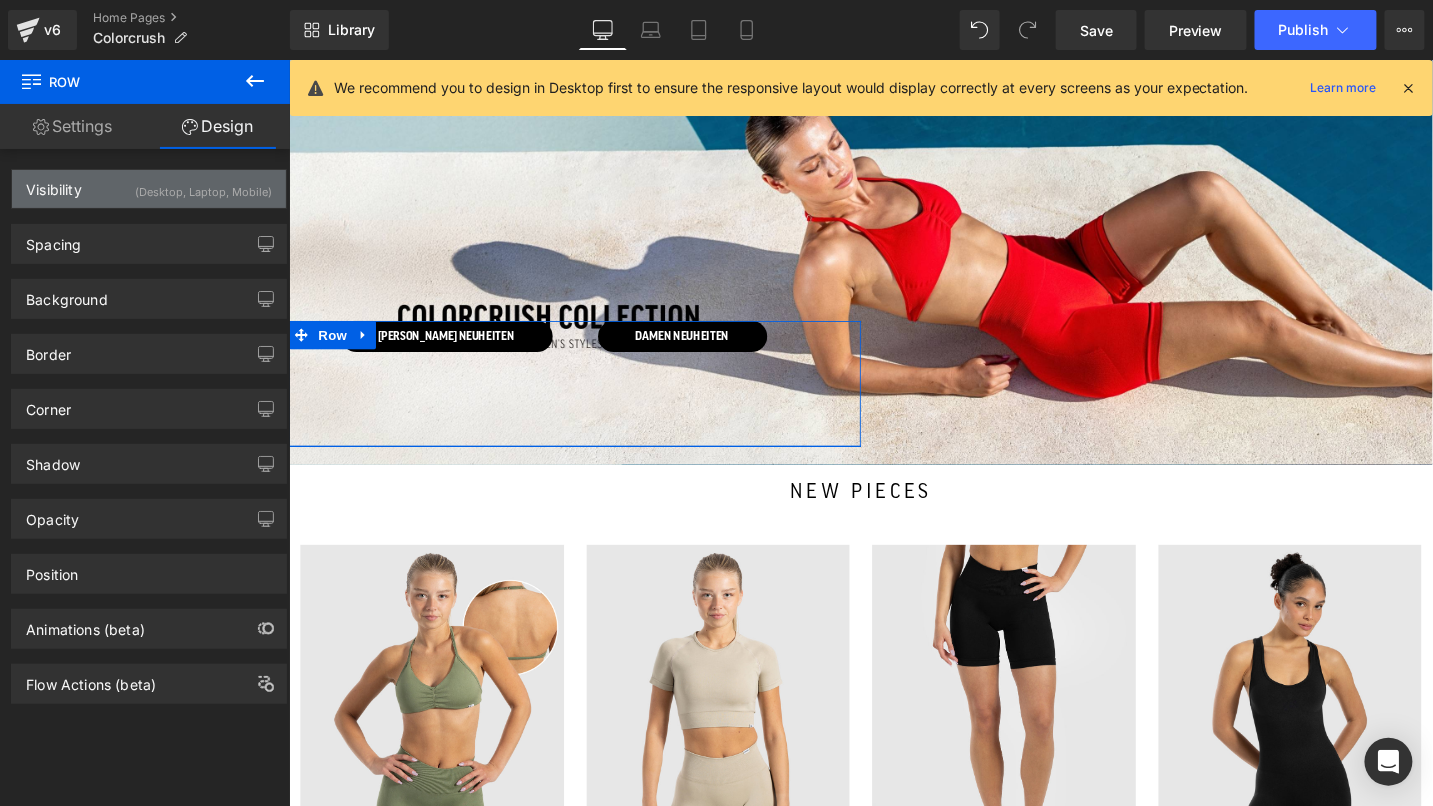 click on "(Desktop, Laptop, Mobile)" at bounding box center (203, 186) 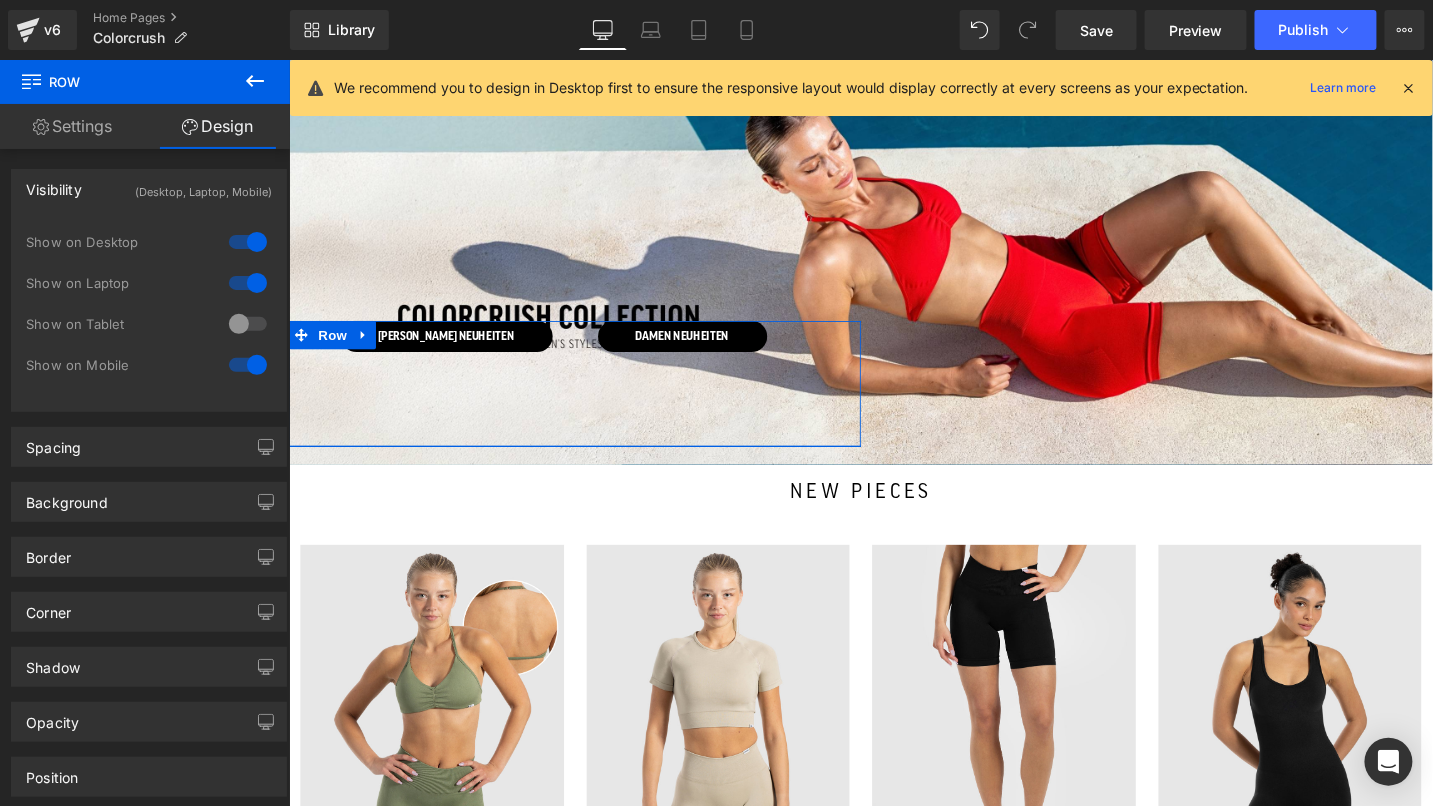 click at bounding box center [248, 283] 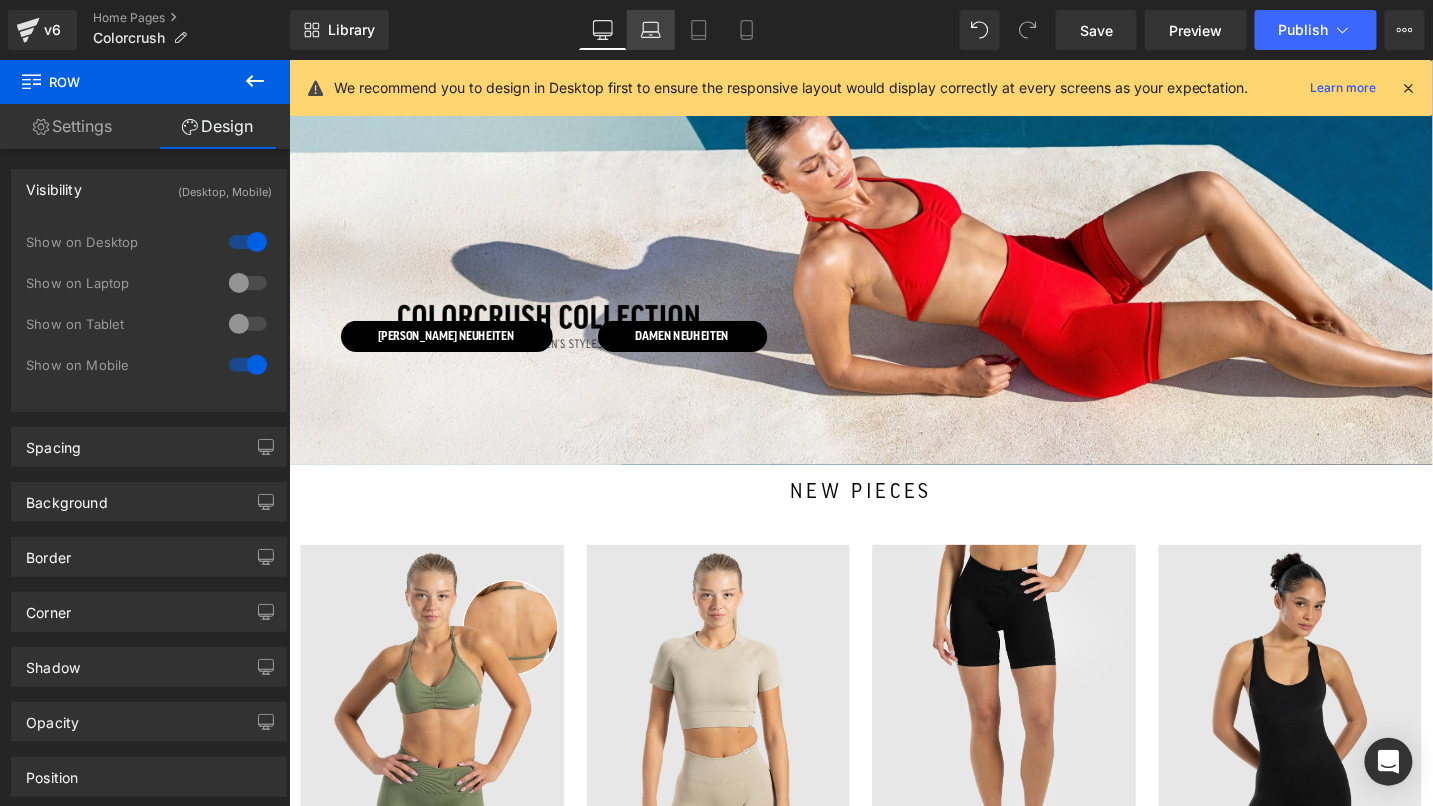 click 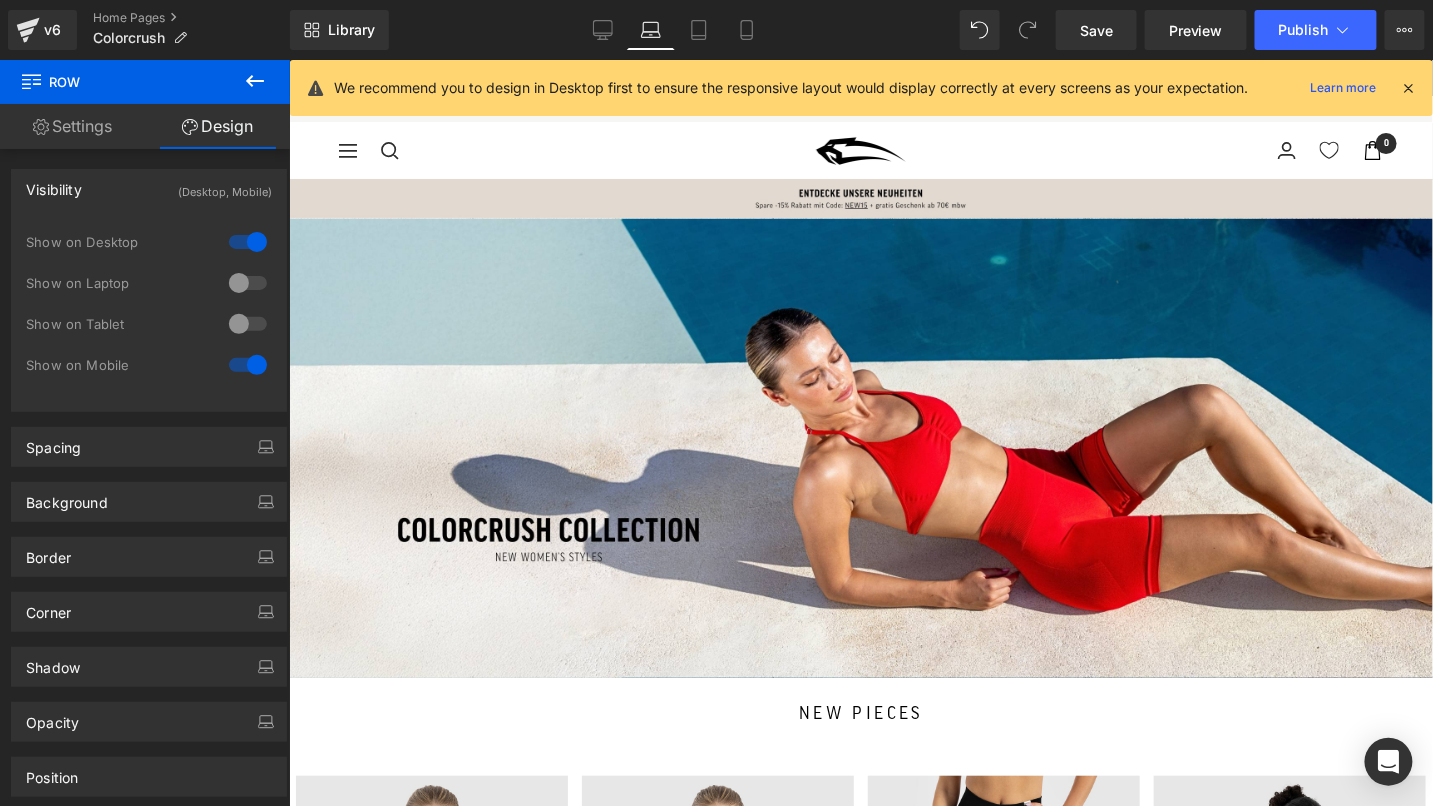 click at bounding box center [248, 283] 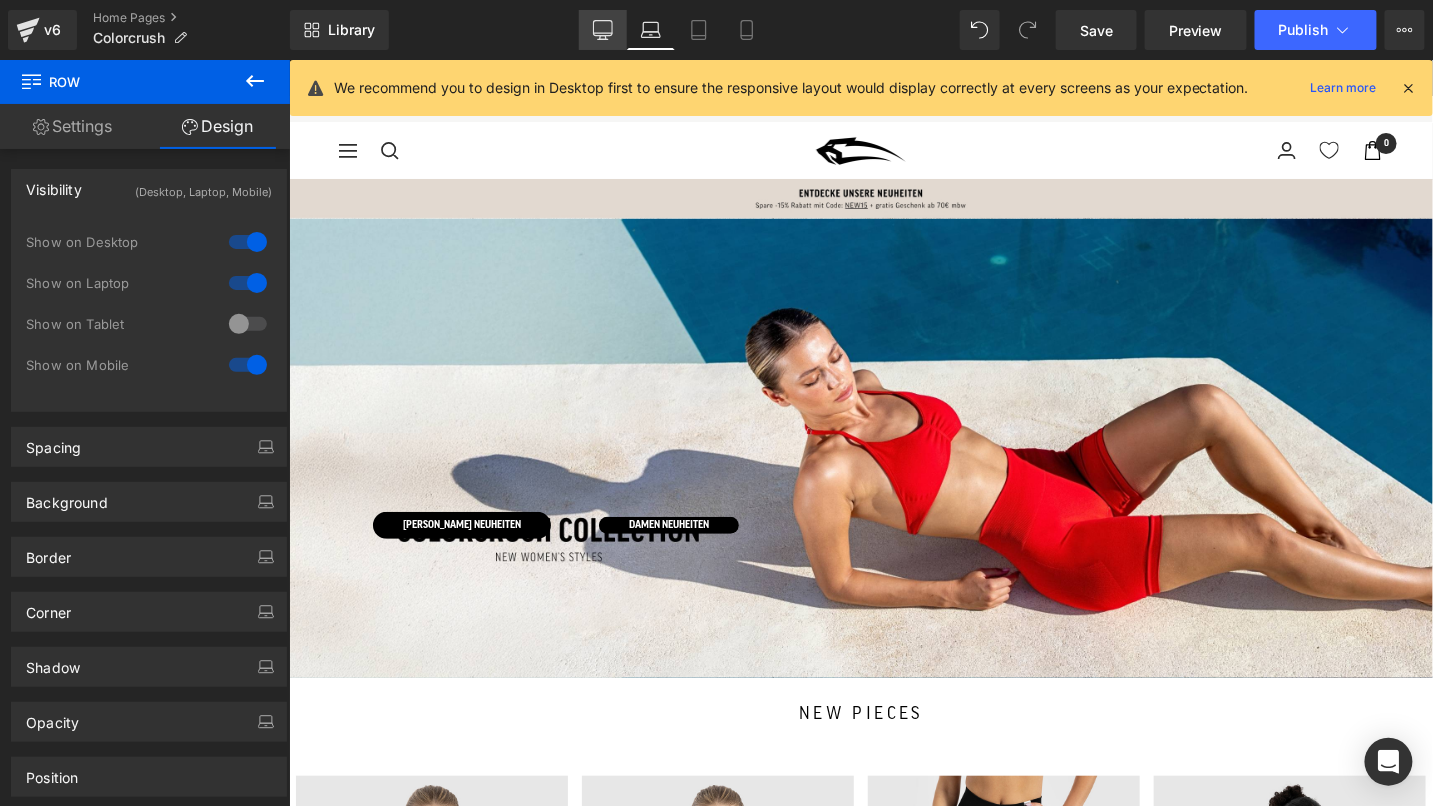 click 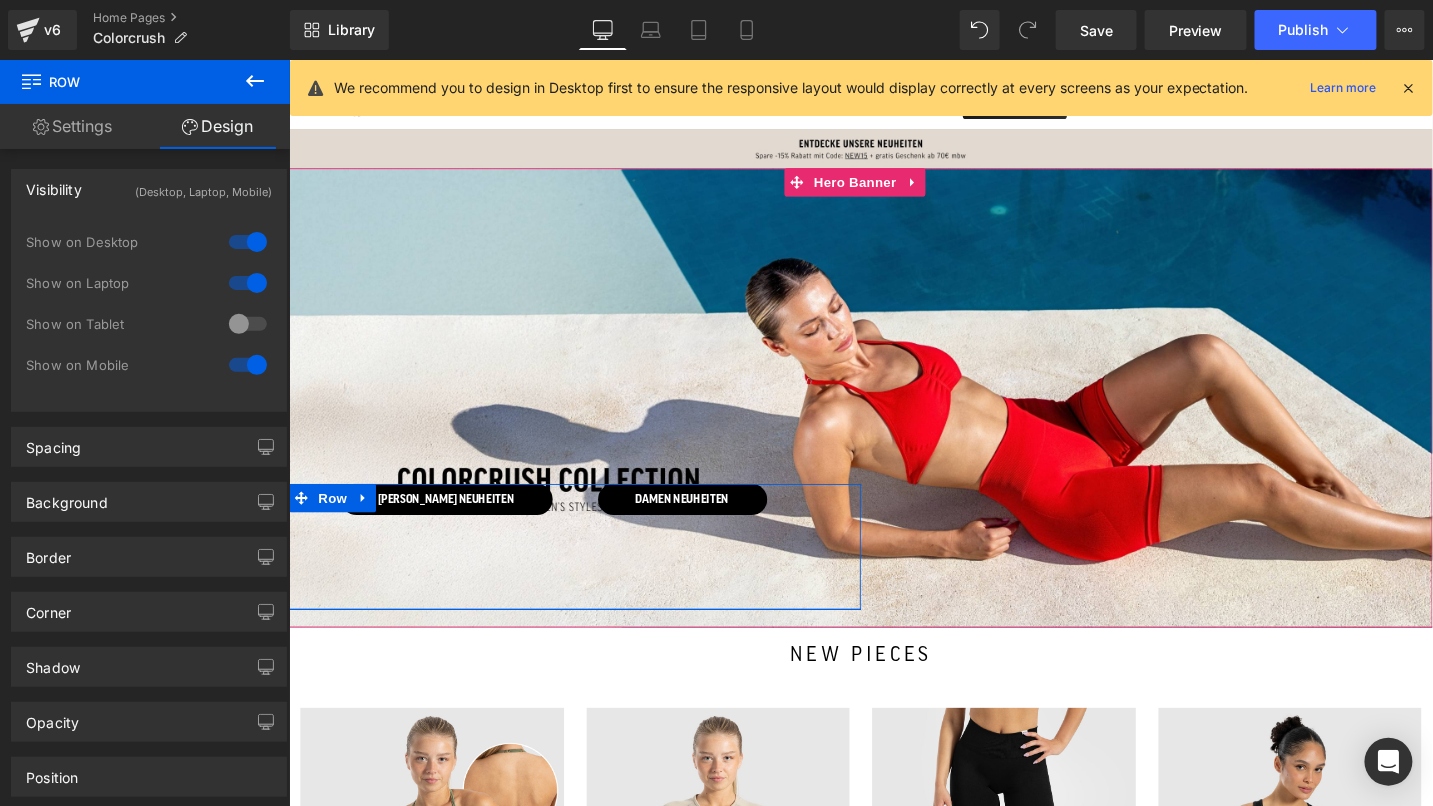 click on "[PERSON_NAME] NEUHEITEN Button" at bounding box center [439, 574] 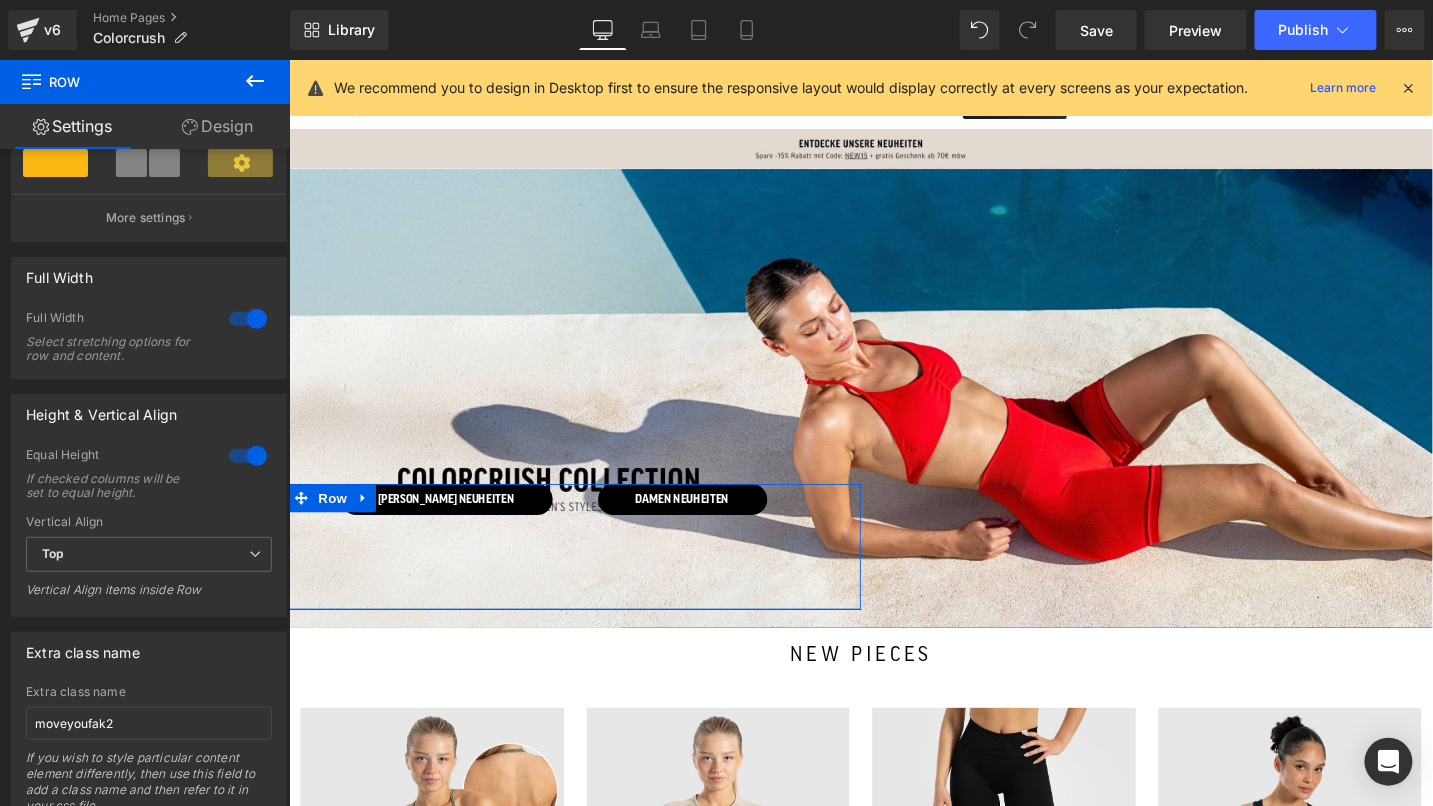 scroll, scrollTop: 433, scrollLeft: 0, axis: vertical 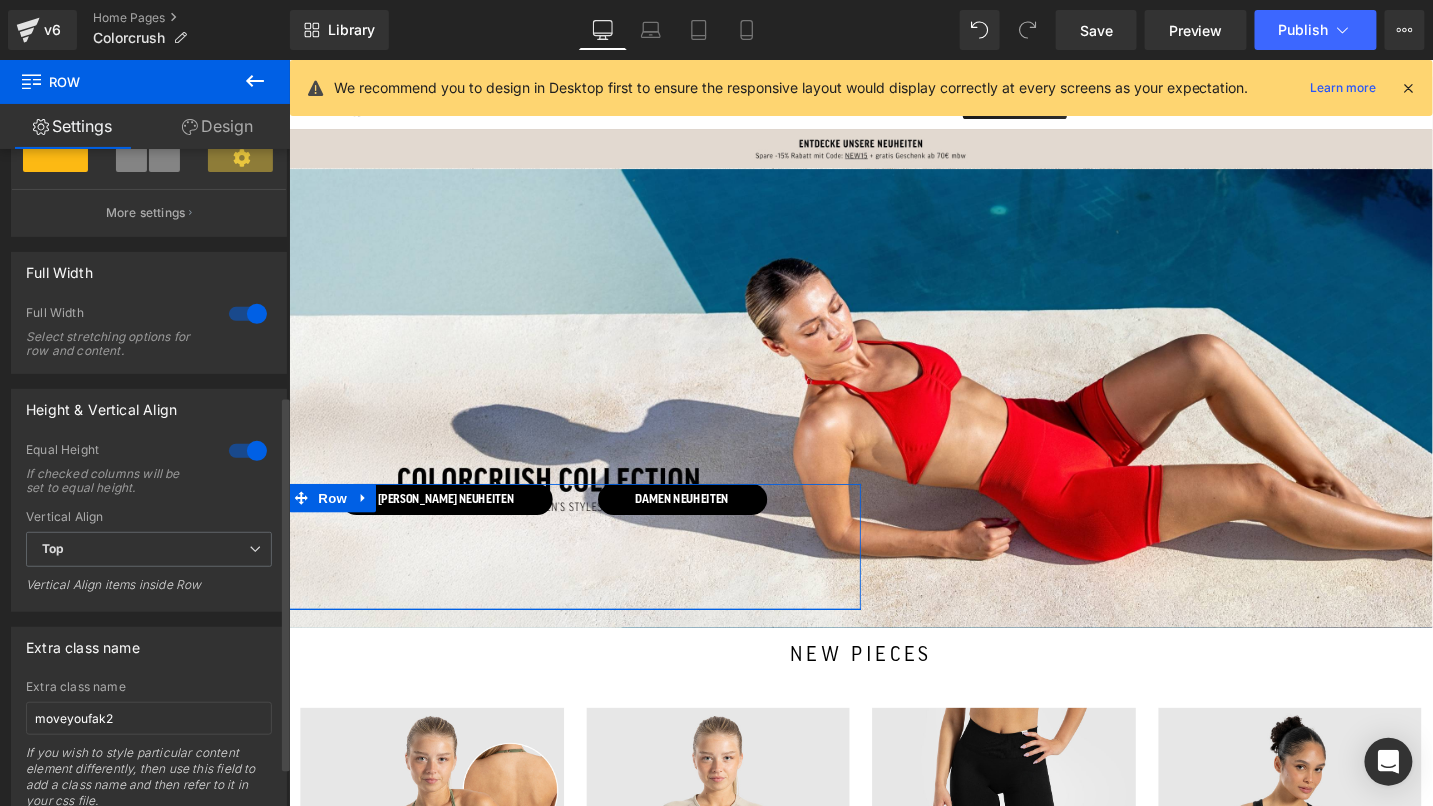 click at bounding box center (248, 451) 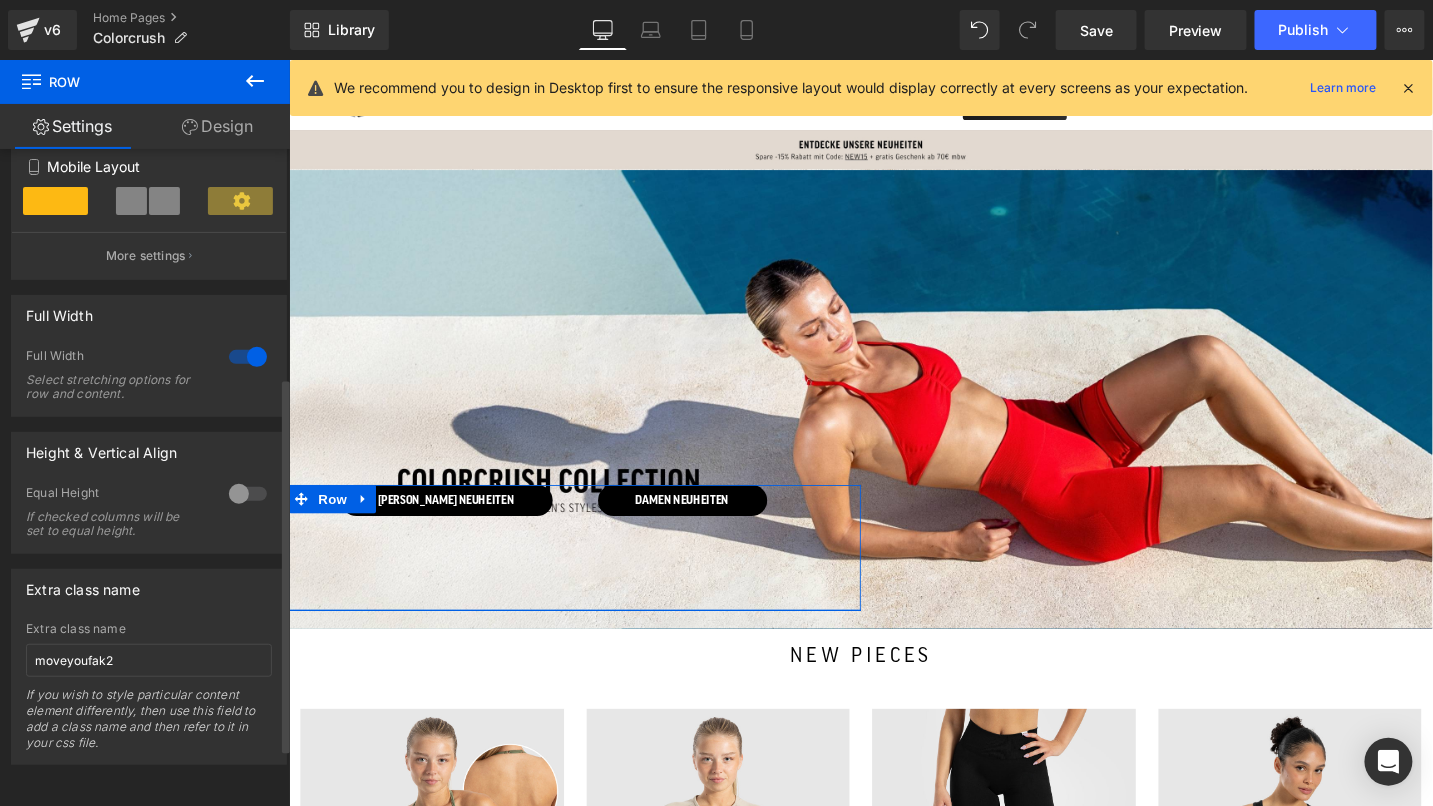 scroll, scrollTop: 402, scrollLeft: 0, axis: vertical 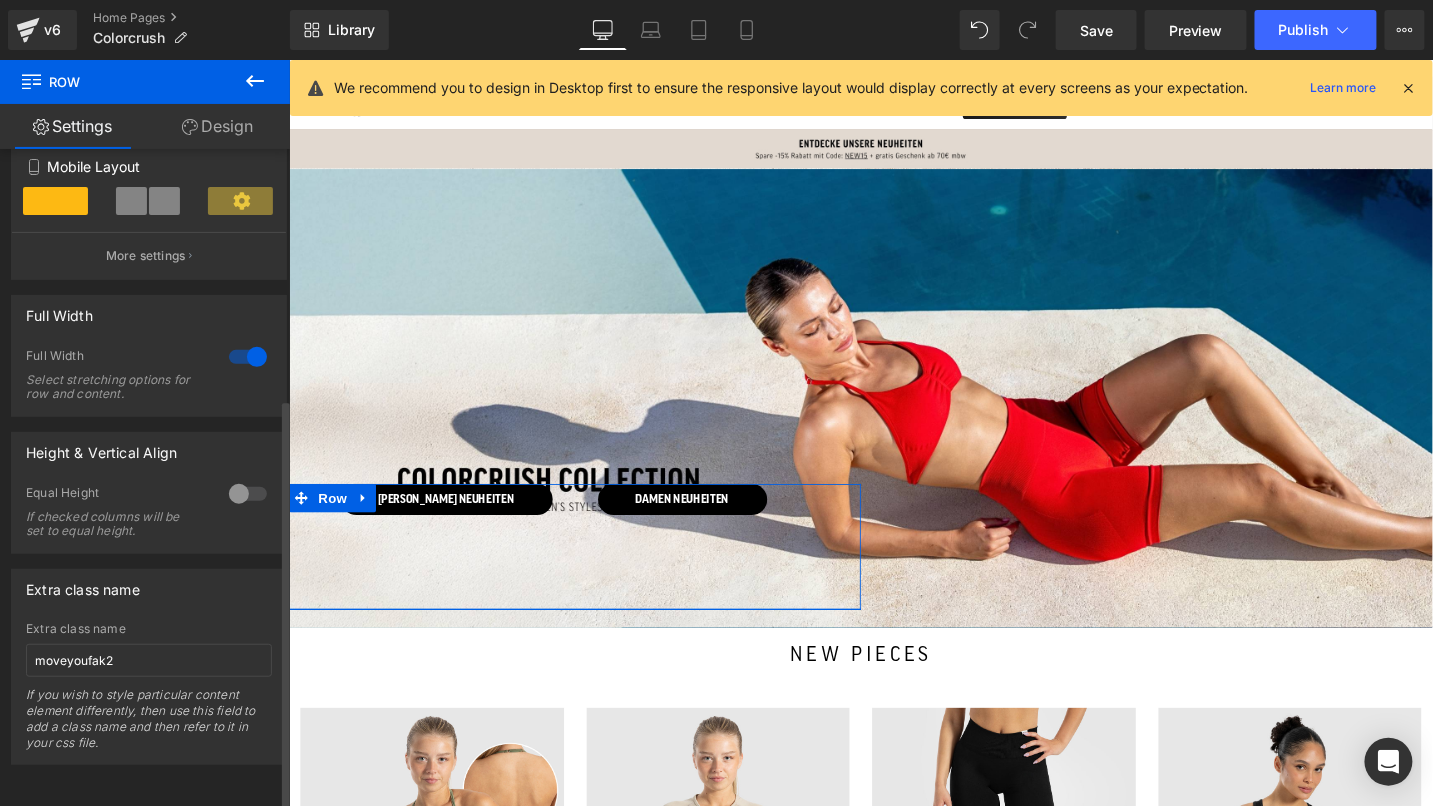 click at bounding box center (248, 494) 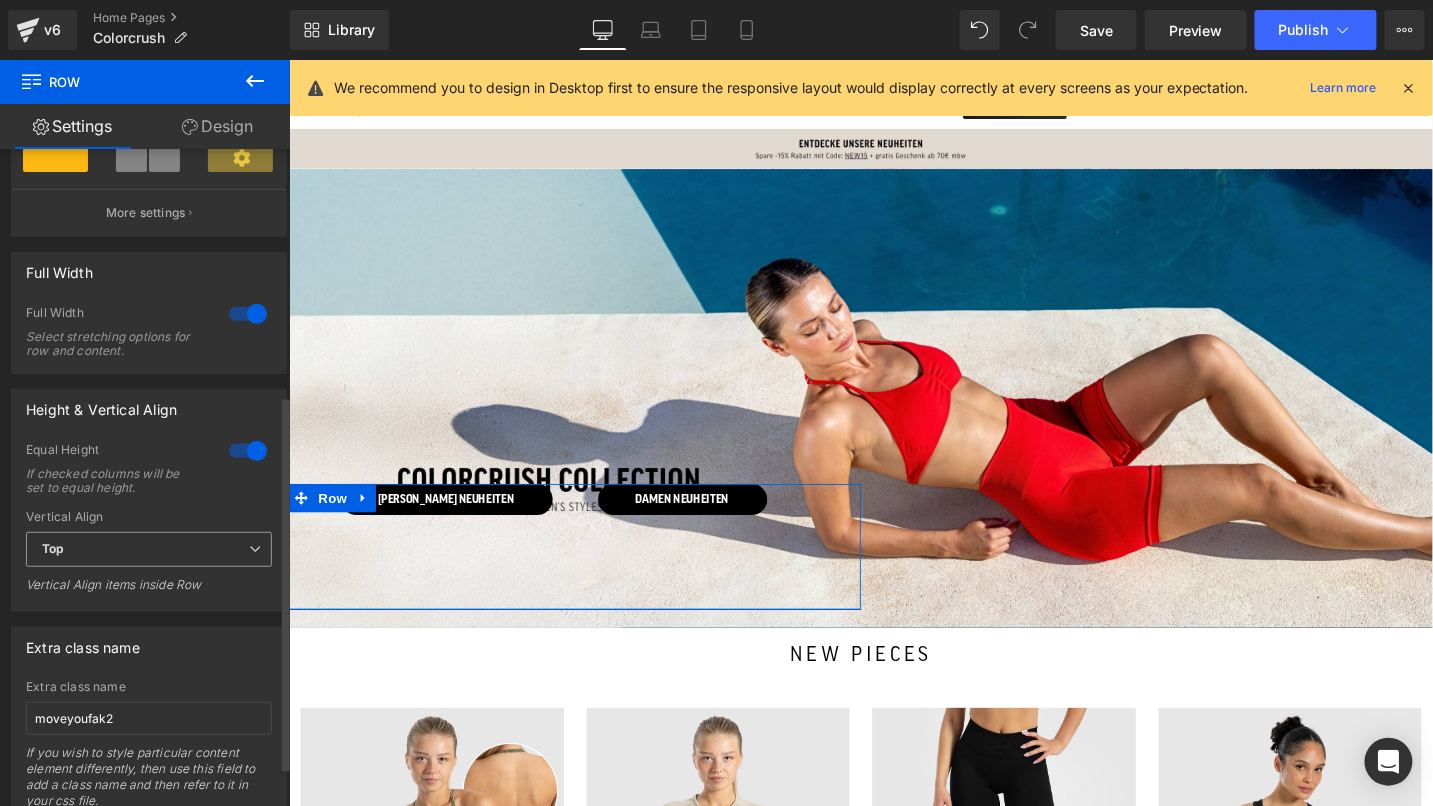 click on "Top" at bounding box center [149, 549] 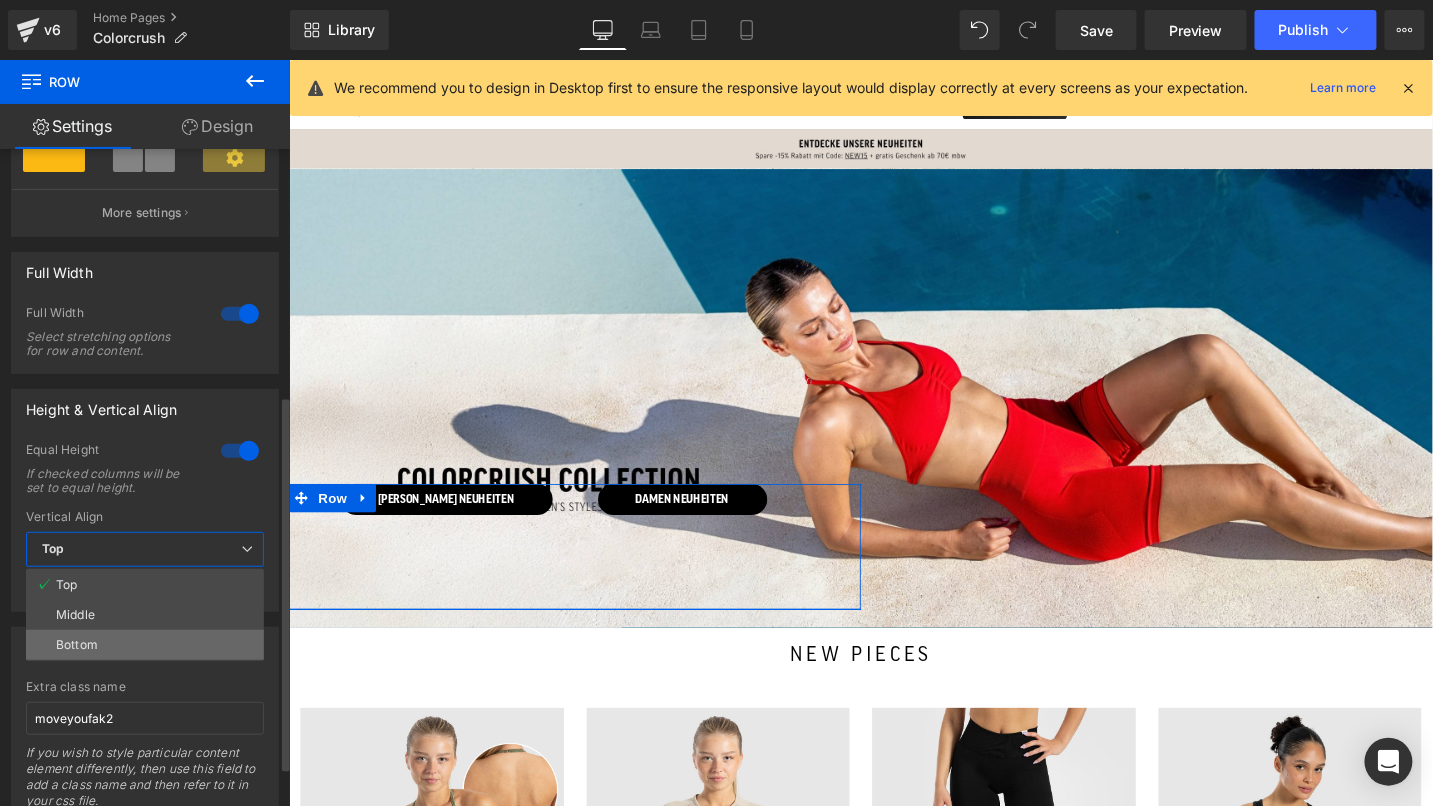 click on "Bottom" at bounding box center [145, 645] 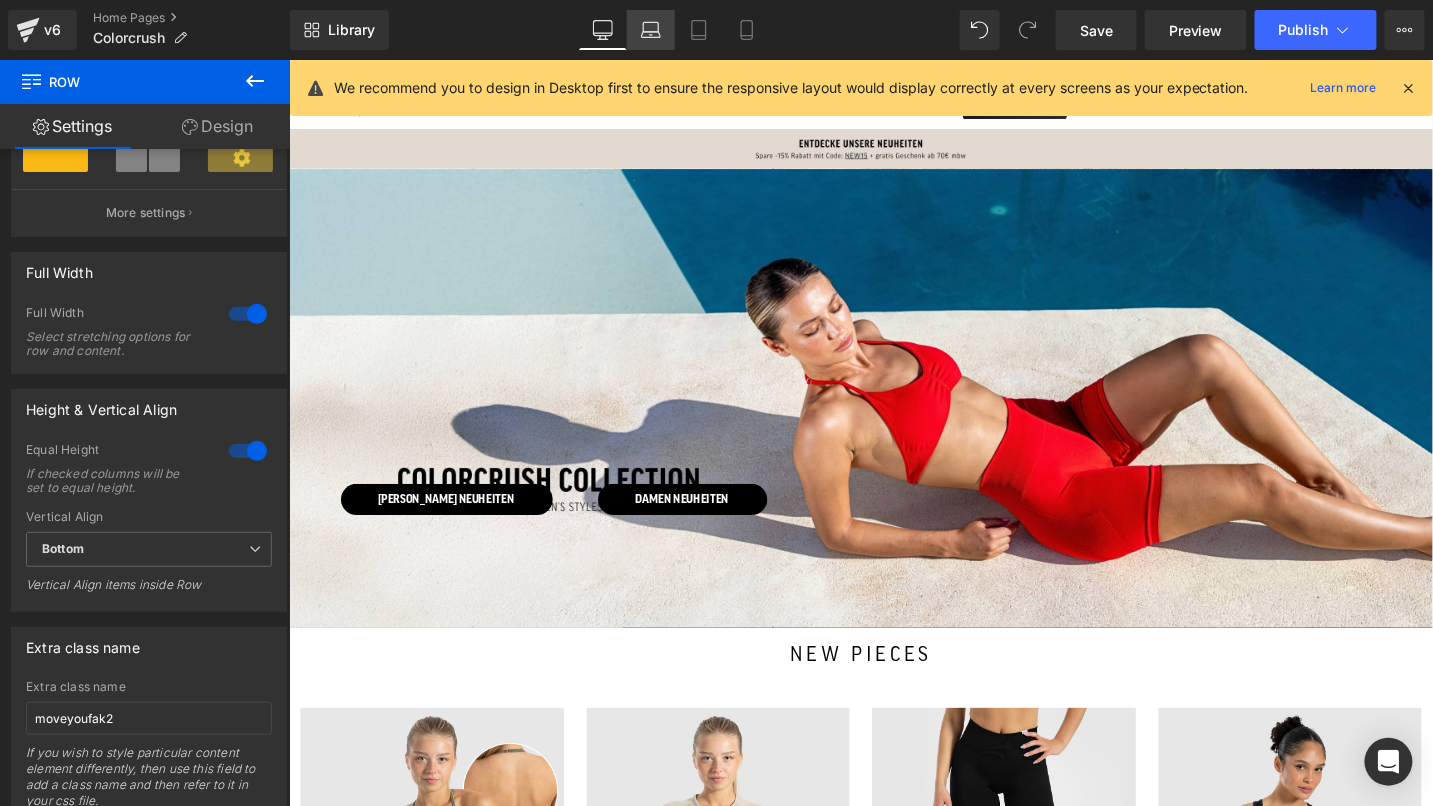 click 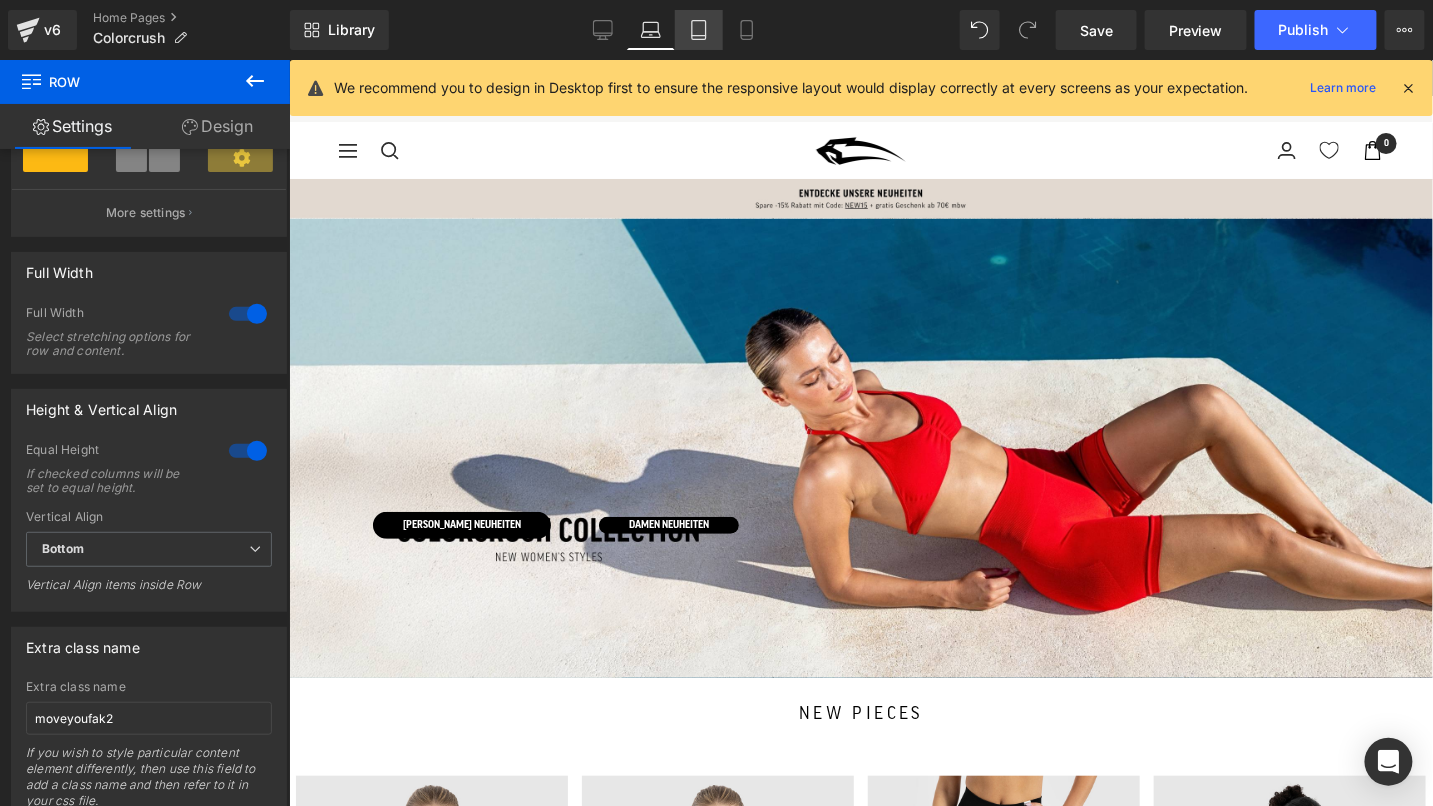 click 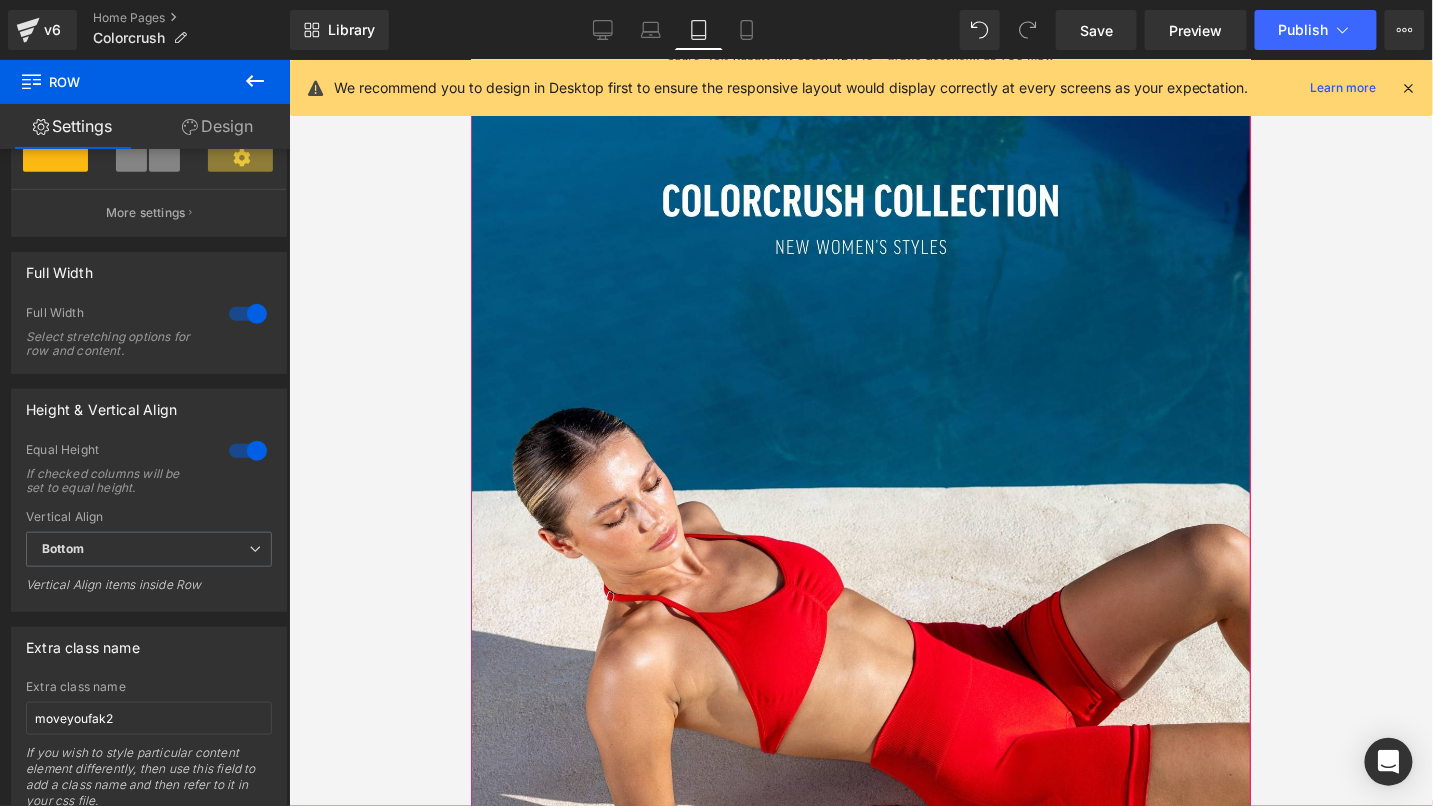 scroll, scrollTop: 168, scrollLeft: 0, axis: vertical 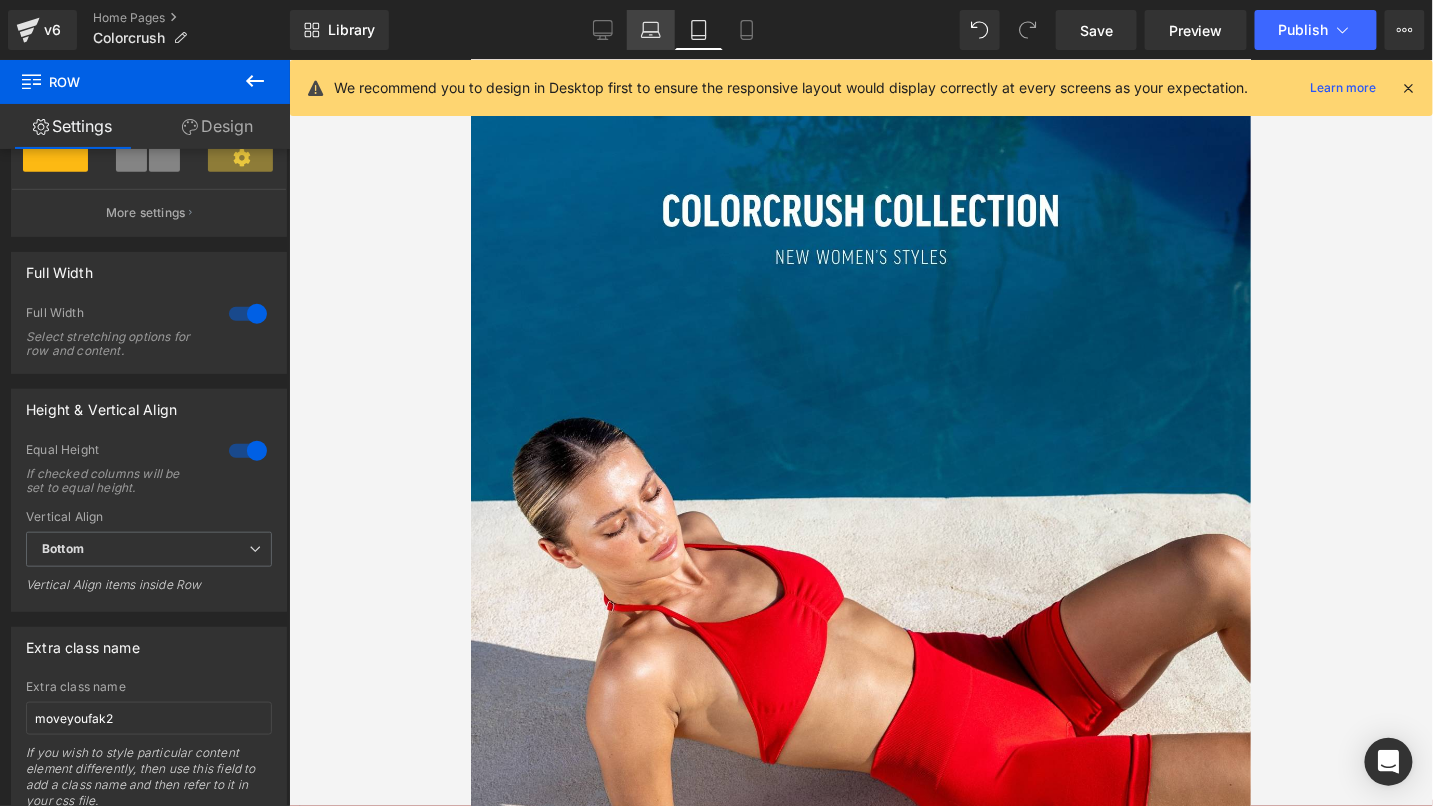 click 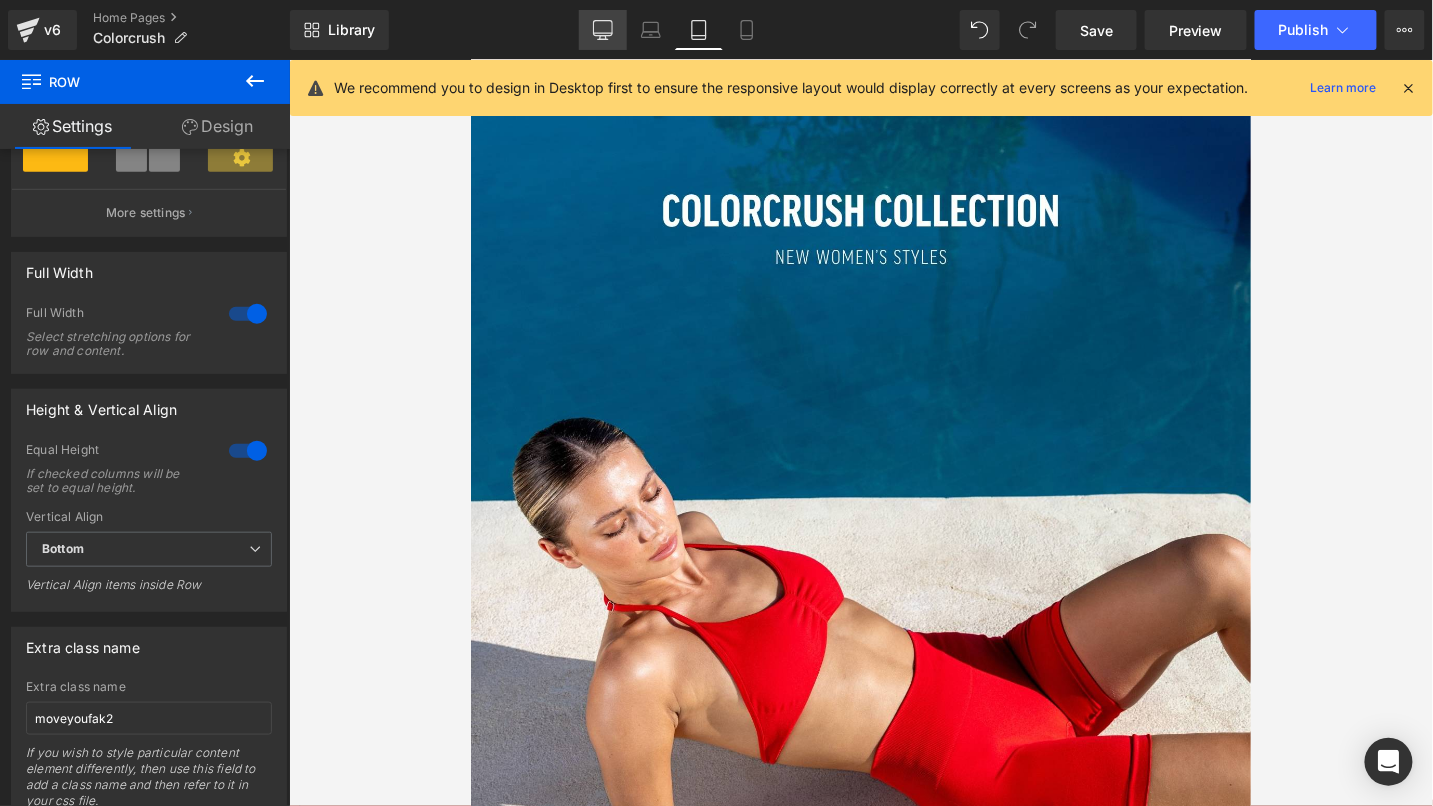 scroll, scrollTop: 191, scrollLeft: 0, axis: vertical 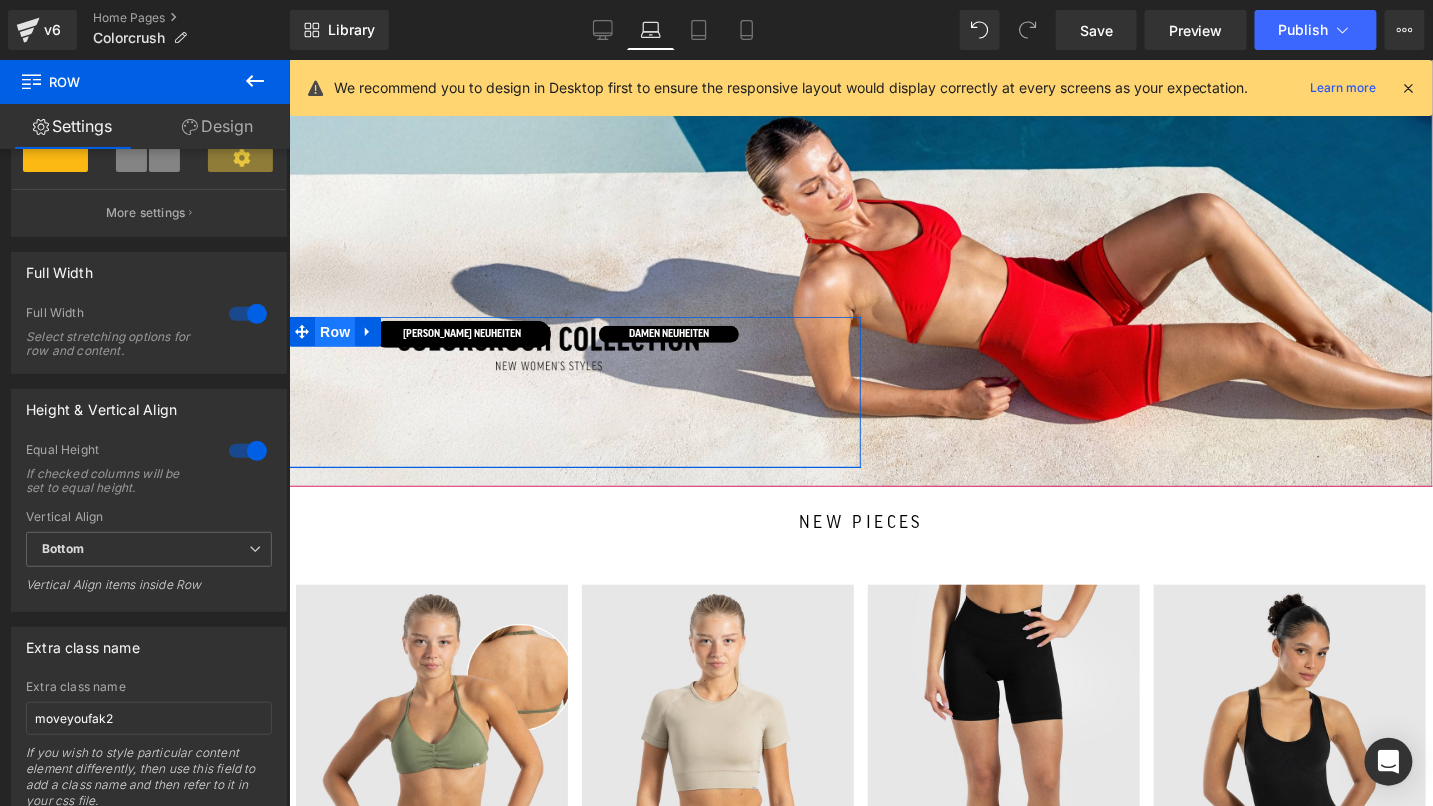 click on "Row" at bounding box center [334, 331] 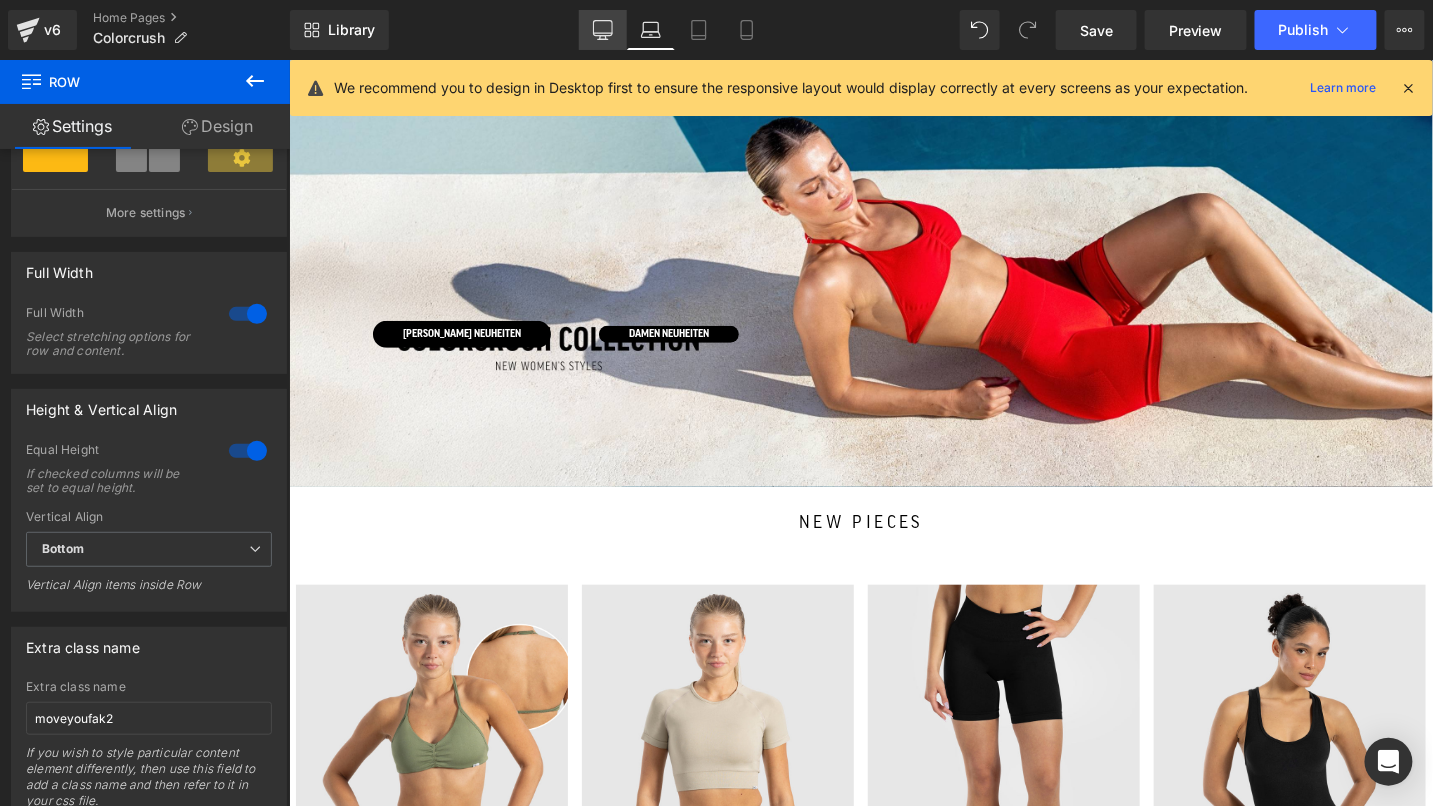 click 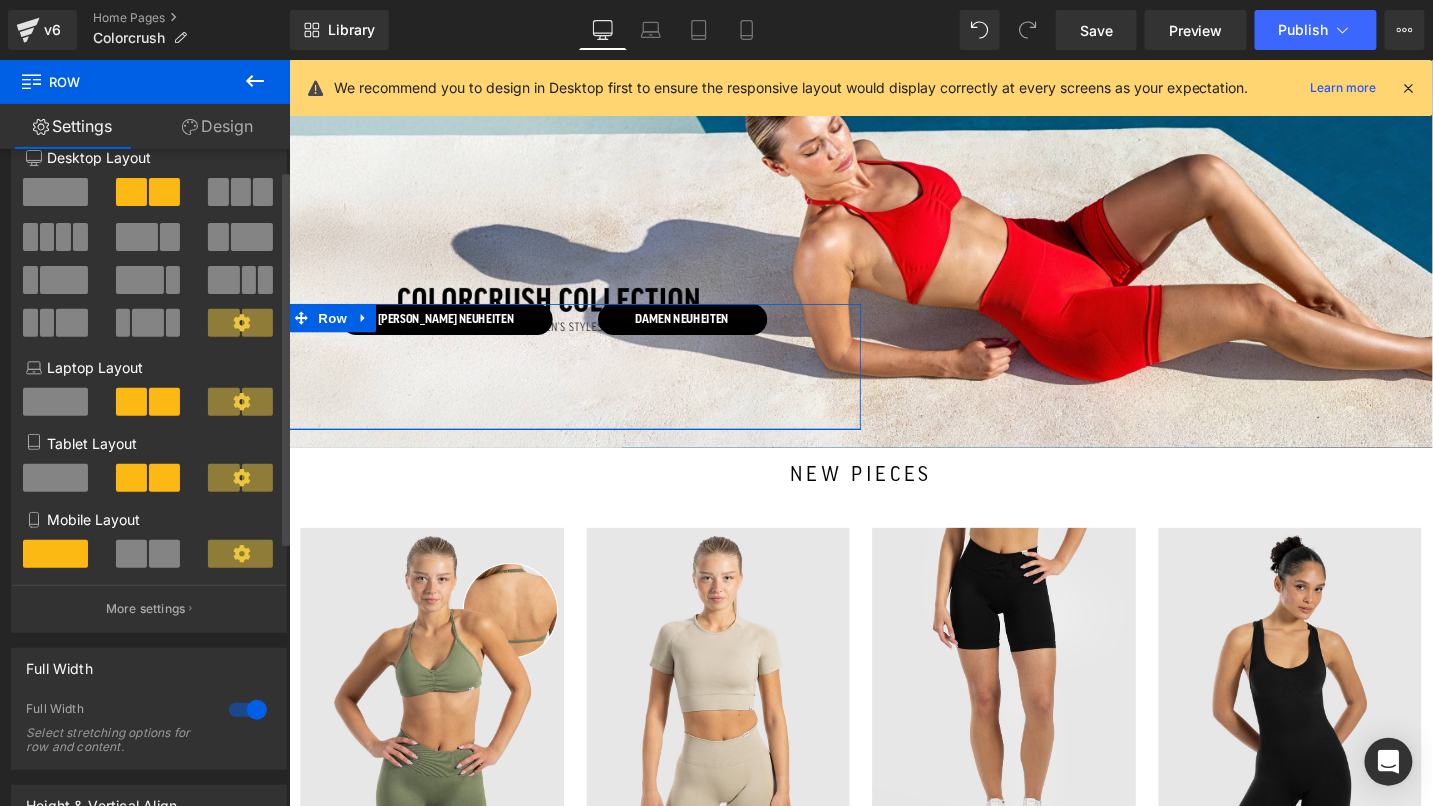 scroll, scrollTop: 0, scrollLeft: 0, axis: both 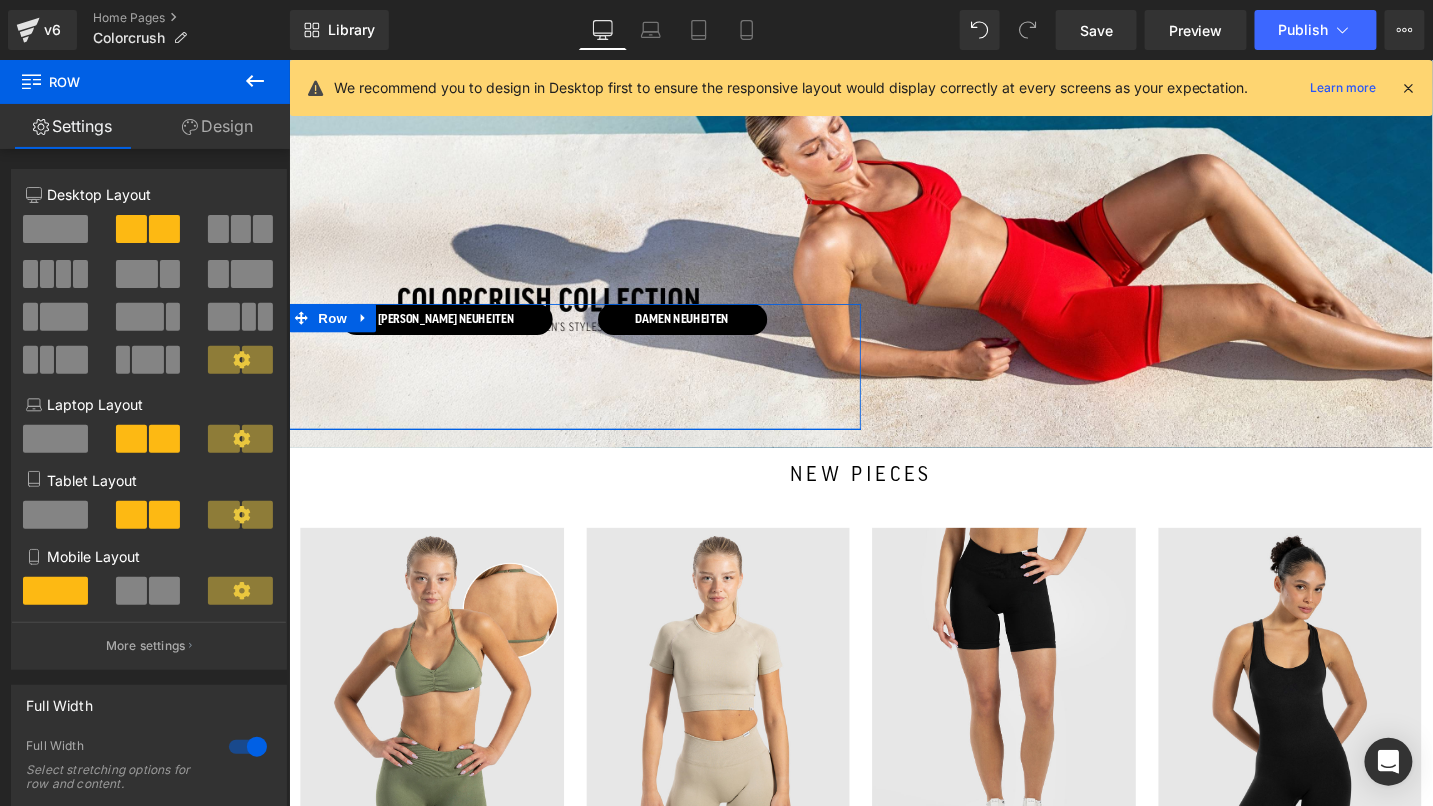 click on "Design" at bounding box center [217, 126] 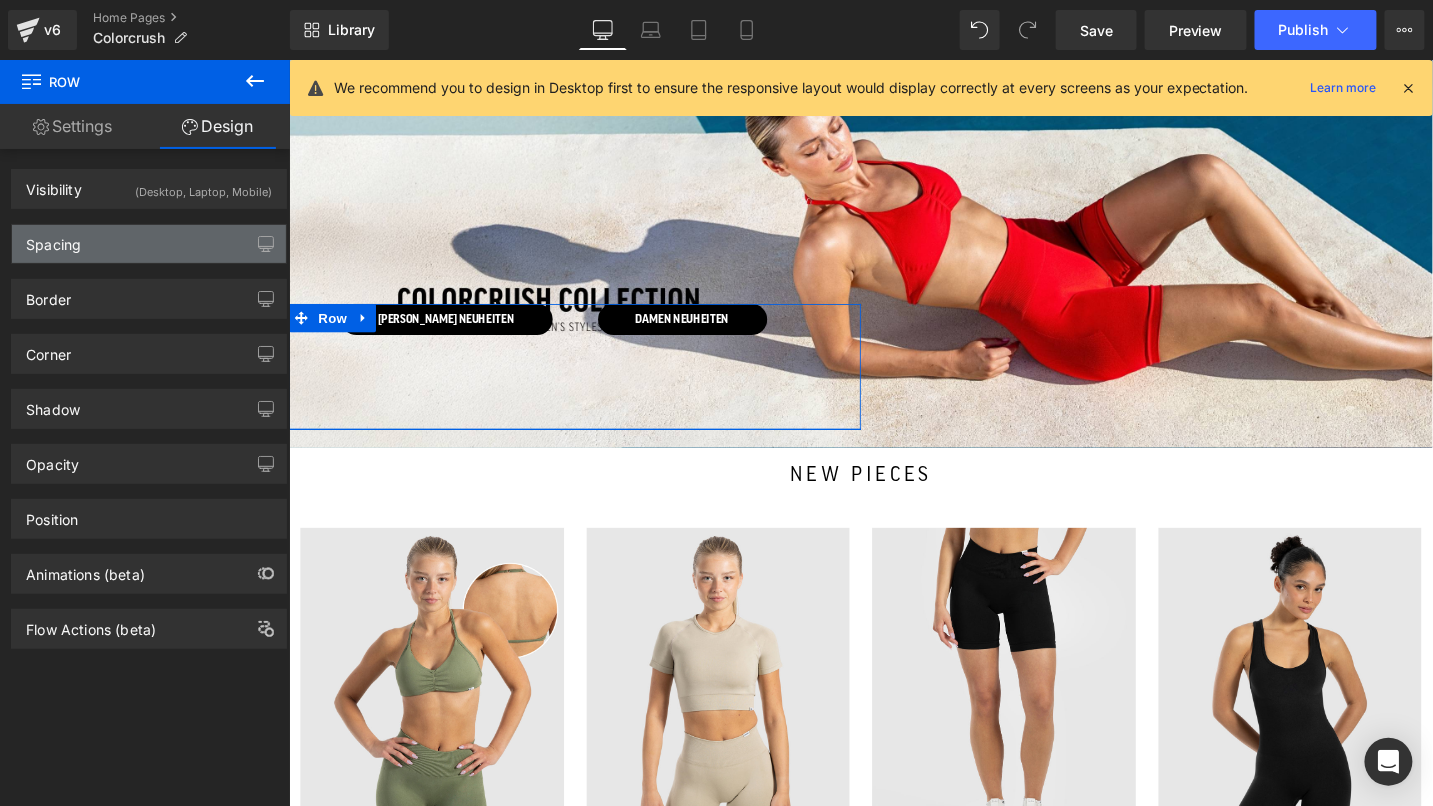 click on "Spacing" at bounding box center [149, 244] 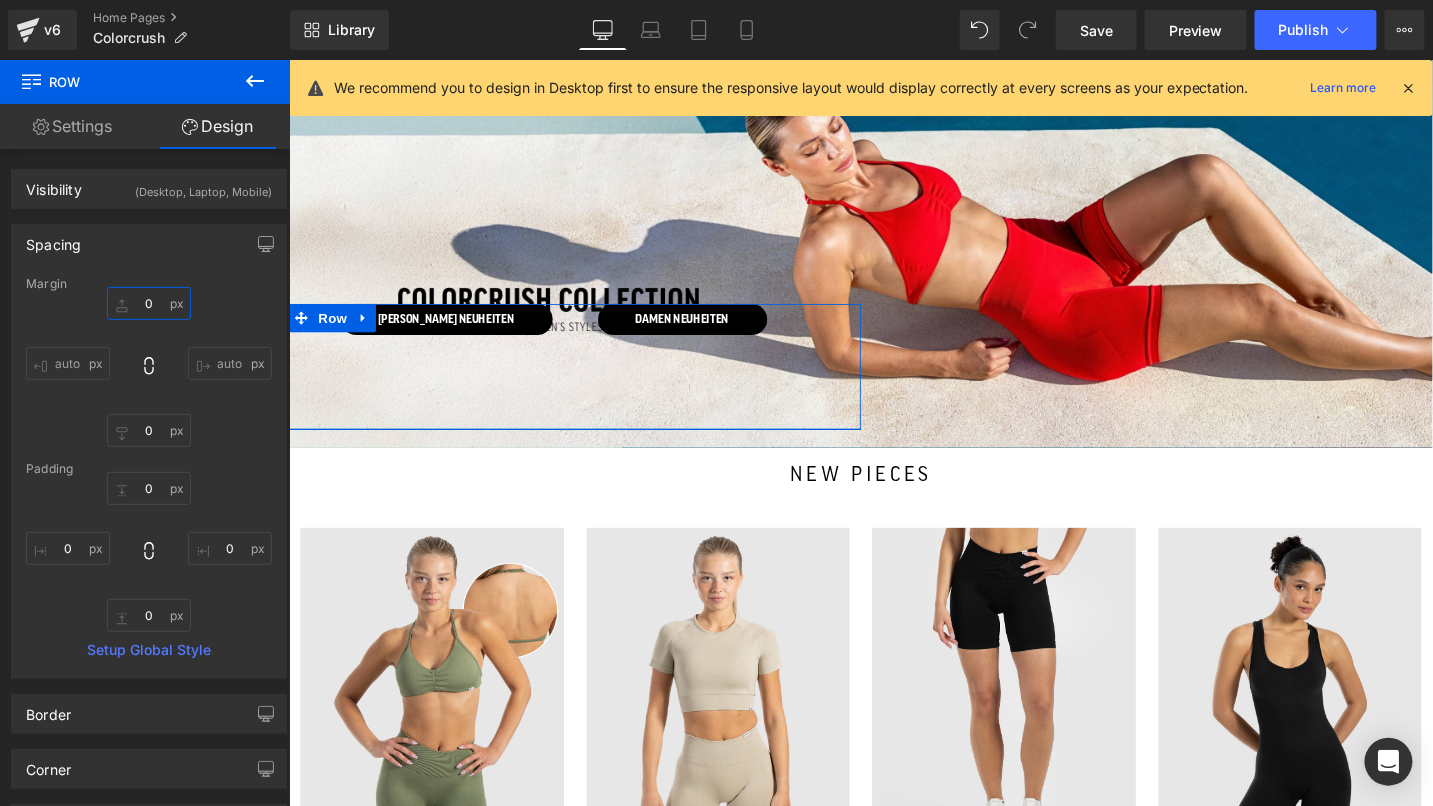 drag, startPoint x: 140, startPoint y: 306, endPoint x: 153, endPoint y: 307, distance: 13.038404 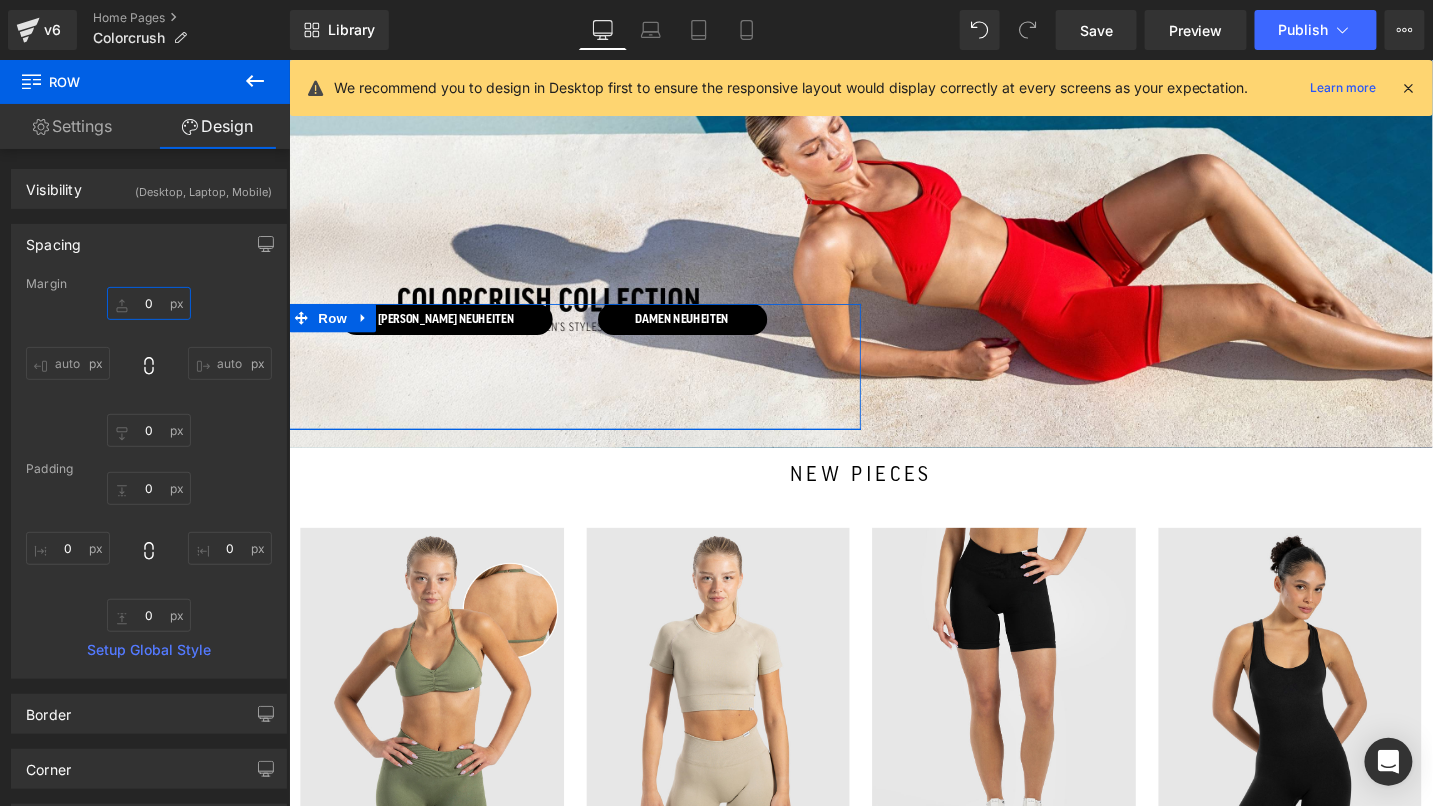 type on "a" 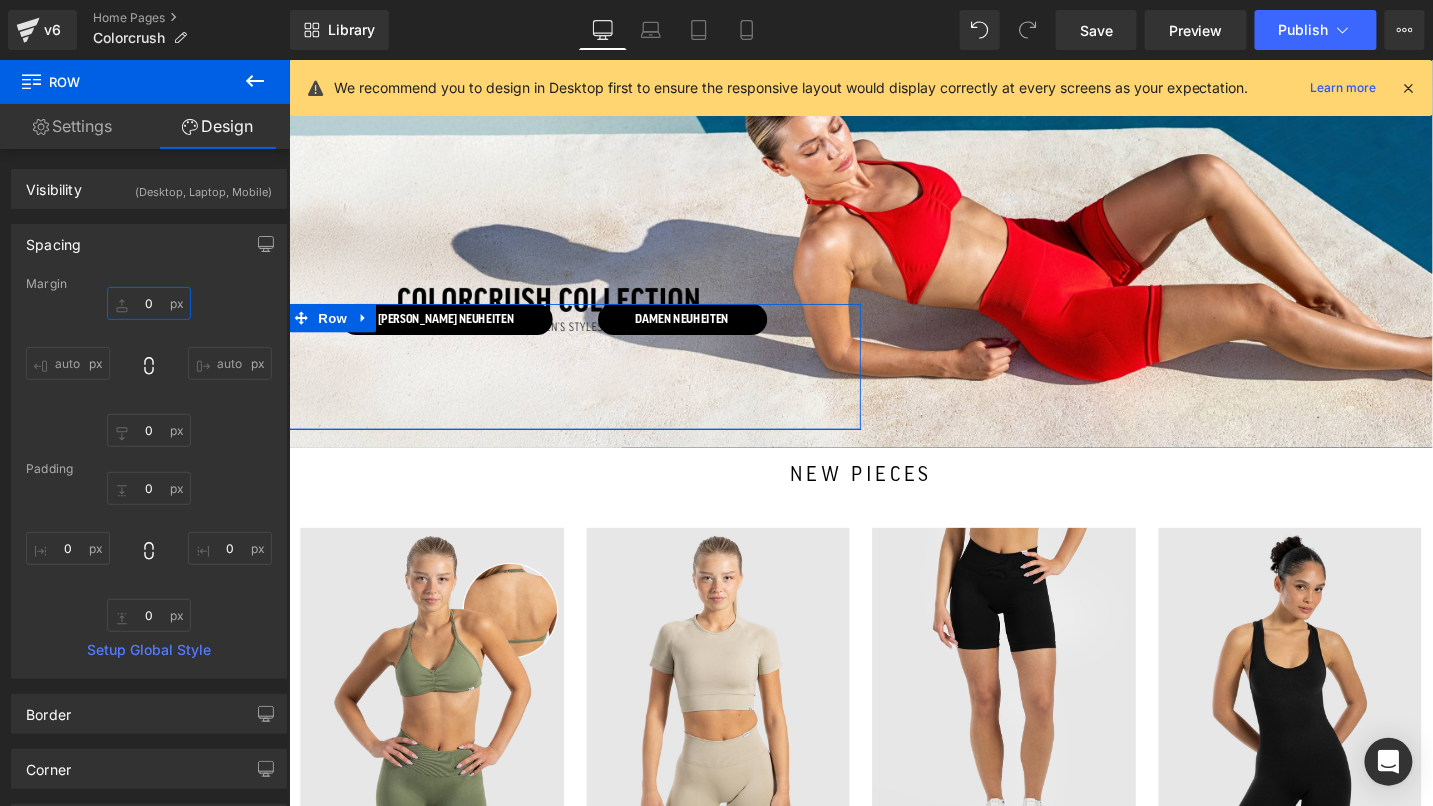 type on "u" 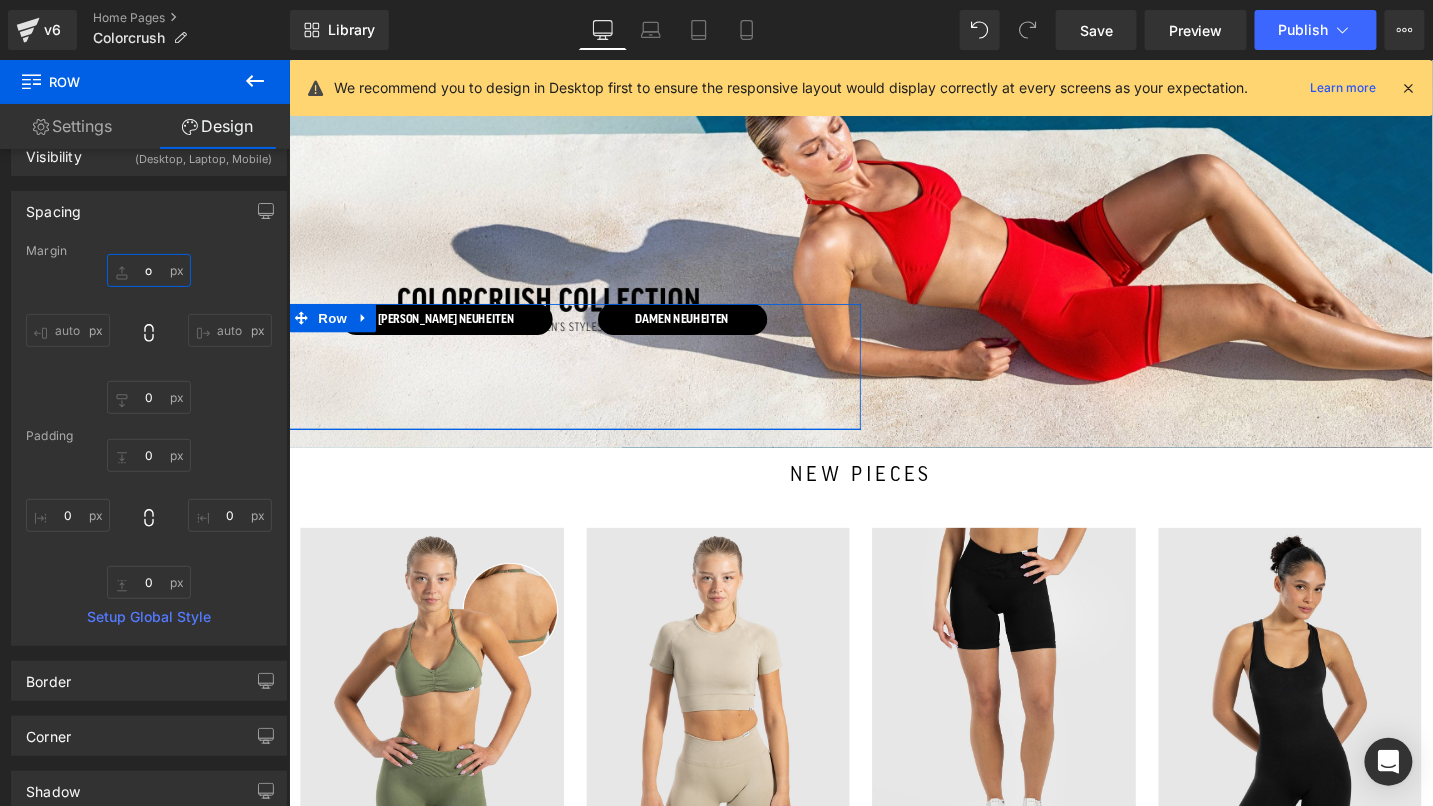 scroll, scrollTop: 0, scrollLeft: 0, axis: both 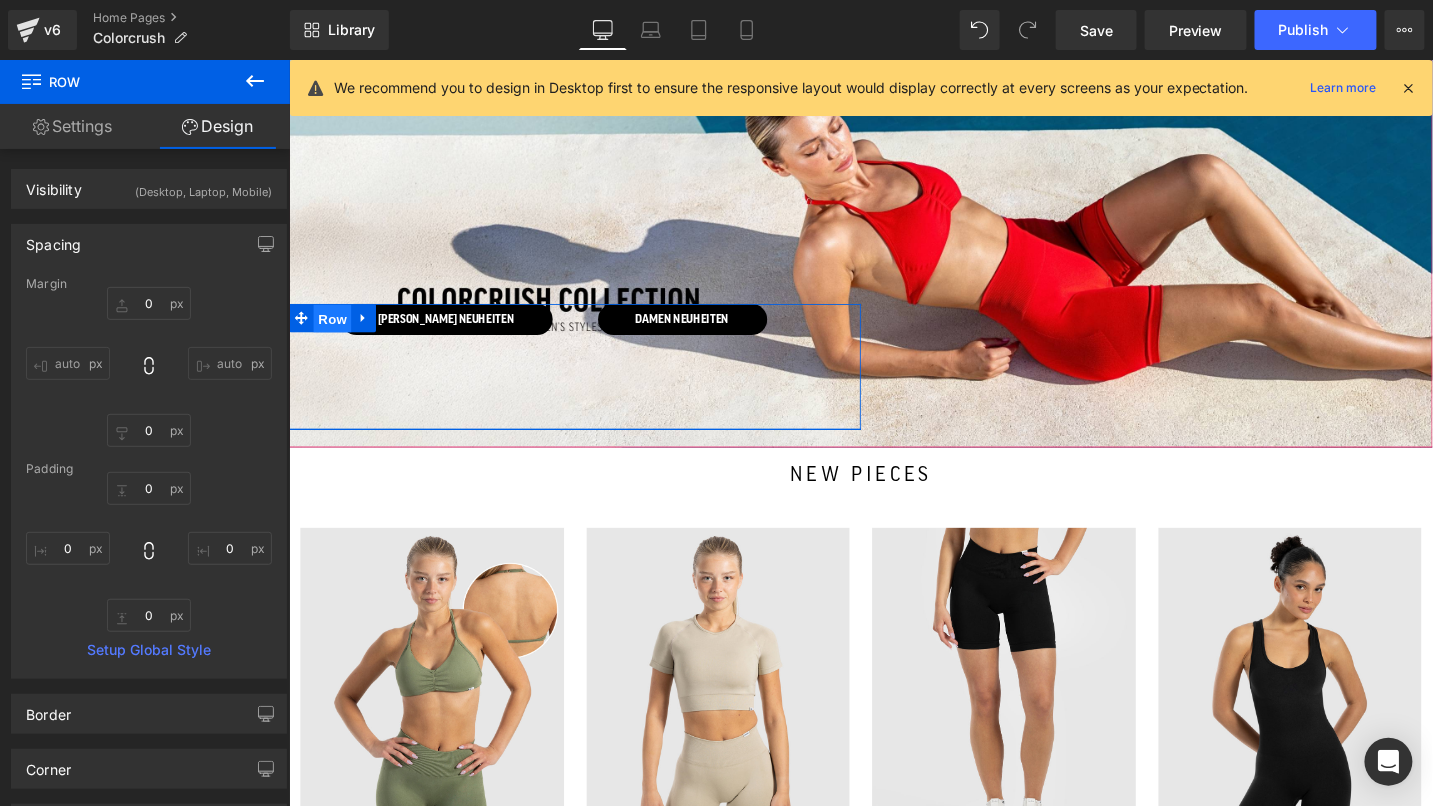 click on "Row" at bounding box center [334, 333] 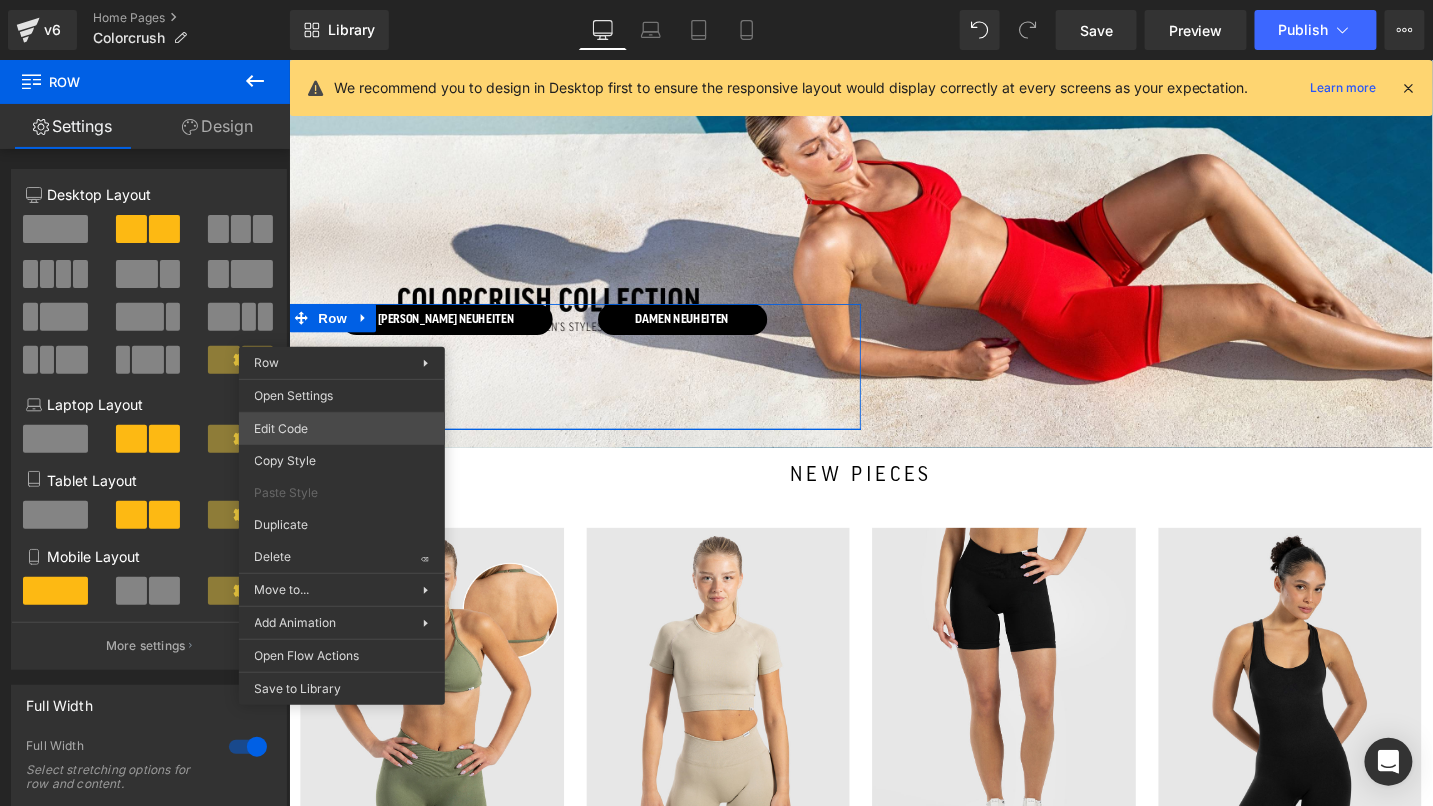 click on "Row  You are previewing how the   will restyle your page. You can not edit Elements in Preset Preview Mode.  v6 Home Pages Colorcrush Library Desktop Desktop Laptop Tablet Mobile Save Preview Publish Scheduled View Live Page View with current Template Save Template to Library Schedule Publish  Optimize  Publish Settings Shortcuts We recommend you to design in Desktop first to ensure the responsive layout would display correctly at every screens as your expectation. Learn more  Your page can’t be published   You've reached the maximum number of published pages on your plan  (0/0).  You need to upgrade your plan or unpublish all your pages to get 1 publish slot.   Unpublish pages   Upgrade plan  Elements Global Style Base Row  rows, columns, layouts, div Heading  headings, titles, h1,h2,h3,h4,h5,h6 Text Block  texts, paragraphs, contents, blocks Image  images, photos, alts, uploads Icon  icons, symbols Button  button, call to action, cta Separator  separators, dividers, horizontal lines Liquid  Banner Stack" at bounding box center (716, 0) 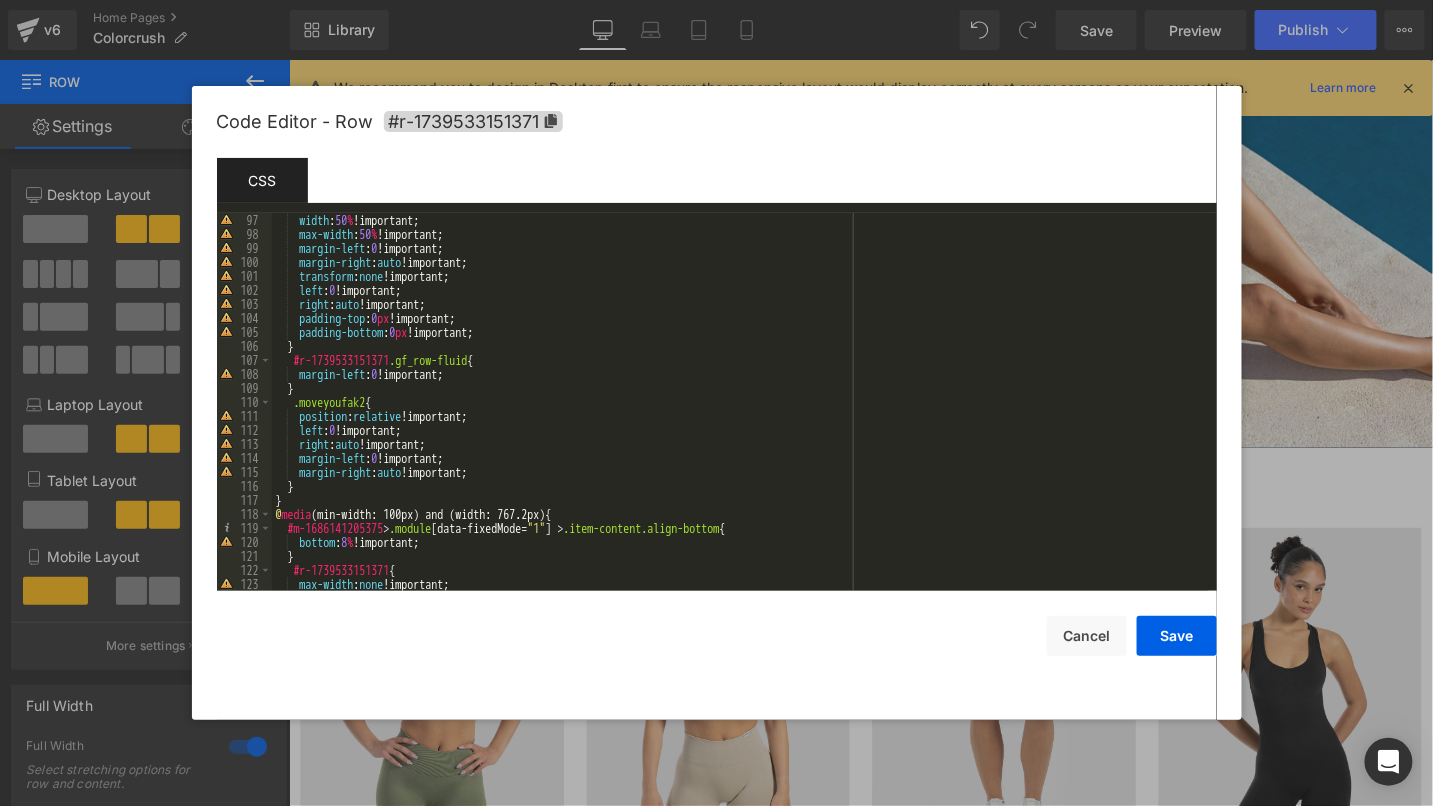 scroll, scrollTop: 1400, scrollLeft: 0, axis: vertical 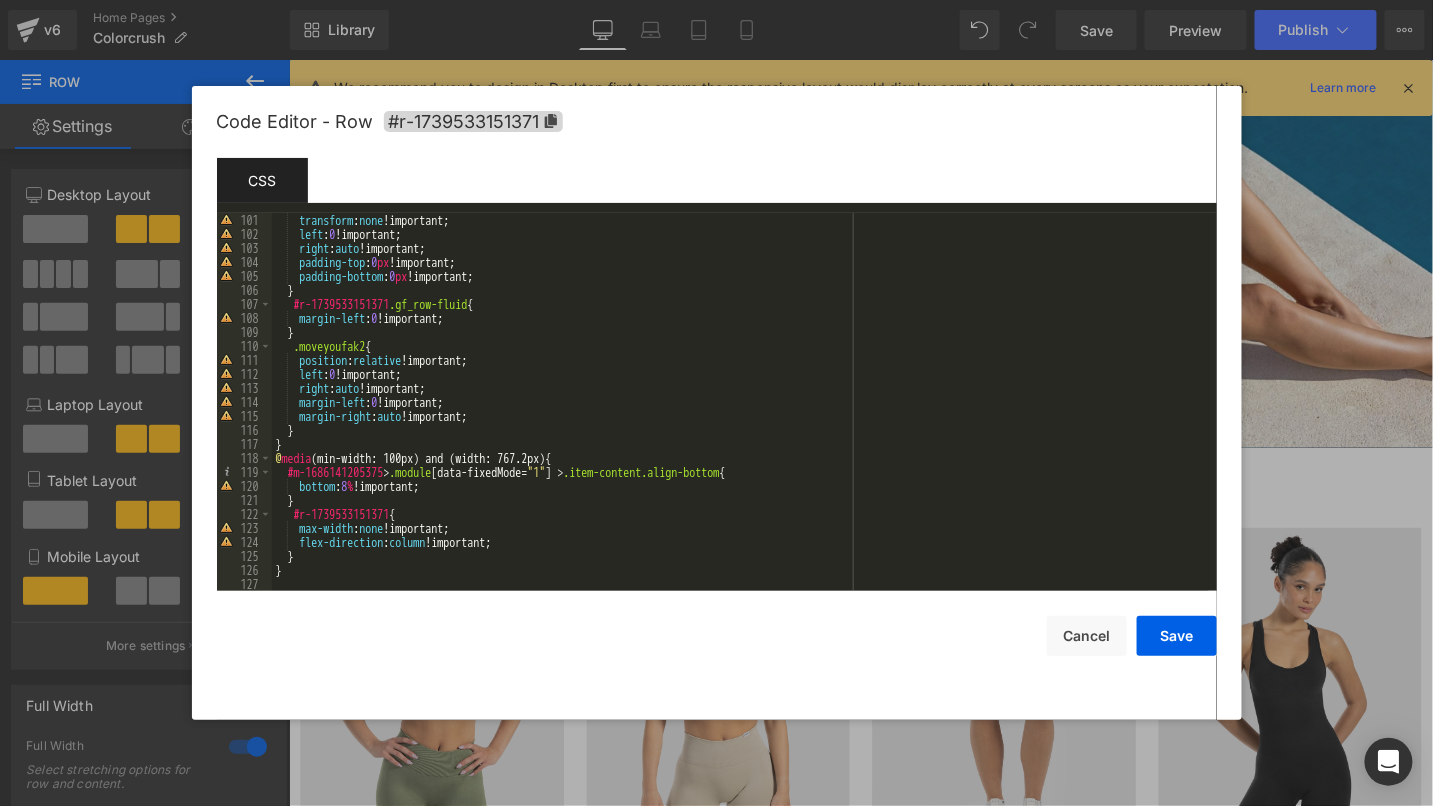 click on "transform :  none  !important;       left :  0  !important;       right :  auto  !important;       padding-top :  0 px  !important;       padding-bottom :  0 px  !important;    }     #r-1739533151371 .gf_row-fluid {       margin-left :  0  !important;    }     .moveyoufak2 {       position :  relative  !important;       left :  0  !important;       right :  auto  !important;       margin-left :  0  !important;       margin-right :  auto  !important;    } } @ media  (min-width: 100px) and (width: 767.2px) {    #m-1686141205375  >  .module [ data-fixedMode = " 1 " ] >  .item-content.align-bottom {       bottom :  8 %  !important;    }     #r-1739533151371 {       max-width :  none !important;       flex-direction :  column !important;    } }" at bounding box center (740, 416) 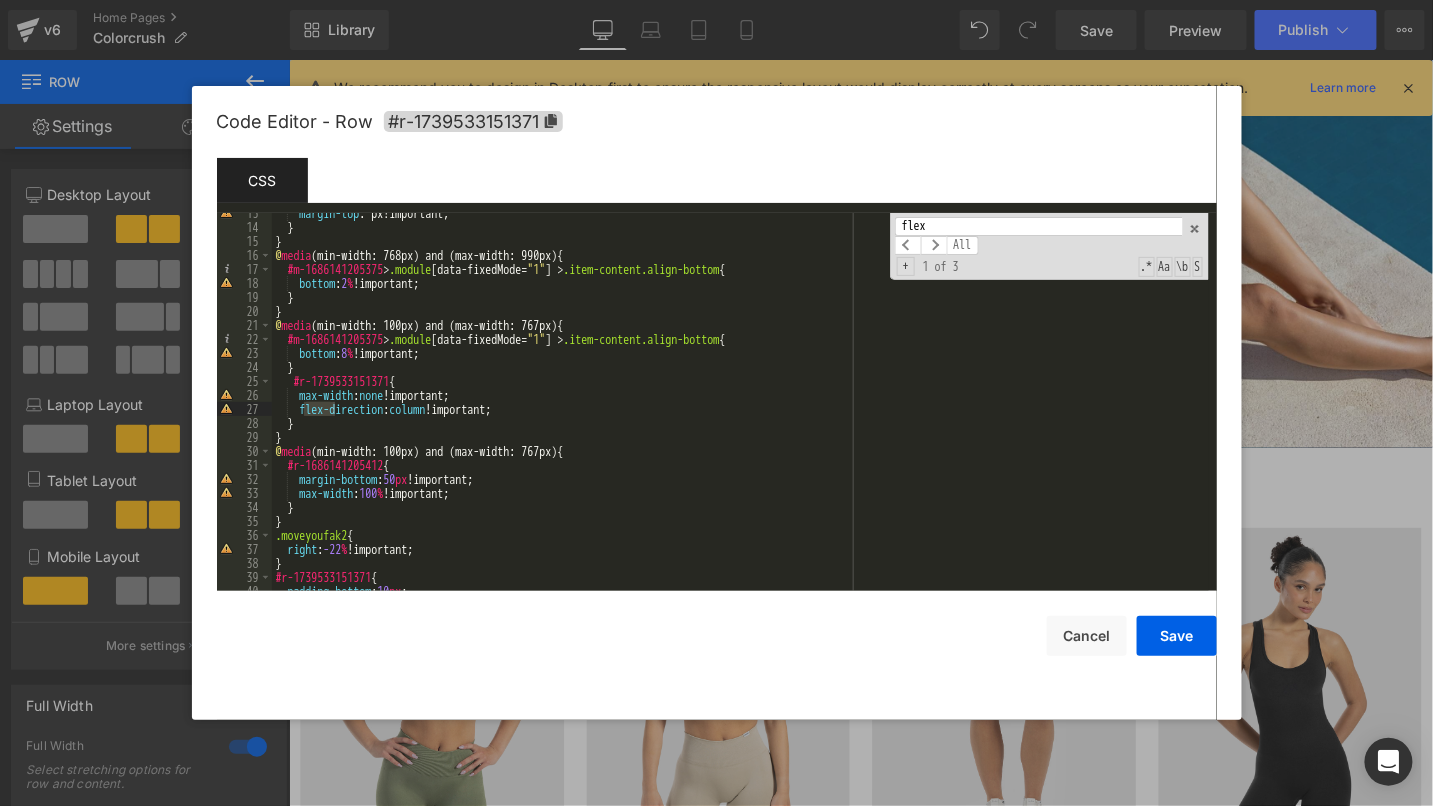 scroll, scrollTop: 553, scrollLeft: 0, axis: vertical 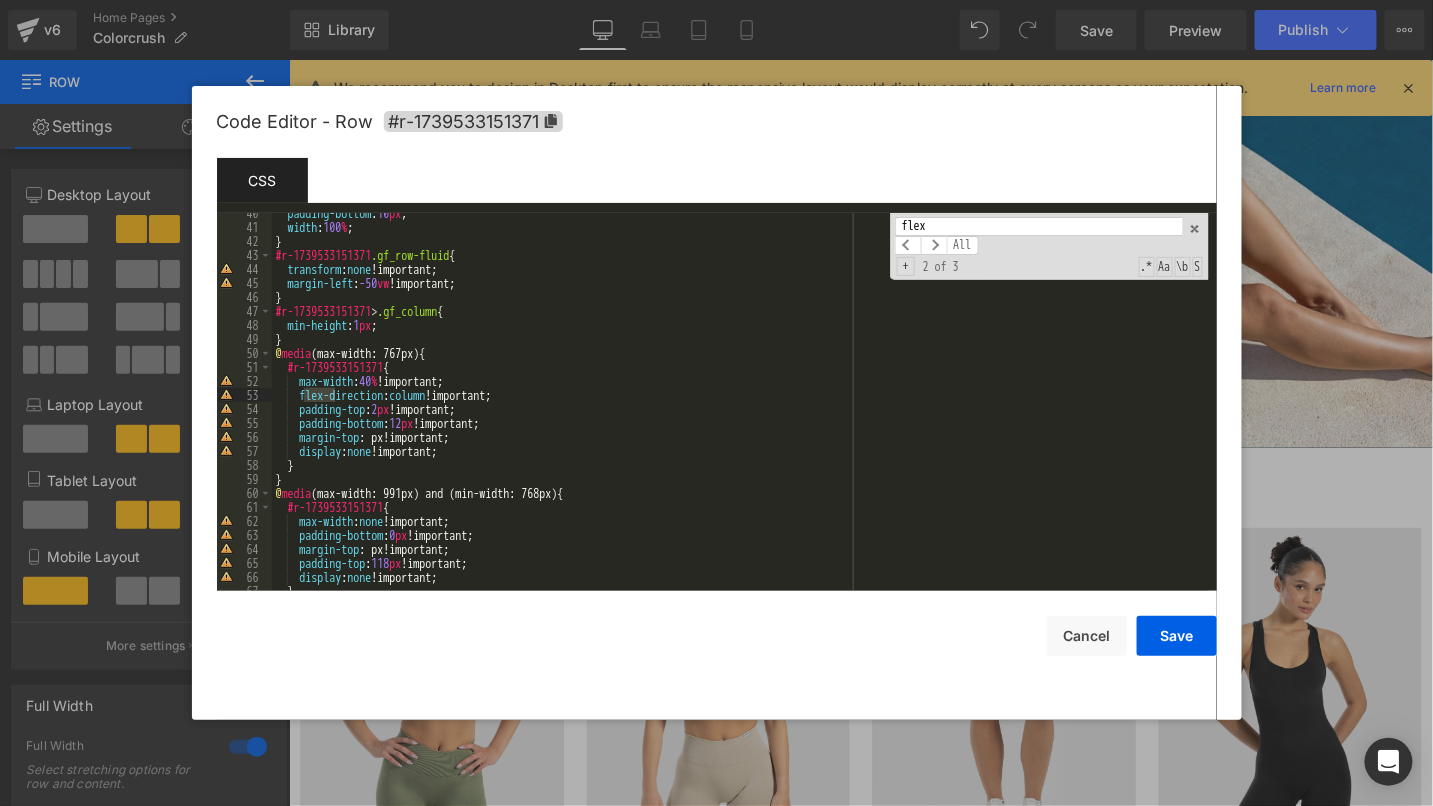 click on "padding-bottom :  10 px ;    width :  100 % ; } #r-1739533151371 .gf_row-fluid {    transform :  none  !important;    margin-left :  -50 vw  !important; } #r-1739533151371  >  .gf_column {    min-height :  1 px ; } @ media  (max-width: 767px) {    #r-1739533151371 {       max-width :  40 % !important;       flex-direction :  column !important;       padding-top :  2 px !important;       padding-bottom :  12 px !important;       margin-top : px!important;       display :  none !important;    } } @ media  (max-width: 991px) and (min-width: 768px) {    #r-1739533151371 {       max-width :  none !important;       padding-bottom :  0 px !important;       margin-top : px!important;       padding-top :  118 px !important;       display :  none !important;    }" at bounding box center (740, 409) 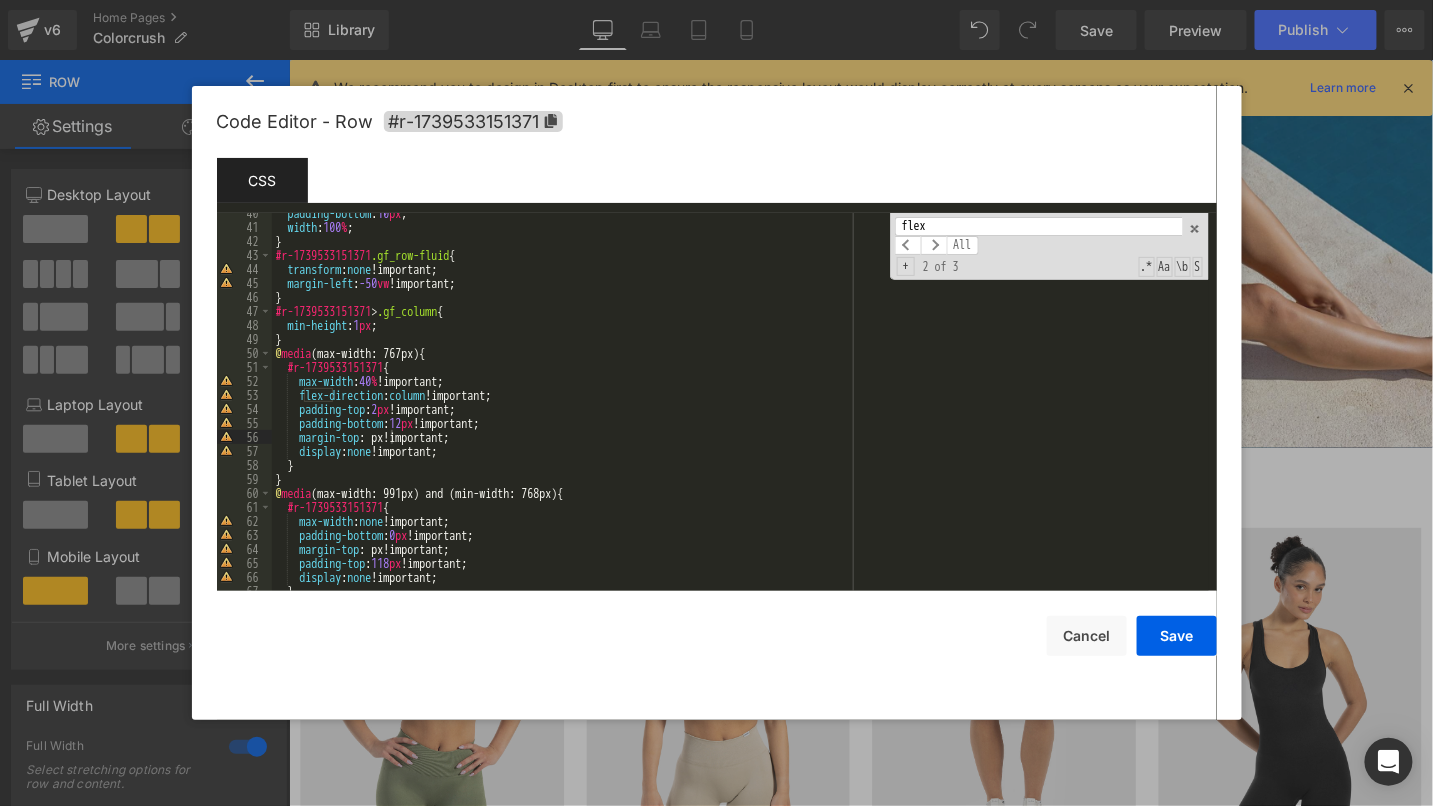 drag, startPoint x: 952, startPoint y: 226, endPoint x: 869, endPoint y: 228, distance: 83.02409 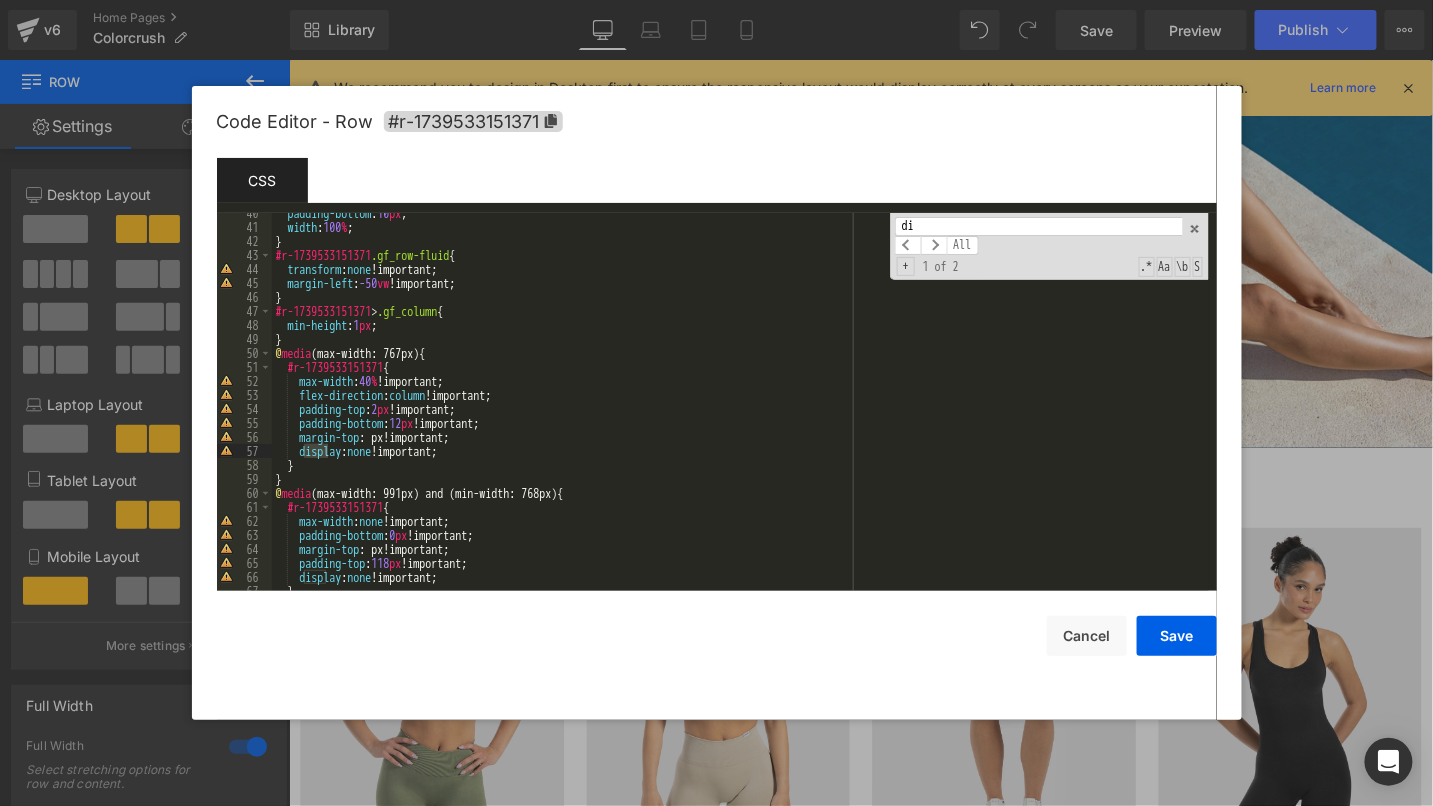 type on "d" 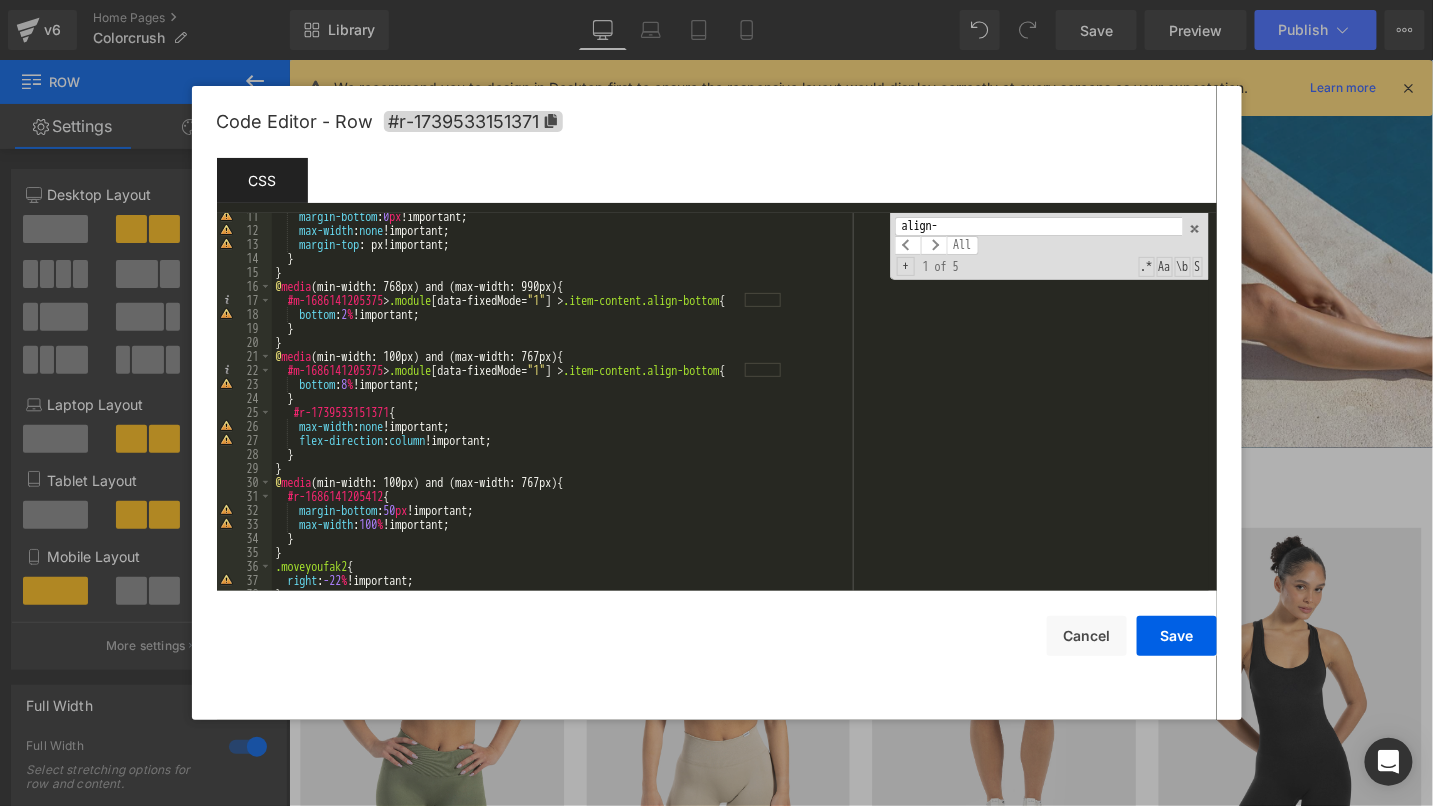 scroll, scrollTop: 0, scrollLeft: 0, axis: both 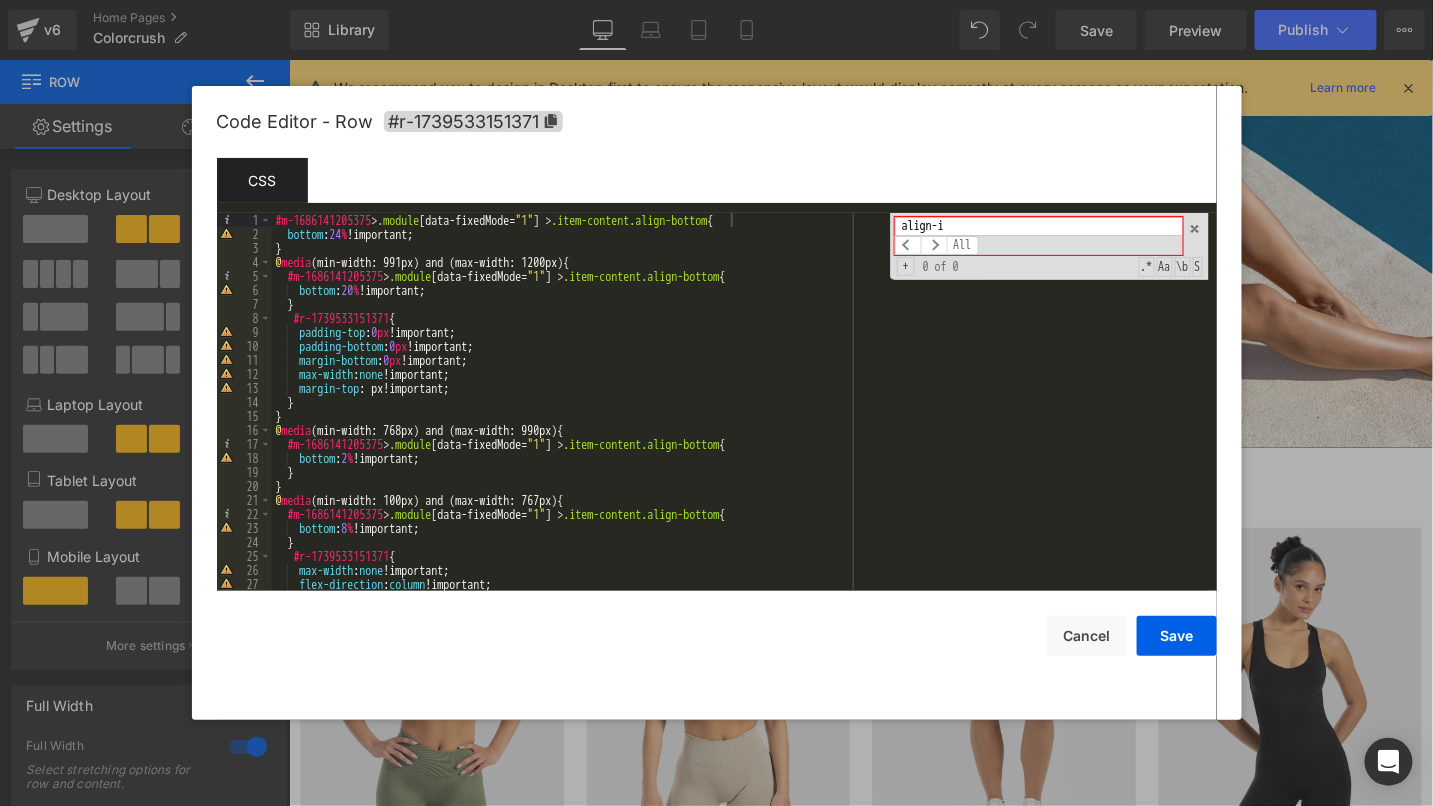 type on "align-it" 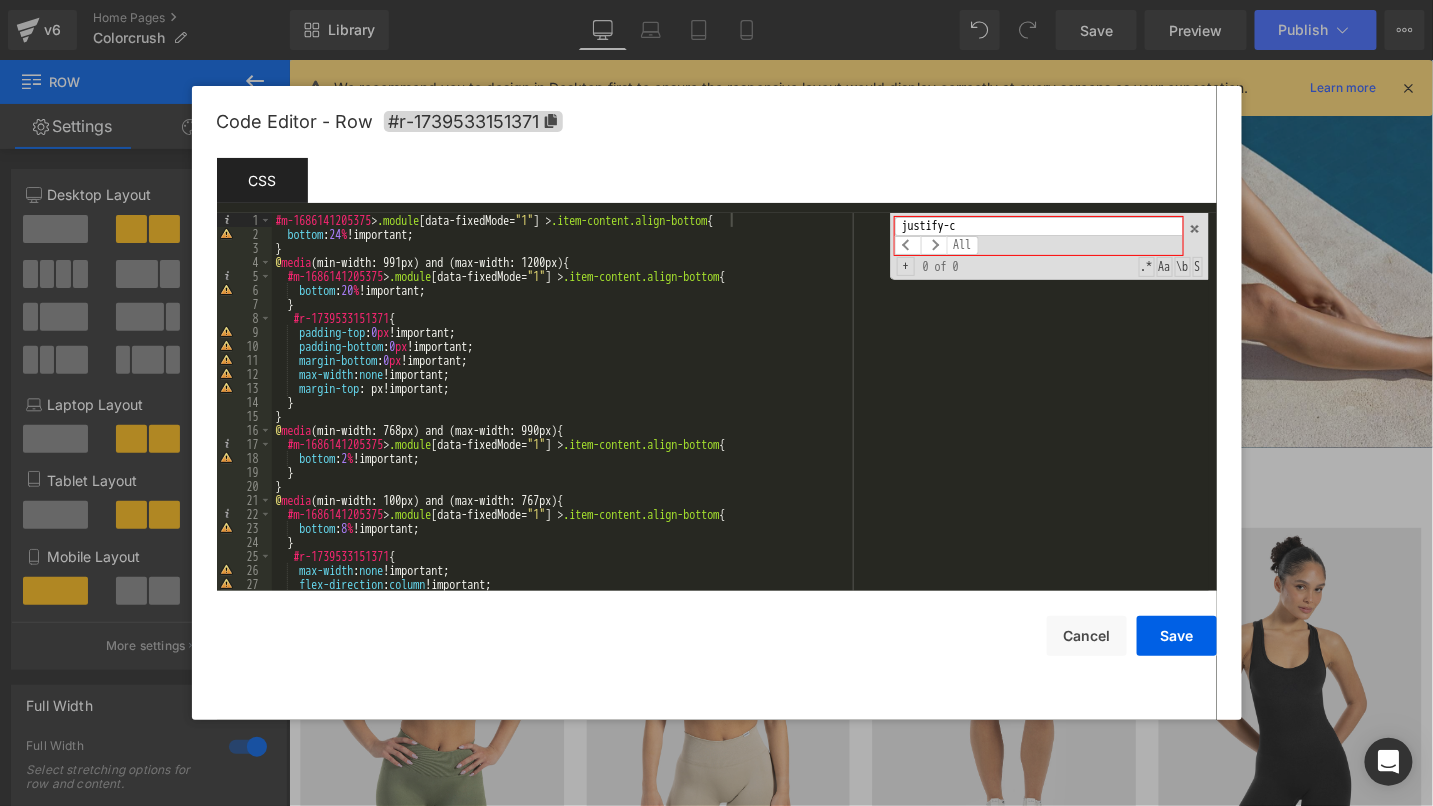 type on "justify-c" 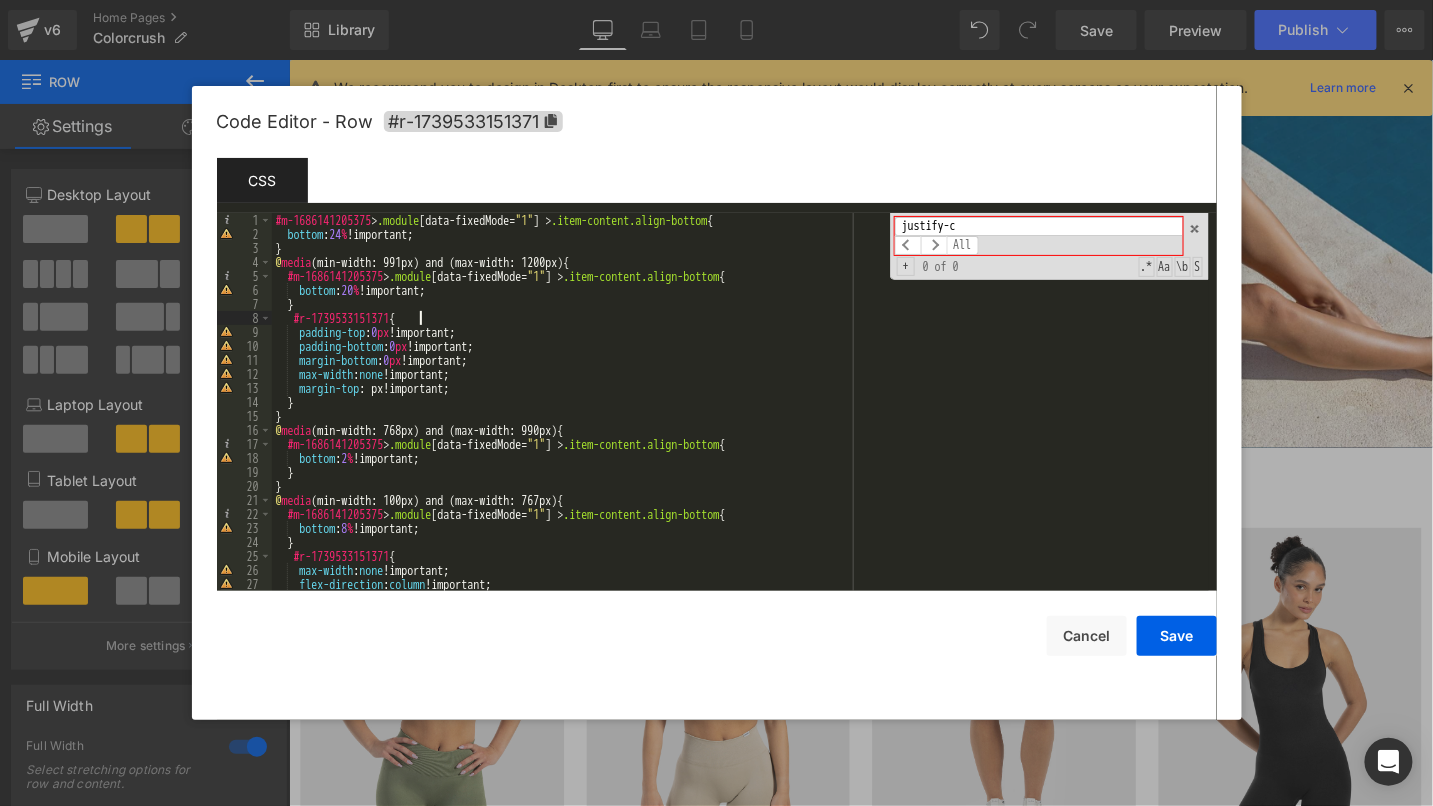 click on "#m-1686141205375  >  .module [ data-fixedMode = " 1 " ] >  .item-content.align-bottom {    bottom :  24 %  !important; } @ media  (min-width: 991px) and (max-width: 1200px) {    #m-1686141205375  >  .module [ data-fixedMode = " 1 " ] >  .item-content.align-bottom {       bottom :  20 %  !important;    }     #r-1739533151371 {       padding-top :  0 px !important;       padding-bottom :  0 px !important;       margin-bottom :  0 px !important;       max-width :  none !important;       margin-top : px!important;    } } @ media  (min-width: 768px) and (max-width: 990px) {    #m-1686141205375  >  .module [ data-fixedMode = " 1 " ] >  .item-content.align-bottom {       bottom :  2 %  !important;    } } @ media  (min-width: 100px) and (max-width: 767px) {    #m-1686141205375  >  .module [ data-fixedMode = " 1 " ] >  .item-content.align-bottom {       bottom :  8 %  !important;    }     #r-1739533151371 {       max-width :  none !important;       flex-direction :  column !important;    }" at bounding box center (740, 416) 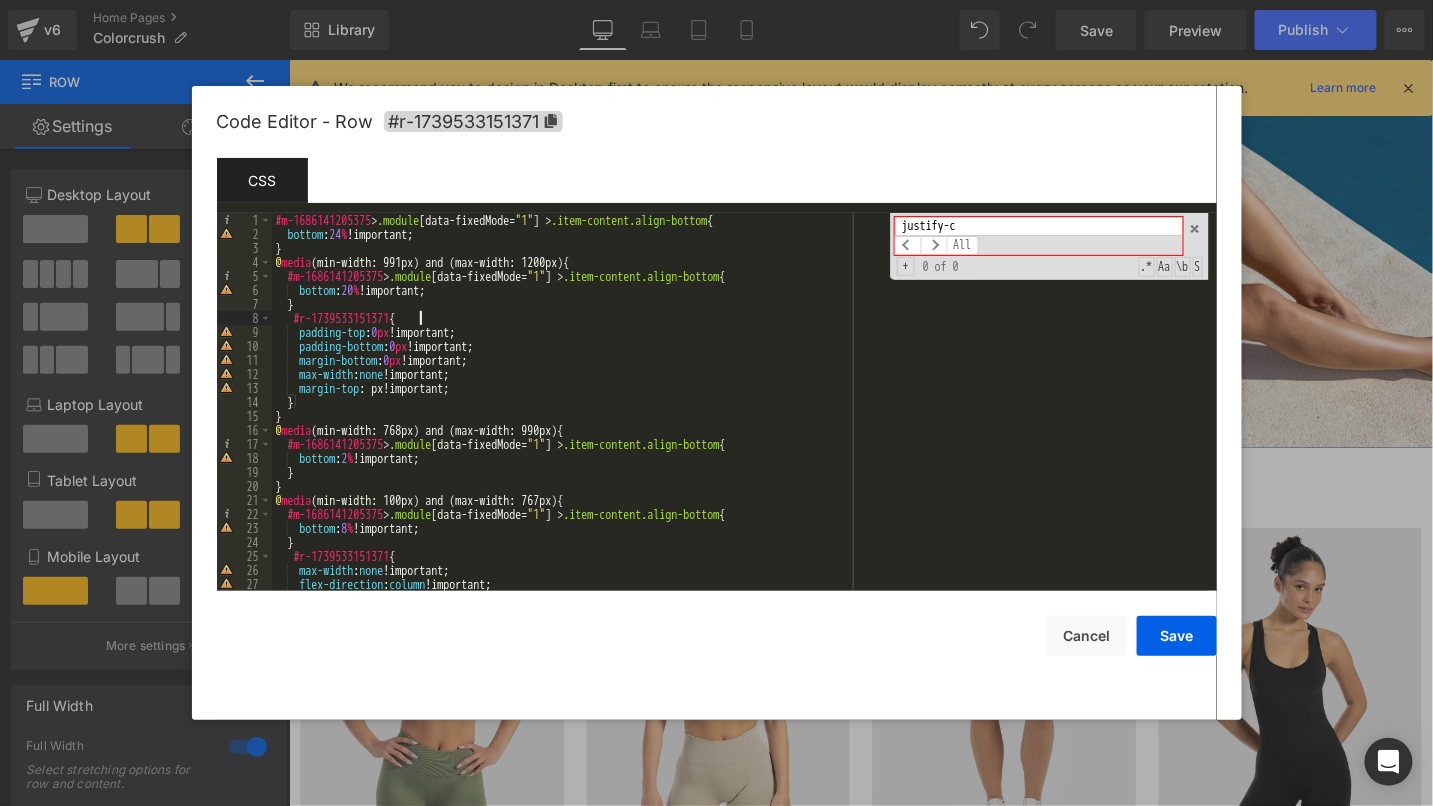 click on "#m-1686141205375  >  .module [ data-fixedMode = " 1 " ] >  .item-content.align-bottom {    bottom :  24 %  !important; } @ media  (min-width: 991px) and (max-width: 1200px) {    #m-1686141205375  >  .module [ data-fixedMode = " 1 " ] >  .item-content.align-bottom {       bottom :  20 %  !important;    }     #r-1739533151371 {       padding-top :  0 px !important;       padding-bottom :  0 px !important;       margin-bottom :  0 px !important;       max-width :  none !important;       margin-top : px!important;    } } @ media  (min-width: 768px) and (max-width: 990px) {    #m-1686141205375  >  .module [ data-fixedMode = " 1 " ] >  .item-content.align-bottom {       bottom :  2 %  !important;    } } @ media  (min-width: 100px) and (max-width: 767px) {    #m-1686141205375  >  .module [ data-fixedMode = " 1 " ] >  .item-content.align-bottom {       bottom :  8 %  !important;    }     #r-1739533151371 {       max-width :  none !important;       flex-direction :  column !important;    }" at bounding box center (740, 416) 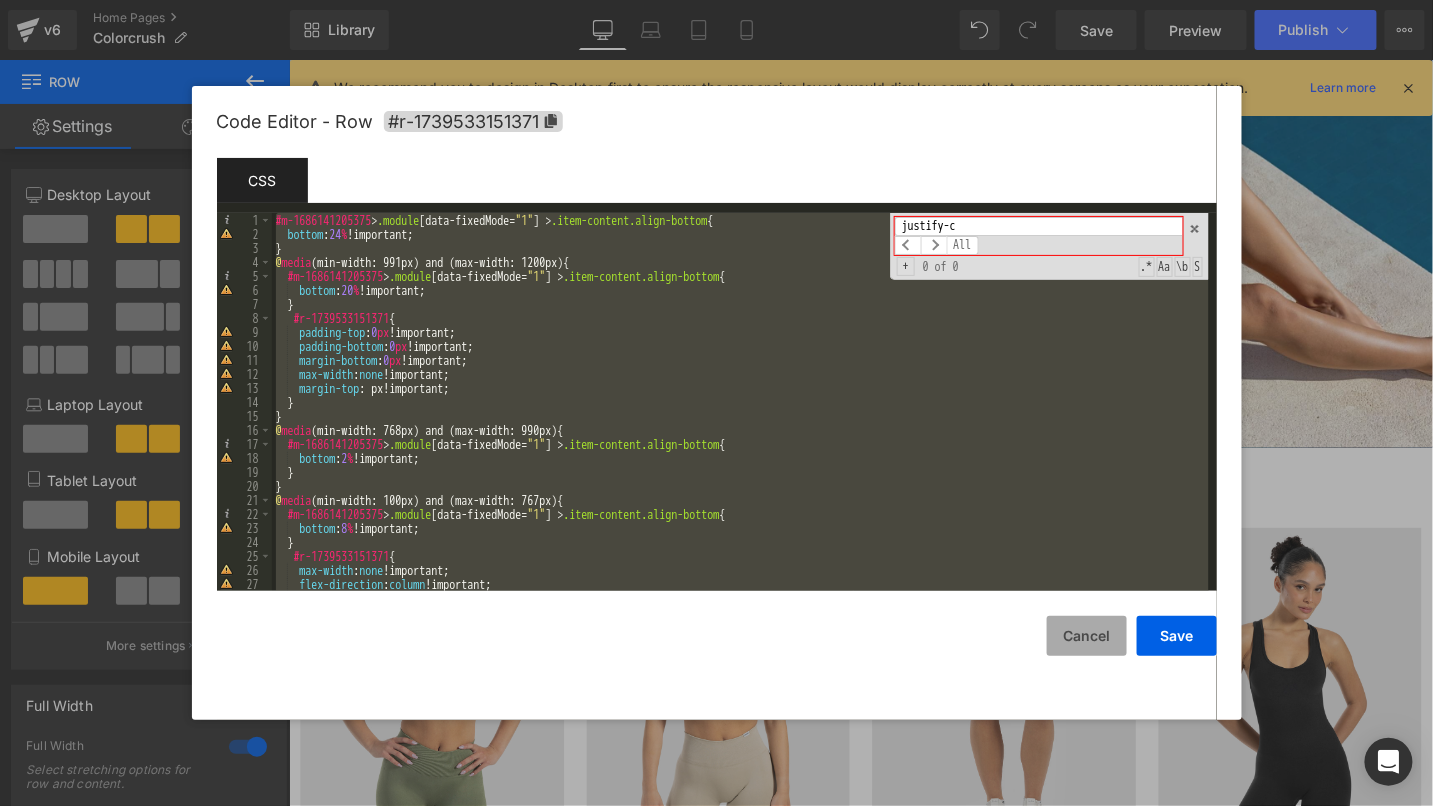 click on "Cancel" at bounding box center (1087, 636) 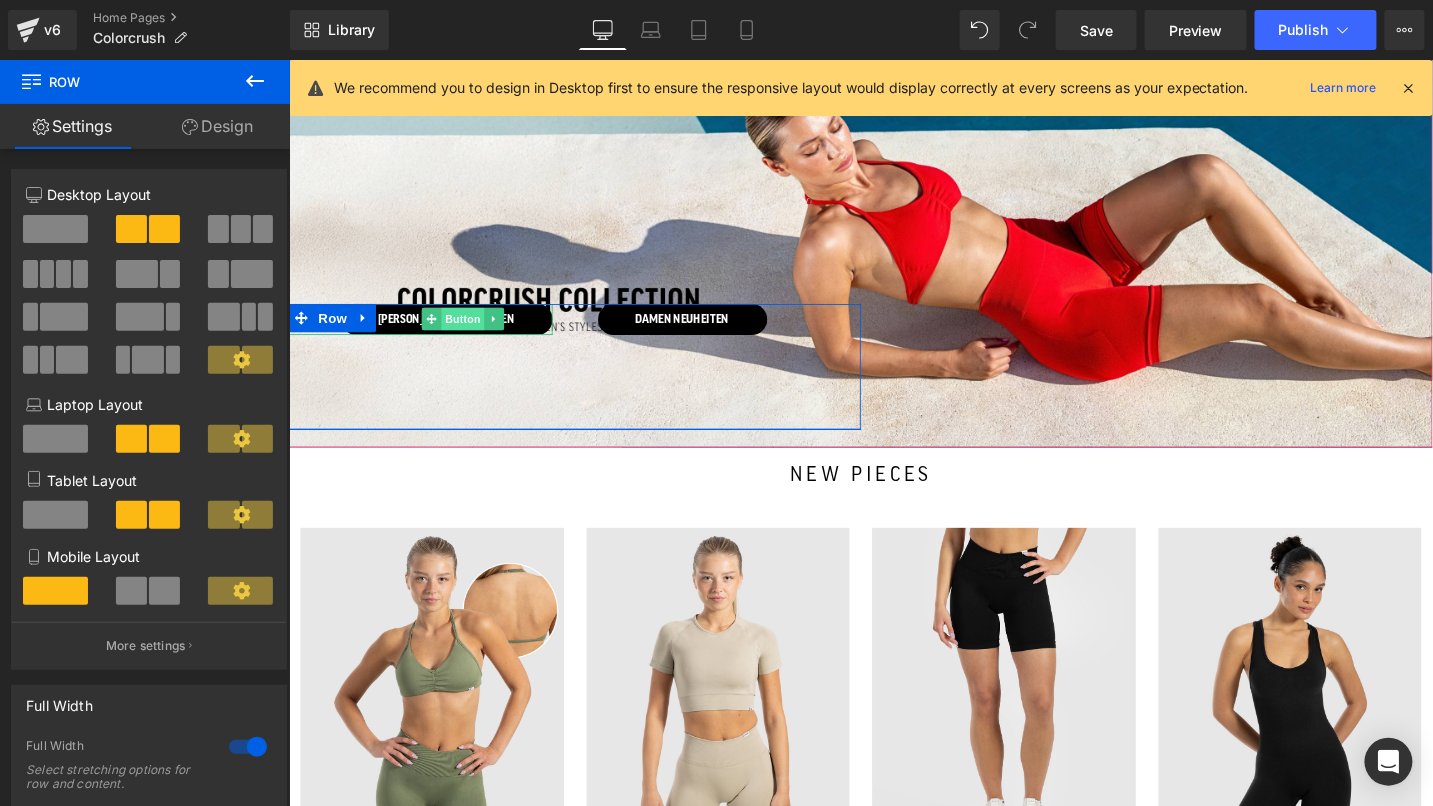 click on "Button" at bounding box center (472, 333) 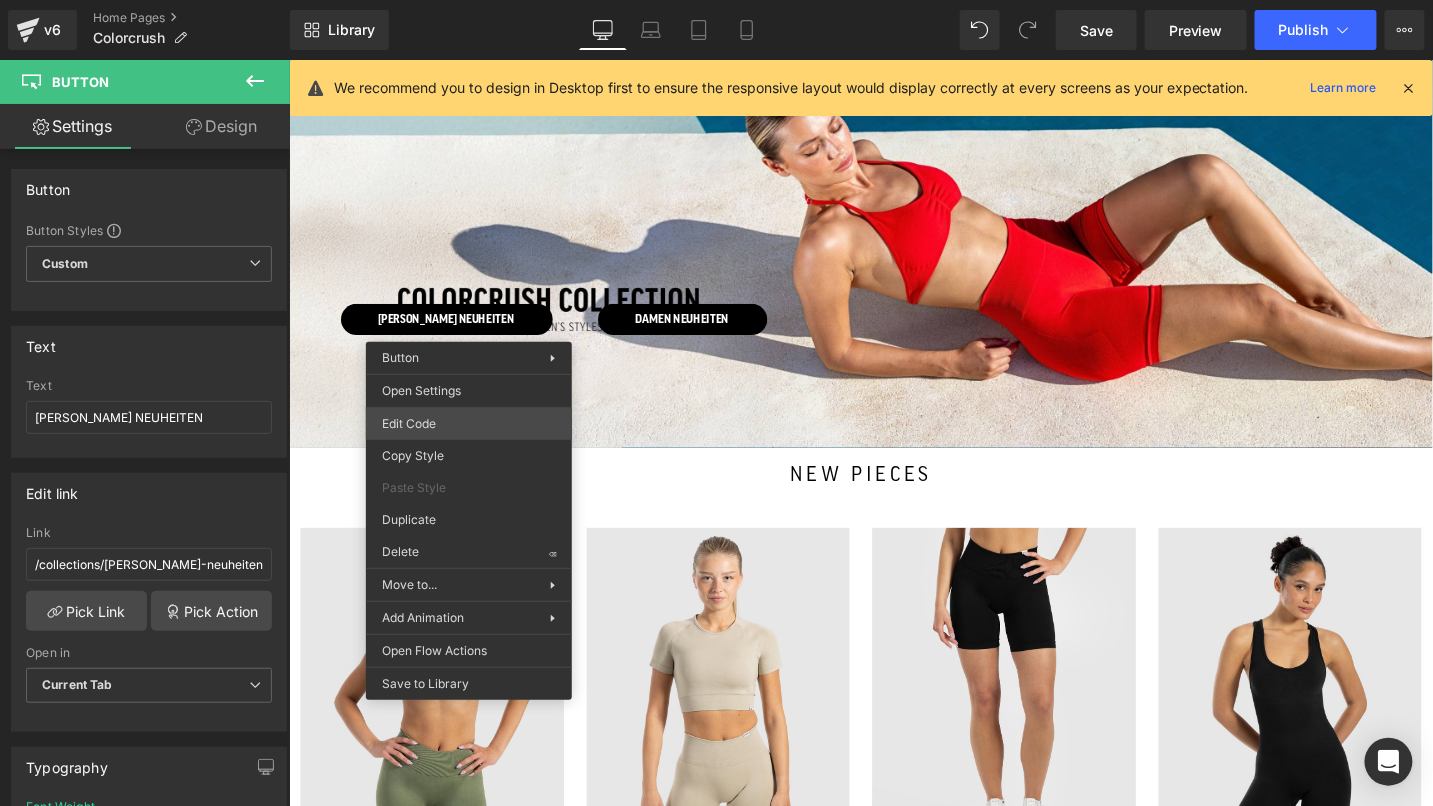 click on "Button  You are previewing how the   will restyle your page. You can not edit Elements in Preset Preview Mode.  v6 Home Pages Colorcrush Library Desktop Desktop Laptop Tablet Mobile Save Preview Publish Scheduled View Live Page View with current Template Save Template to Library Schedule Publish  Optimize  Publish Settings Shortcuts We recommend you to design in Desktop first to ensure the responsive layout would display correctly at every screens as your expectation. Learn more  Your page can’t be published   You've reached the maximum number of published pages on your plan  (0/0).  You need to upgrade your plan or unpublish all your pages to get 1 publish slot.   Unpublish pages   Upgrade plan  Elements Global Style Base Row  rows, columns, layouts, div Heading  headings, titles, h1,h2,h3,h4,h5,h6 Text Block  texts, paragraphs, contents, blocks Image  images, photos, alts, uploads Icon  icons, symbols Button  button, call to action, cta Separator  separators, dividers, horizontal lines Liquid  Banner" at bounding box center [716, 0] 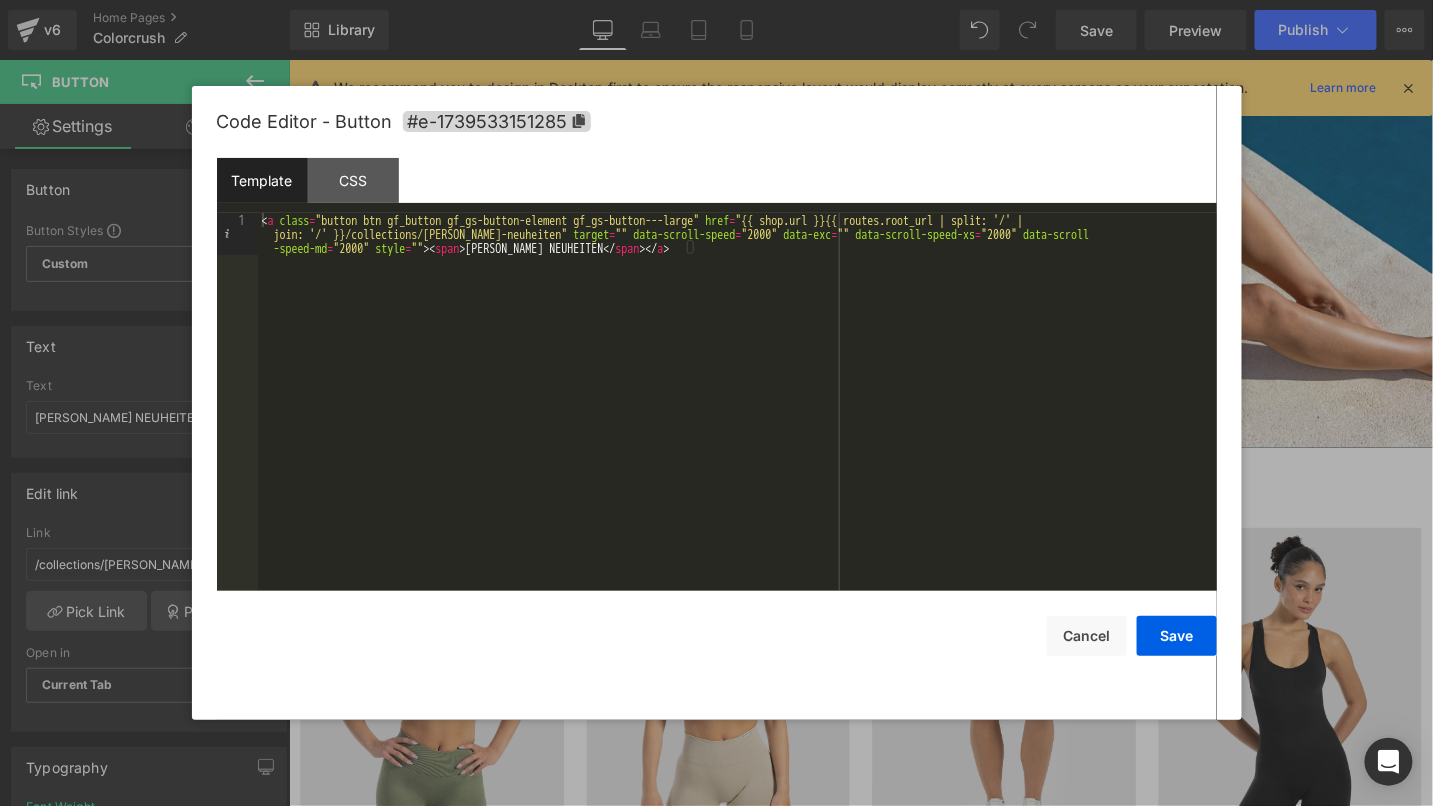 click on "< a   class = "button btn gf_button gf_gs-button-element gf_gs-button---large"   href = "{{ shop.url }}{{ routes.root_url | split: '/' |     join: '/' }}/collections/[PERSON_NAME]-neuheiten"   target = ""   data-scroll-speed = "2000"   data-exc = ""   data-scroll-speed-xs = "2000"   data-scroll    -speed-md = "2000"   style = "" > < span > [PERSON_NAME] NEUHEITEN </ span > </ a >" at bounding box center [737, 444] 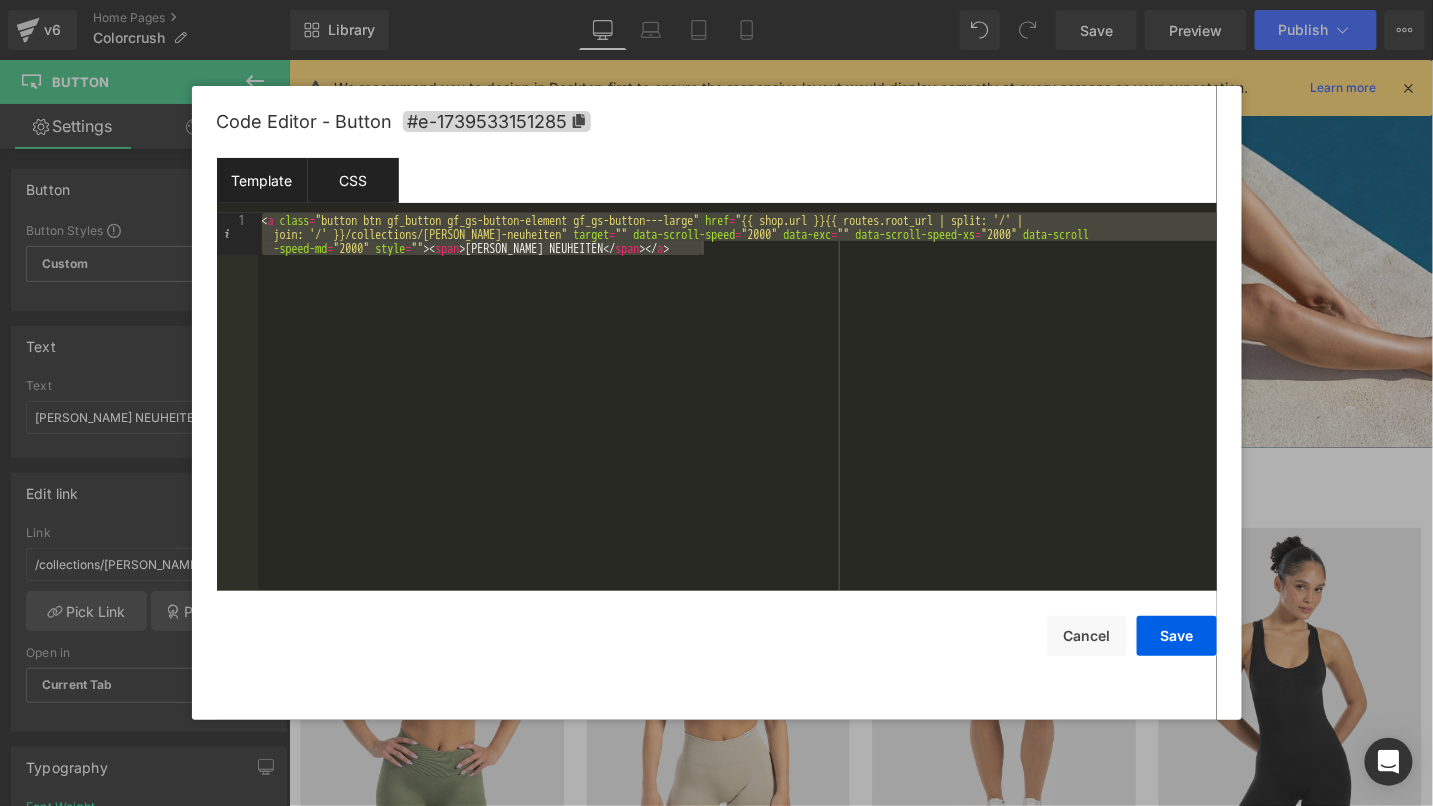 click on "CSS" at bounding box center [353, 180] 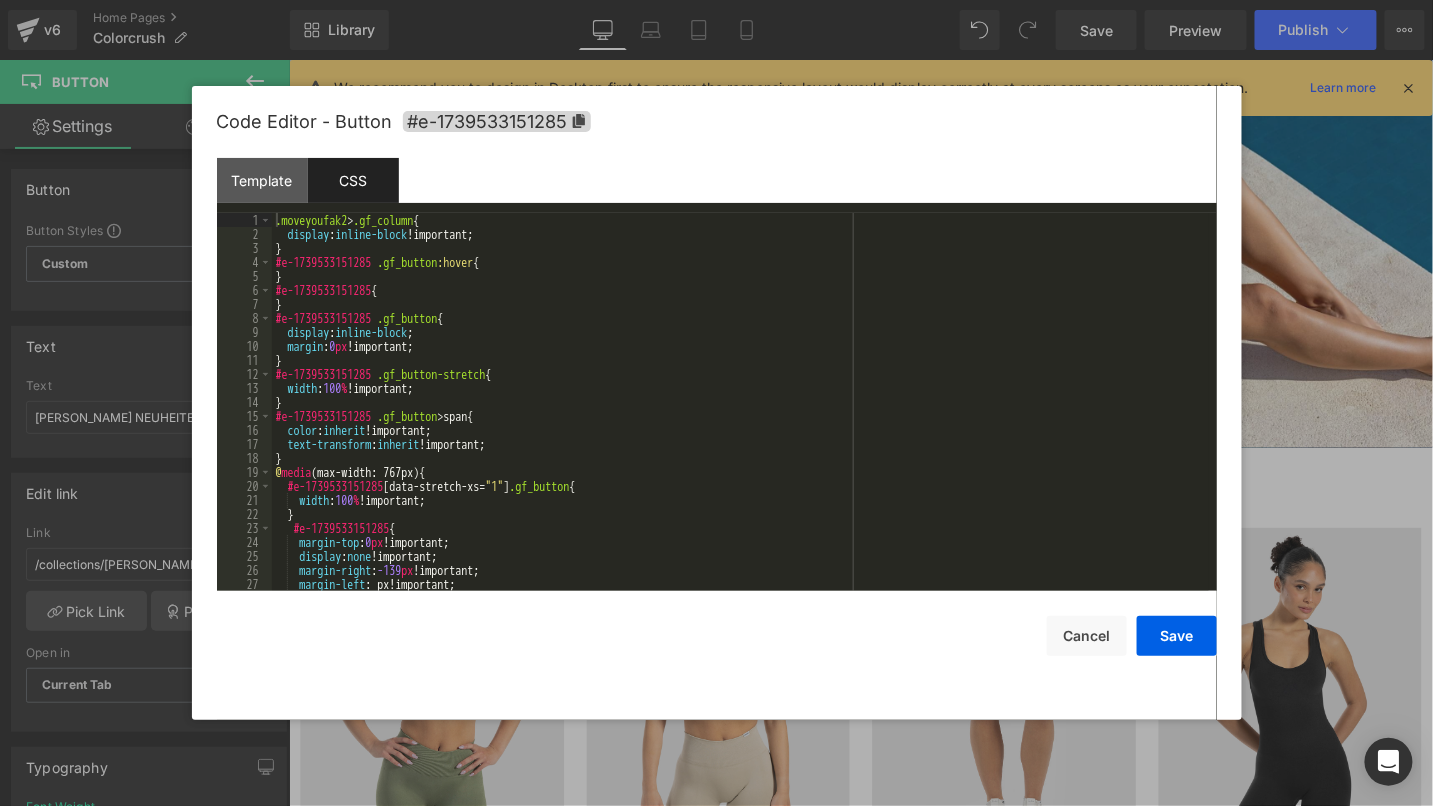 click on ".moveyoufak2  >  .gf_column {    display :  inline-block  !important; } #e-1739533151285   .gf_button :hover { } #e-1739533151285 { } #e-1739533151285   .gf_button {    display :  inline-block ;    margin :  0 px !important; } #e-1739533151285   .gf_button-stretch {    width :  100 %  !important; } #e-1739533151285   .gf_button  >  span {    color :  inherit !important;    text-transform :  inherit !important; } @ media  (max-width: 767px) {    #e-1739533151285  [ data-stretch-xs = " 1 " ]  .gf_button {       width :  100 %  !important;    }     #e-1739533151285 {       margin-top :  0 px !important;       display :  none !important;       margin-right :  -139 px !important;       margin-left : px!important;       margin-bottom :  150 px !important;" at bounding box center [740, 416] 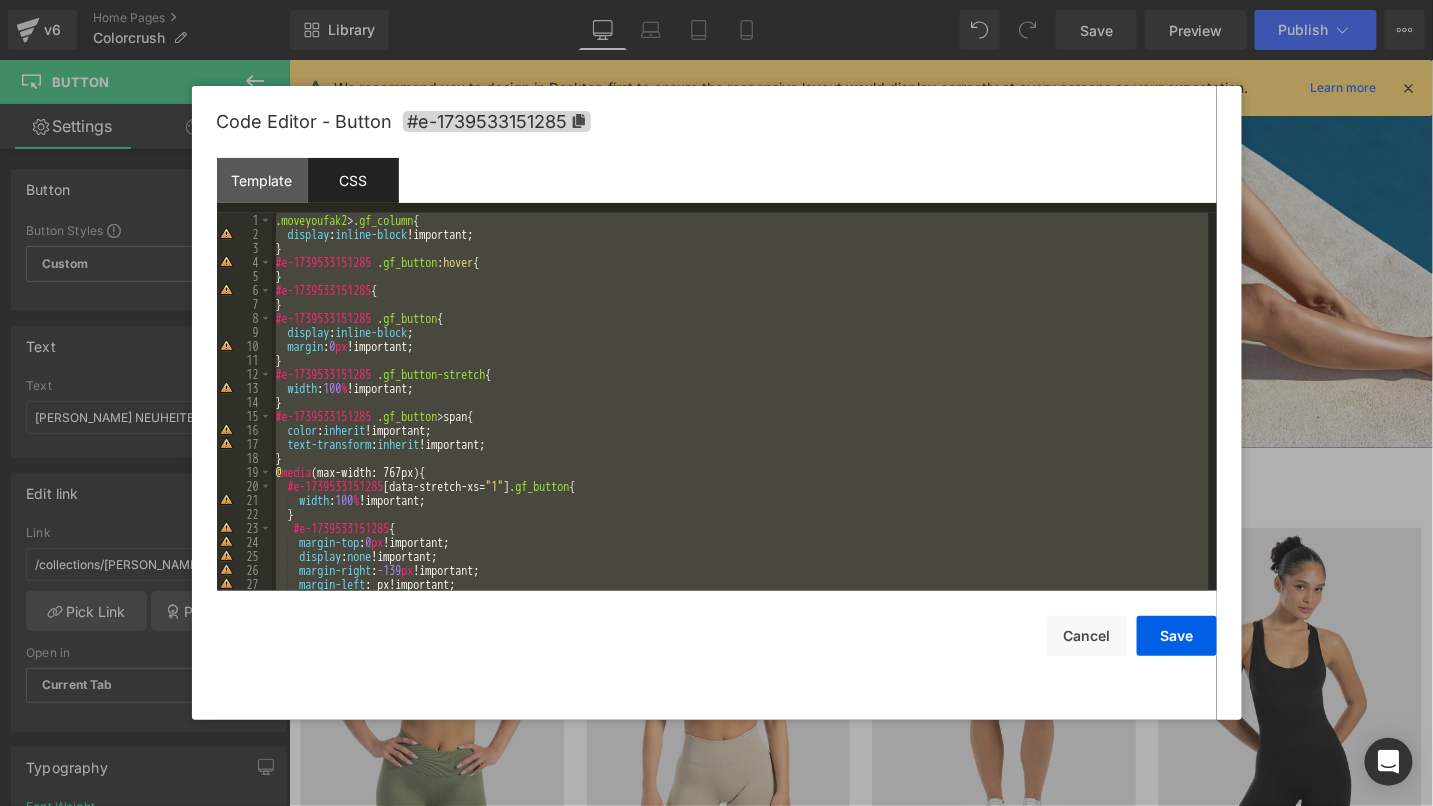 click on ".moveyoufak2  >  .gf_column {    display :  inline-block  !important; } #e-1739533151285   .gf_button :hover { } #e-1739533151285 { } #e-1739533151285   .gf_button {    display :  inline-block ;    margin :  0 px !important; } #e-1739533151285   .gf_button-stretch {    width :  100 %  !important; } #e-1739533151285   .gf_button  >  span {    color :  inherit !important;    text-transform :  inherit !important; } @ media  (max-width: 767px) {    #e-1739533151285  [ data-stretch-xs = " 1 " ]  .gf_button {       width :  100 %  !important;    }     #e-1739533151285 {       margin-top :  0 px !important;       display :  none !important;       margin-right :  -139 px !important;       margin-left : px!important;       margin-bottom :  150 px !important;" at bounding box center (740, 416) 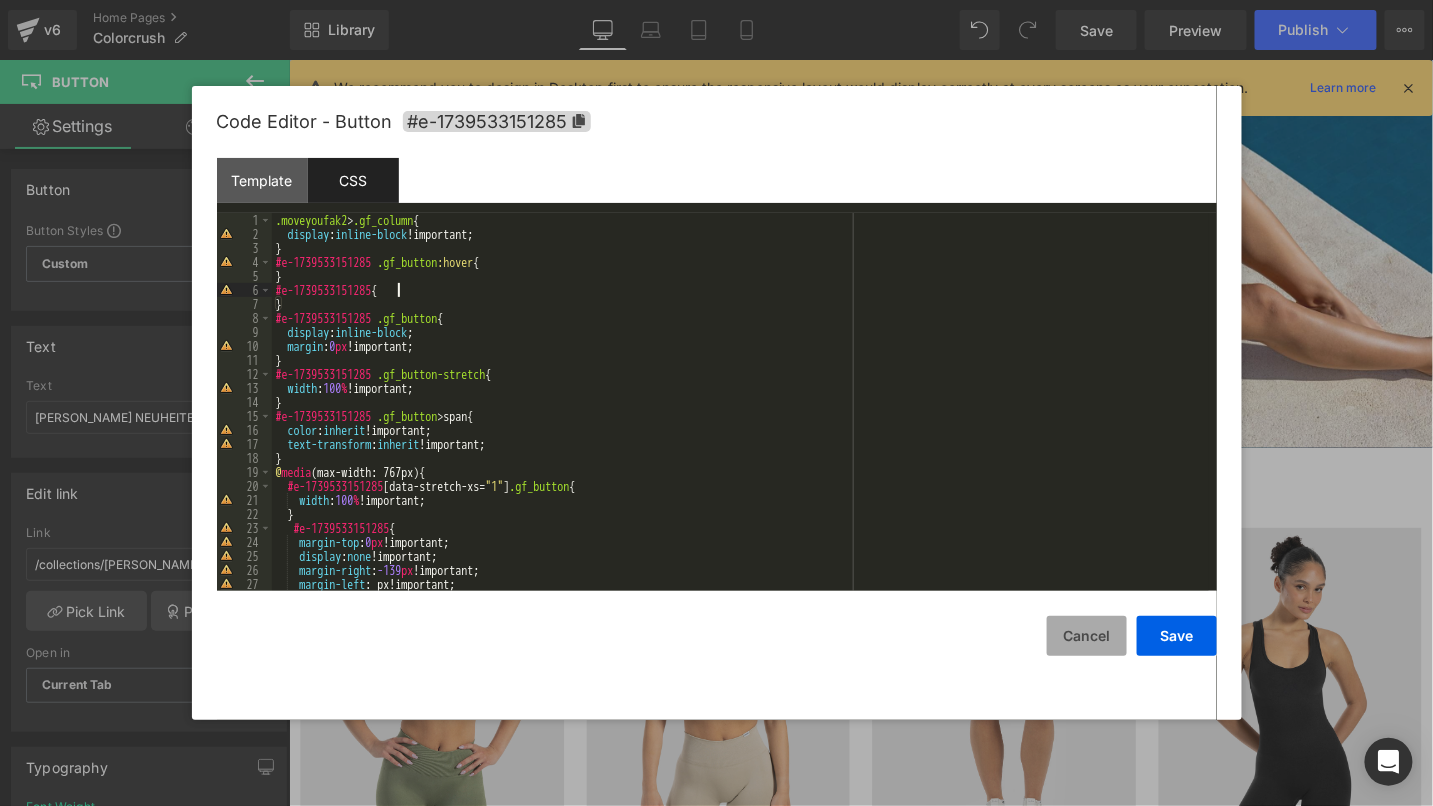 click on "Cancel" at bounding box center (1087, 636) 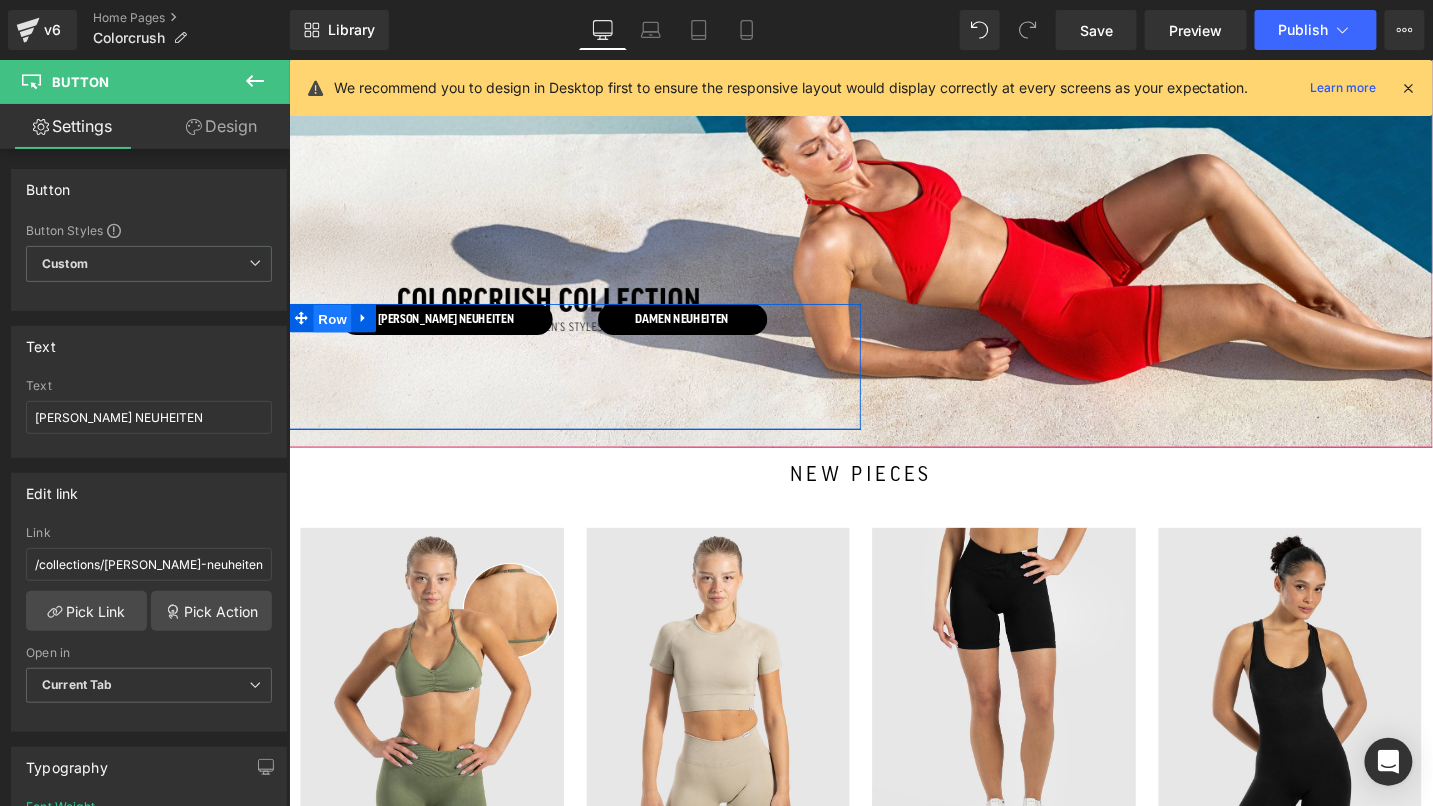 click on "Row" at bounding box center [334, 333] 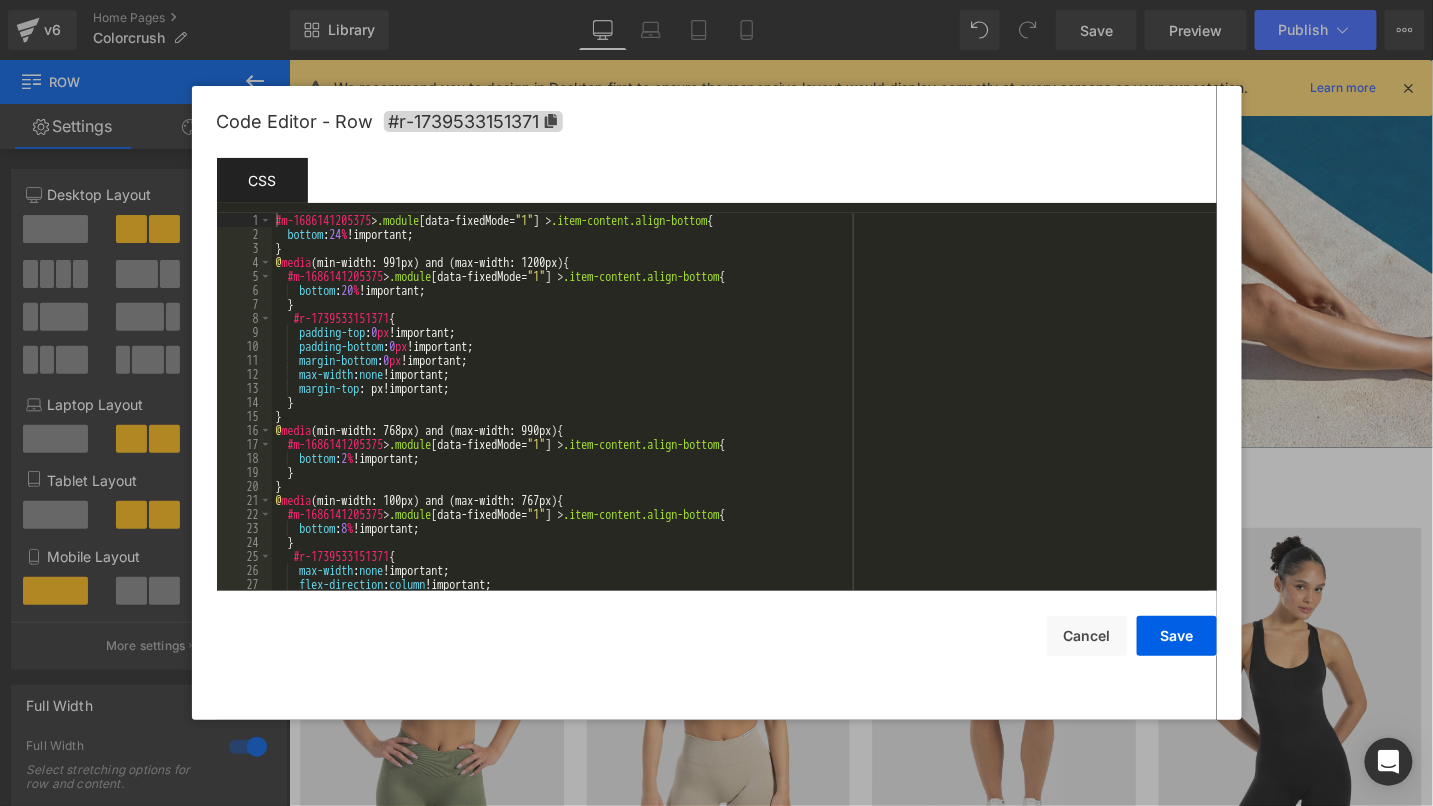 click on "Row  You are previewing how the   will restyle your page. You can not edit Elements in Preset Preview Mode.  v6 Home Pages Colorcrush Library Desktop Desktop Laptop Tablet Mobile Save Preview Publish Scheduled View Live Page View with current Template Save Template to Library Schedule Publish  Optimize  Publish Settings Shortcuts We recommend you to design in Desktop first to ensure the responsive layout would display correctly at every screens as your expectation. Learn more  Your page can’t be published   You've reached the maximum number of published pages on your plan  (0/0).  You need to upgrade your plan or unpublish all your pages to get 1 publish slot.   Unpublish pages   Upgrade plan  Elements Global Style Base Row  rows, columns, layouts, div Heading  headings, titles, h1,h2,h3,h4,h5,h6 Text Block  texts, paragraphs, contents, blocks Image  images, photos, alts, uploads Icon  icons, symbols Button  button, call to action, cta Separator  separators, dividers, horizontal lines Liquid  Banner Stack" at bounding box center [716, 0] 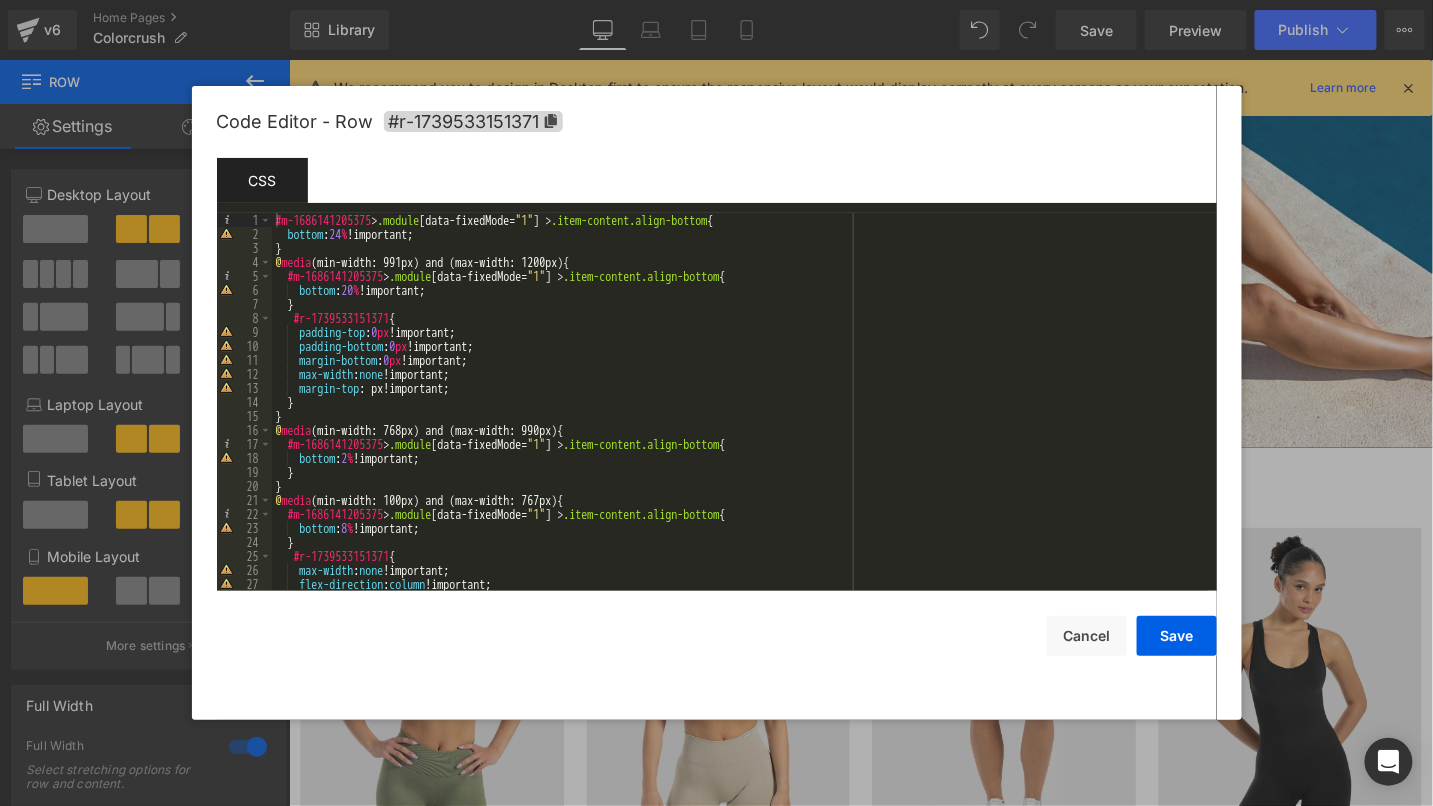 click on "#m-1686141205375  >  .module [ data-fixedMode = " 1 " ] >  .item-content.align-bottom {    bottom :  24 %  !important; } @ media  (min-width: 991px) and (max-width: 1200px) {    #m-1686141205375  >  .module [ data-fixedMode = " 1 " ] >  .item-content.align-bottom {       bottom :  20 %  !important;    }     #r-1739533151371 {       padding-top :  0 px !important;       padding-bottom :  0 px !important;       margin-bottom :  0 px !important;       max-width :  none !important;       margin-top : px!important;    } } @ media  (min-width: 768px) and (max-width: 990px) {    #m-1686141205375  >  .module [ data-fixedMode = " 1 " ] >  .item-content.align-bottom {       bottom :  2 %  !important;    } } @ media  (min-width: 100px) and (max-width: 767px) {    #m-1686141205375  >  .module [ data-fixedMode = " 1 " ] >  .item-content.align-bottom {       bottom :  8 %  !important;    }     #r-1739533151371 {       max-width :  none !important;       flex-direction :  column !important;    }" at bounding box center (740, 416) 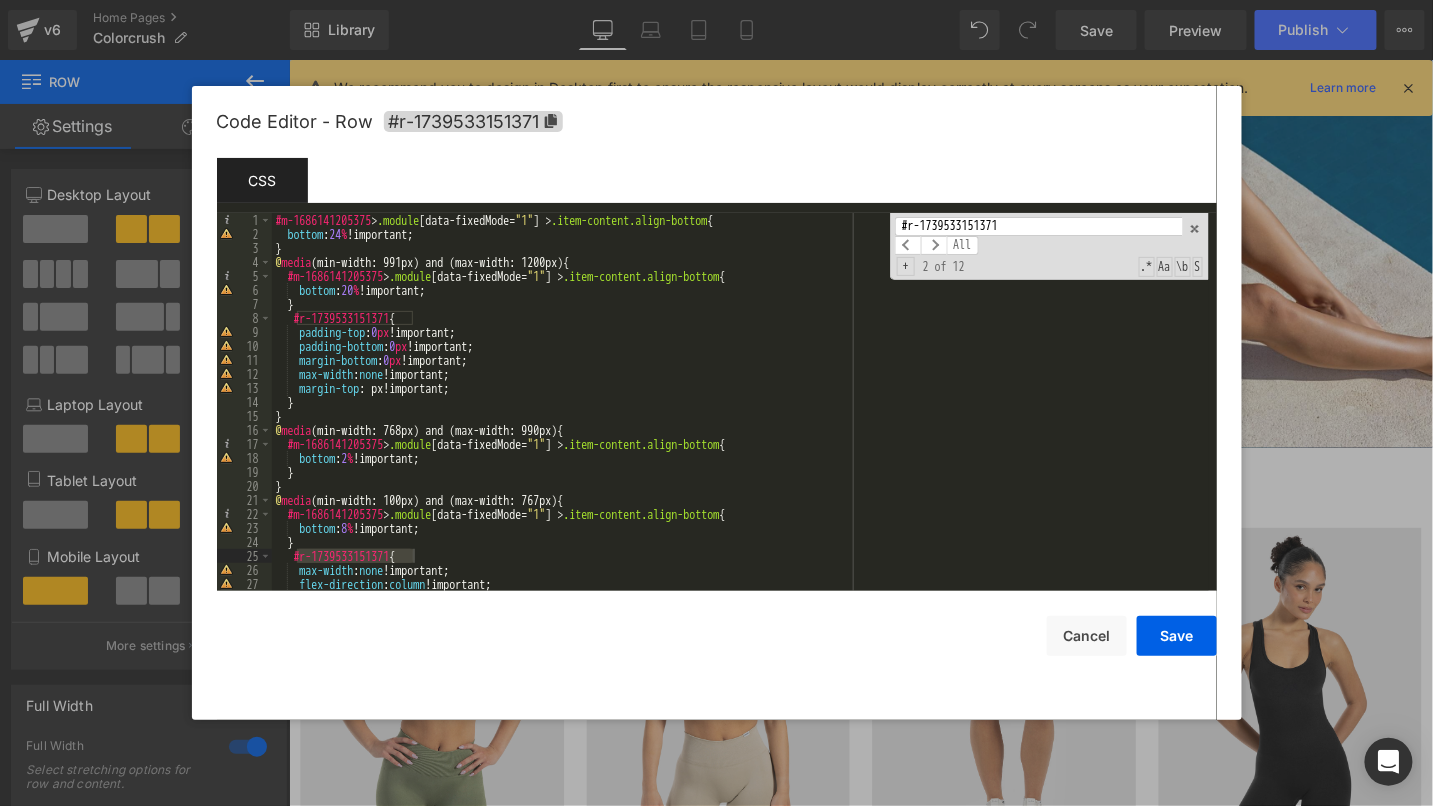 click on "#r-1739533151371" at bounding box center [1039, 226] 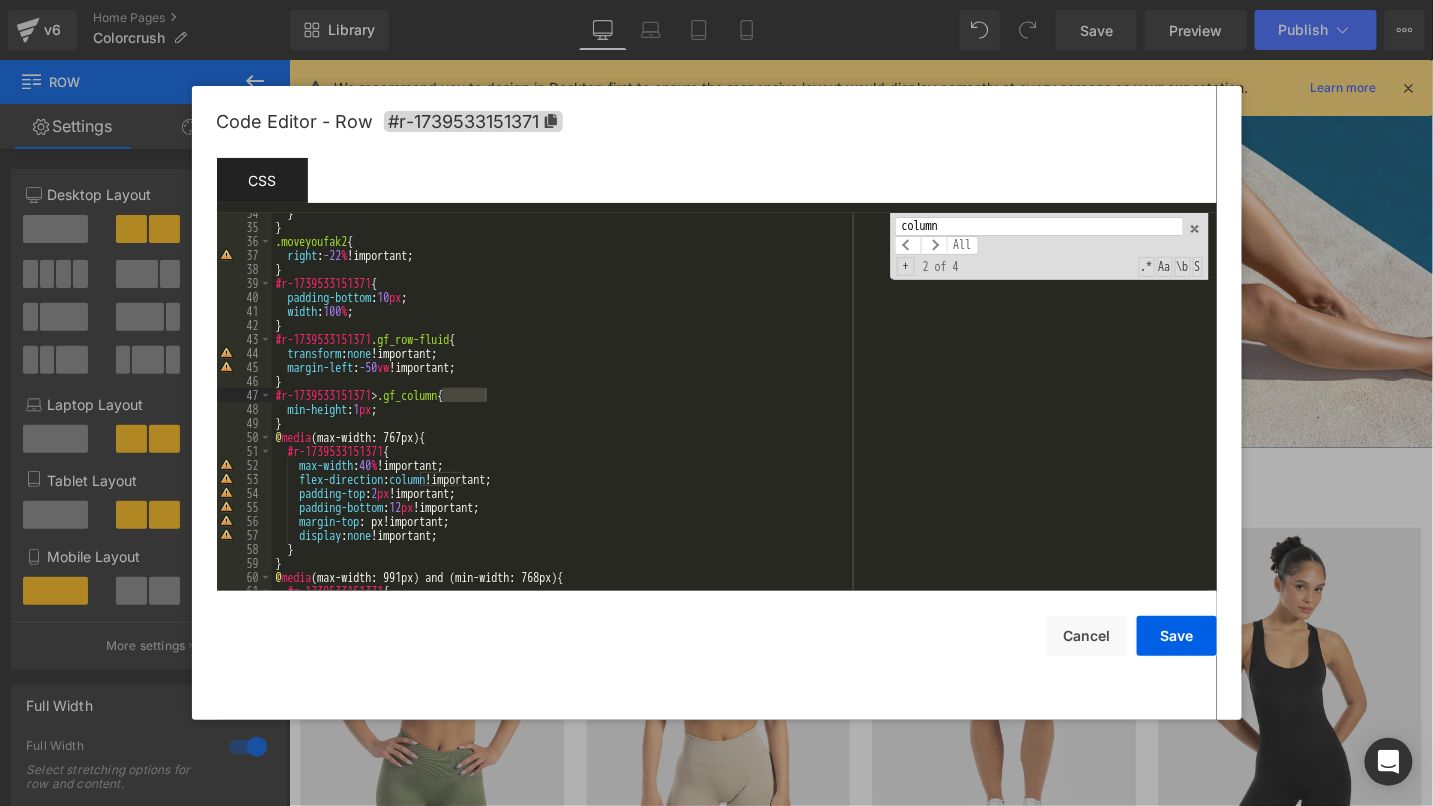 scroll, scrollTop: 469, scrollLeft: 0, axis: vertical 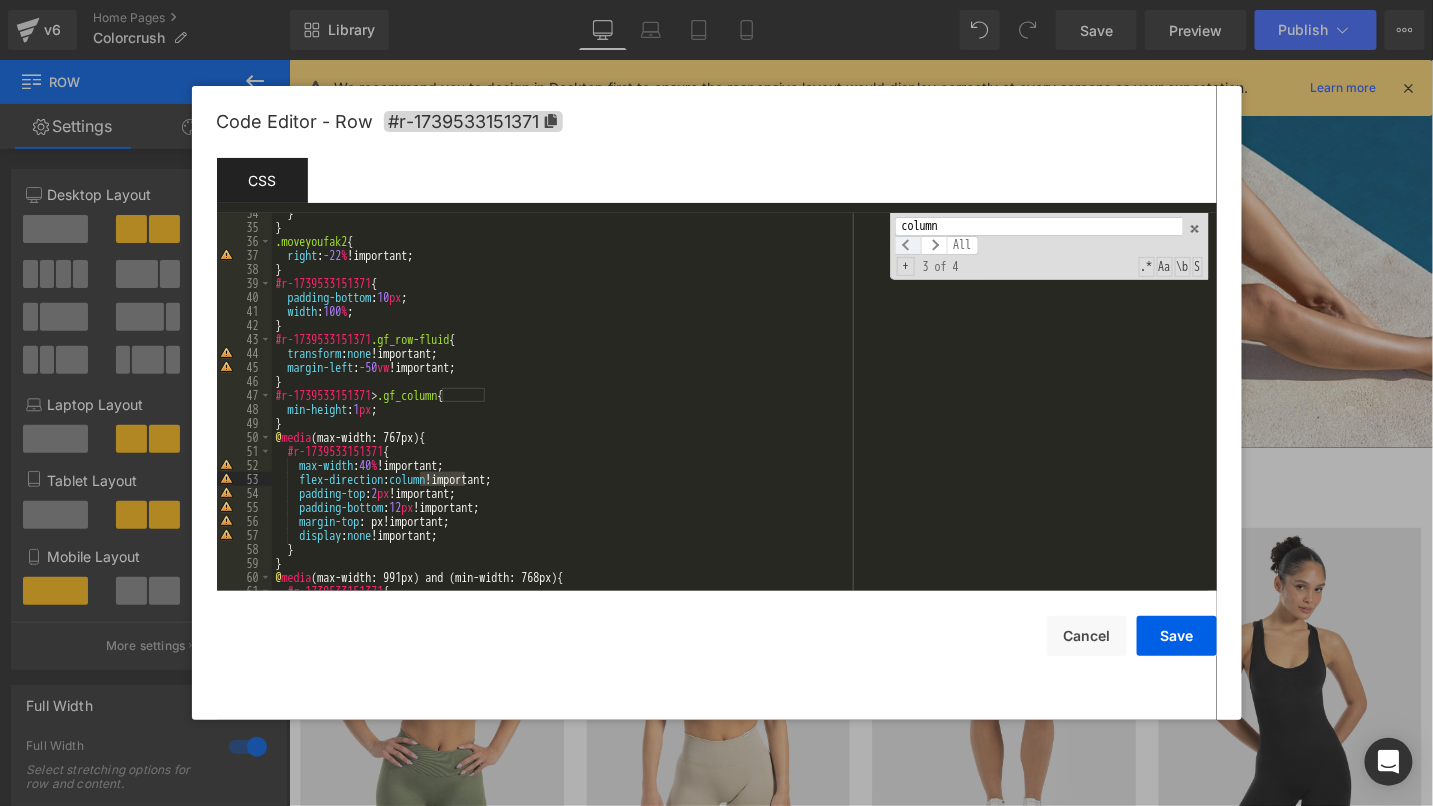 click at bounding box center [908, 245] 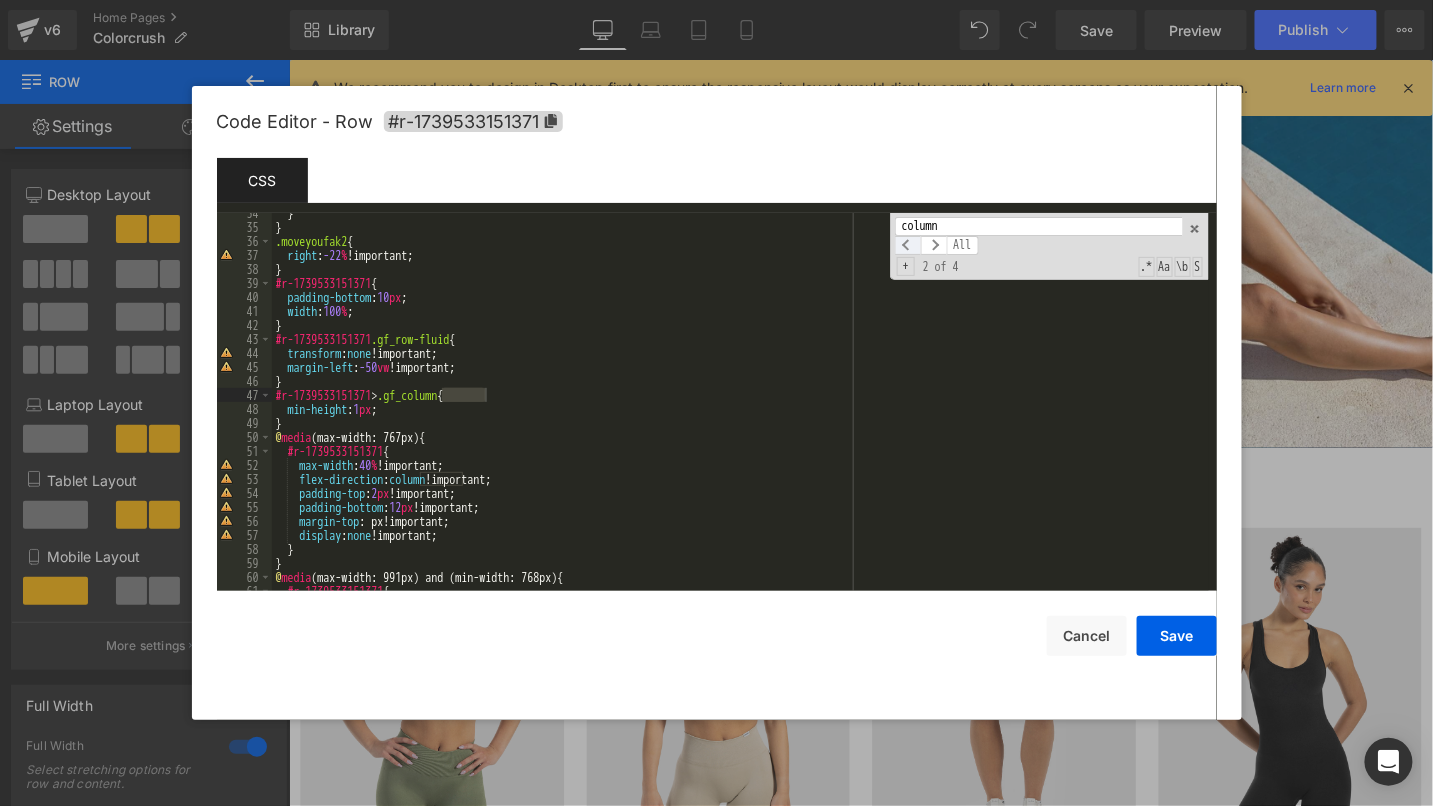 click at bounding box center [908, 245] 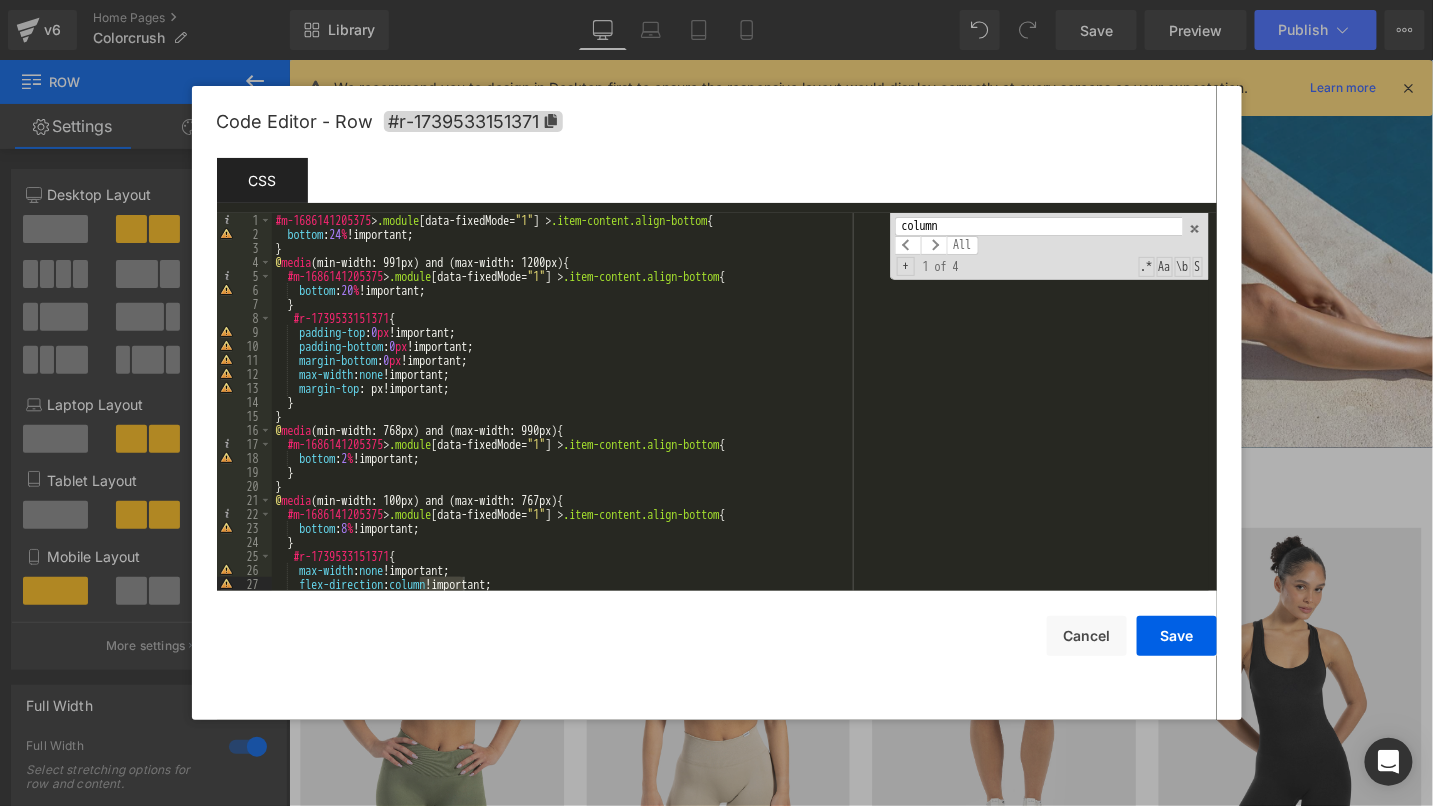 scroll, scrollTop: 0, scrollLeft: 0, axis: both 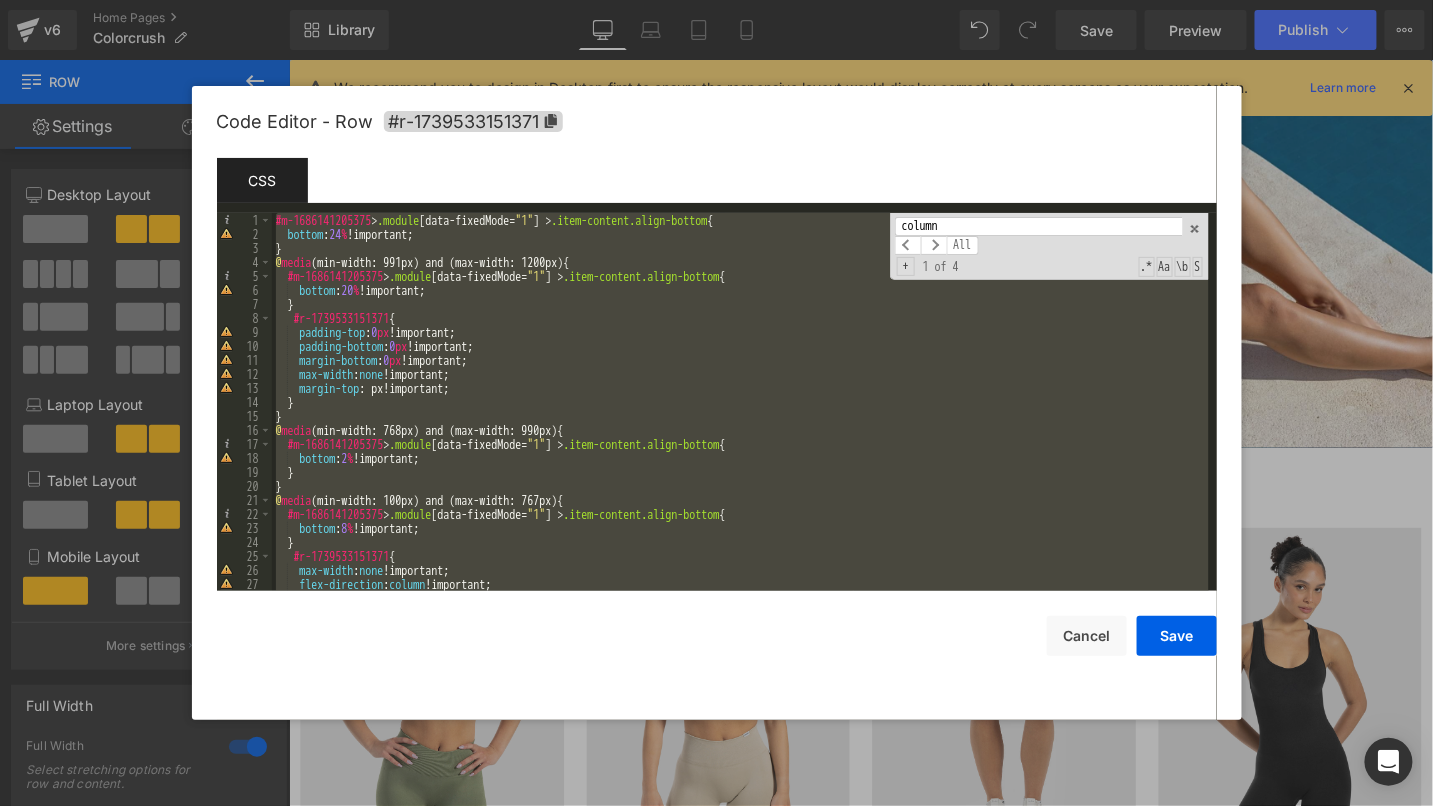 click on "#m-1686141205375  >  .module [ data-fixedMode = " 1 " ] >  .item-content.align-bottom {    bottom :  24 %  !important; } @ media  (min-width: 991px) and (max-width: 1200px) {    #m-1686141205375  >  .module [ data-fixedMode = " 1 " ] >  .item-content.align-bottom {       bottom :  20 %  !important;    }     #r-1739533151371 {       padding-top :  0 px !important;       padding-bottom :  0 px !important;       margin-bottom :  0 px !important;       max-width :  none !important;       margin-top : px!important;    } } @ media  (min-width: 768px) and (max-width: 990px) {    #m-1686141205375  >  .module [ data-fixedMode = " 1 " ] >  .item-content.align-bottom {       bottom :  2 %  !important;    } } @ media  (min-width: 100px) and (max-width: 767px) {    #m-1686141205375  >  .module [ data-fixedMode = " 1 " ] >  .item-content.align-bottom {       bottom :  8 %  !important;    }     #r-1739533151371 {       max-width :  none !important;       flex-direction :  column !important;    }" at bounding box center [740, 416] 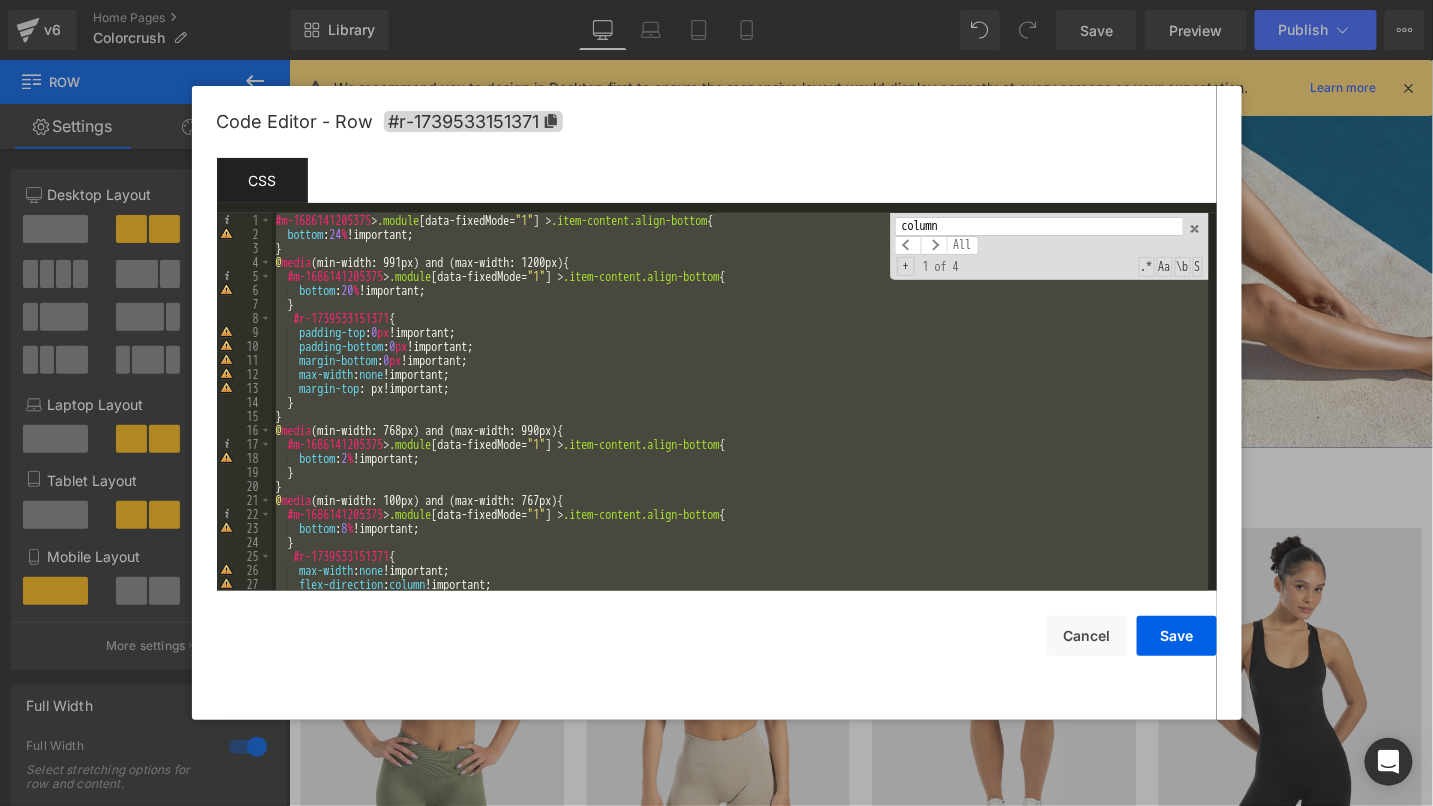 click on "#m-1686141205375  >  .module [ data-fixedMode = " 1 " ] >  .item-content.align-bottom {    bottom :  24 %  !important; } @ media  (min-width: 991px) and (max-width: 1200px) {    #m-1686141205375  >  .module [ data-fixedMode = " 1 " ] >  .item-content.align-bottom {       bottom :  20 %  !important;    }     #r-1739533151371 {       padding-top :  0 px !important;       padding-bottom :  0 px !important;       margin-bottom :  0 px !important;       max-width :  none !important;       margin-top : px!important;    } } @ media  (min-width: 768px) and (max-width: 990px) {    #m-1686141205375  >  .module [ data-fixedMode = " 1 " ] >  .item-content.align-bottom {       bottom :  2 %  !important;    } } @ media  (min-width: 100px) and (max-width: 767px) {    #m-1686141205375  >  .module [ data-fixedMode = " 1 " ] >  .item-content.align-bottom {       bottom :  8 %  !important;    }     #r-1739533151371 {       max-width :  none !important;       flex-direction :  column !important;    }" at bounding box center [740, 416] 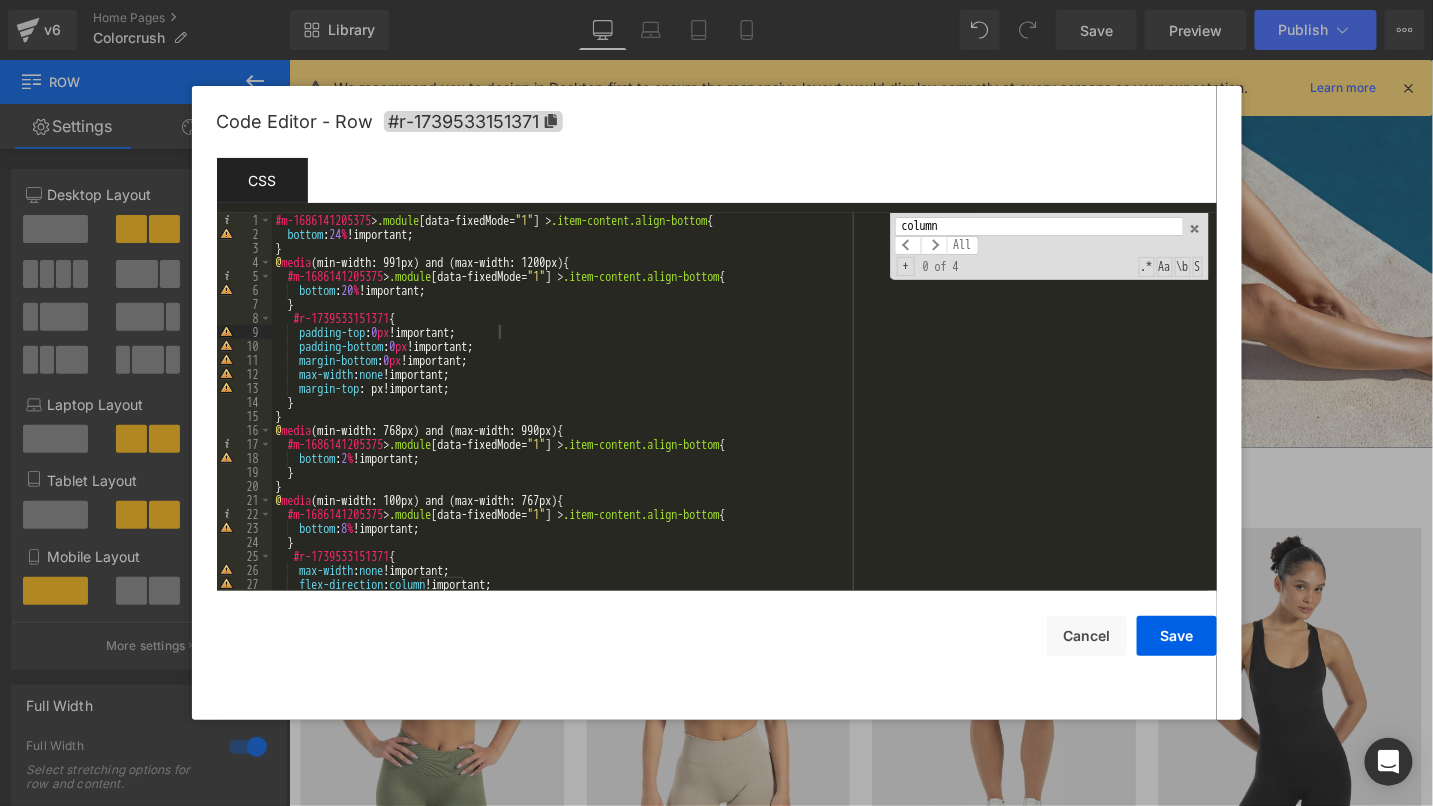 paste on "in-width: 992px" 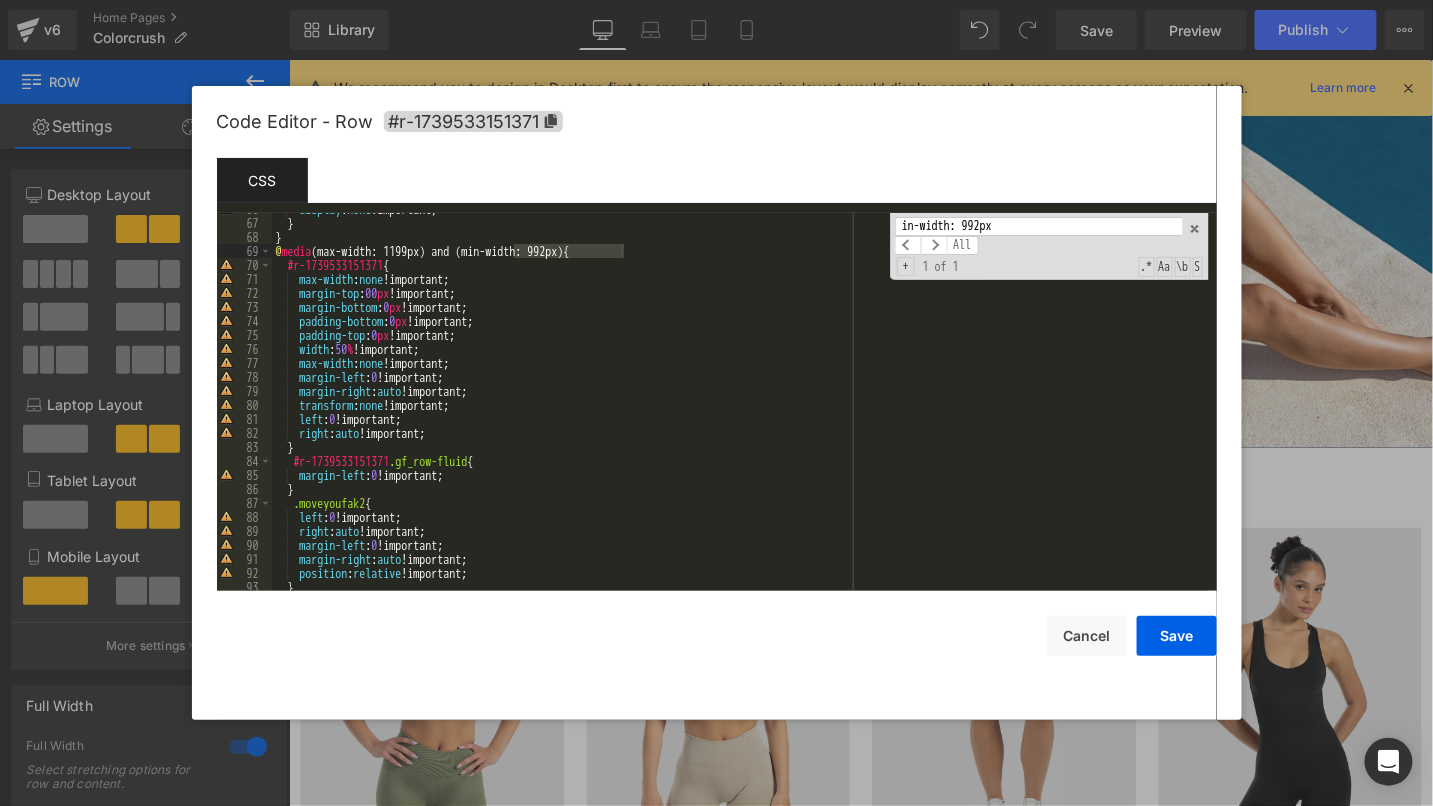 scroll, scrollTop: 921, scrollLeft: 0, axis: vertical 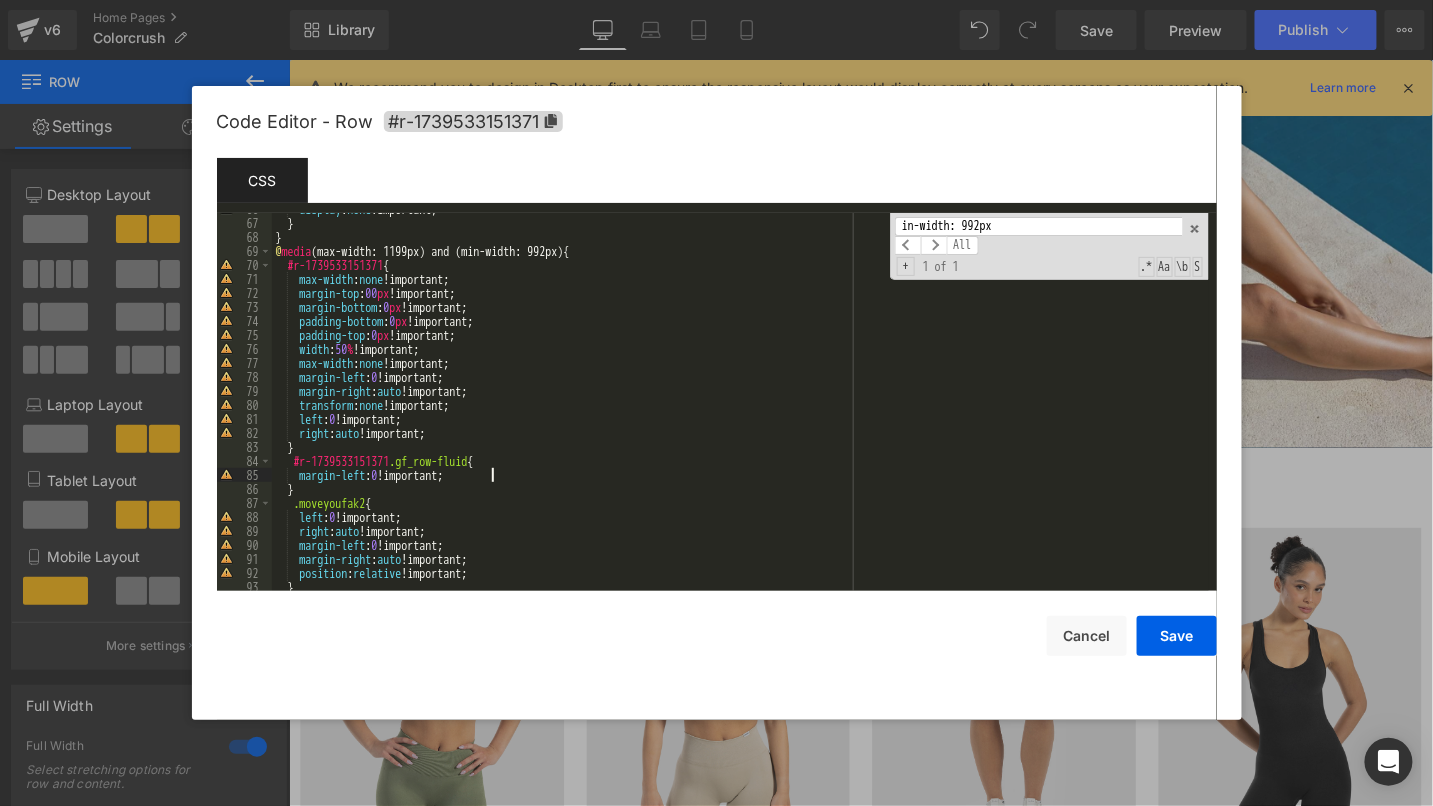 type 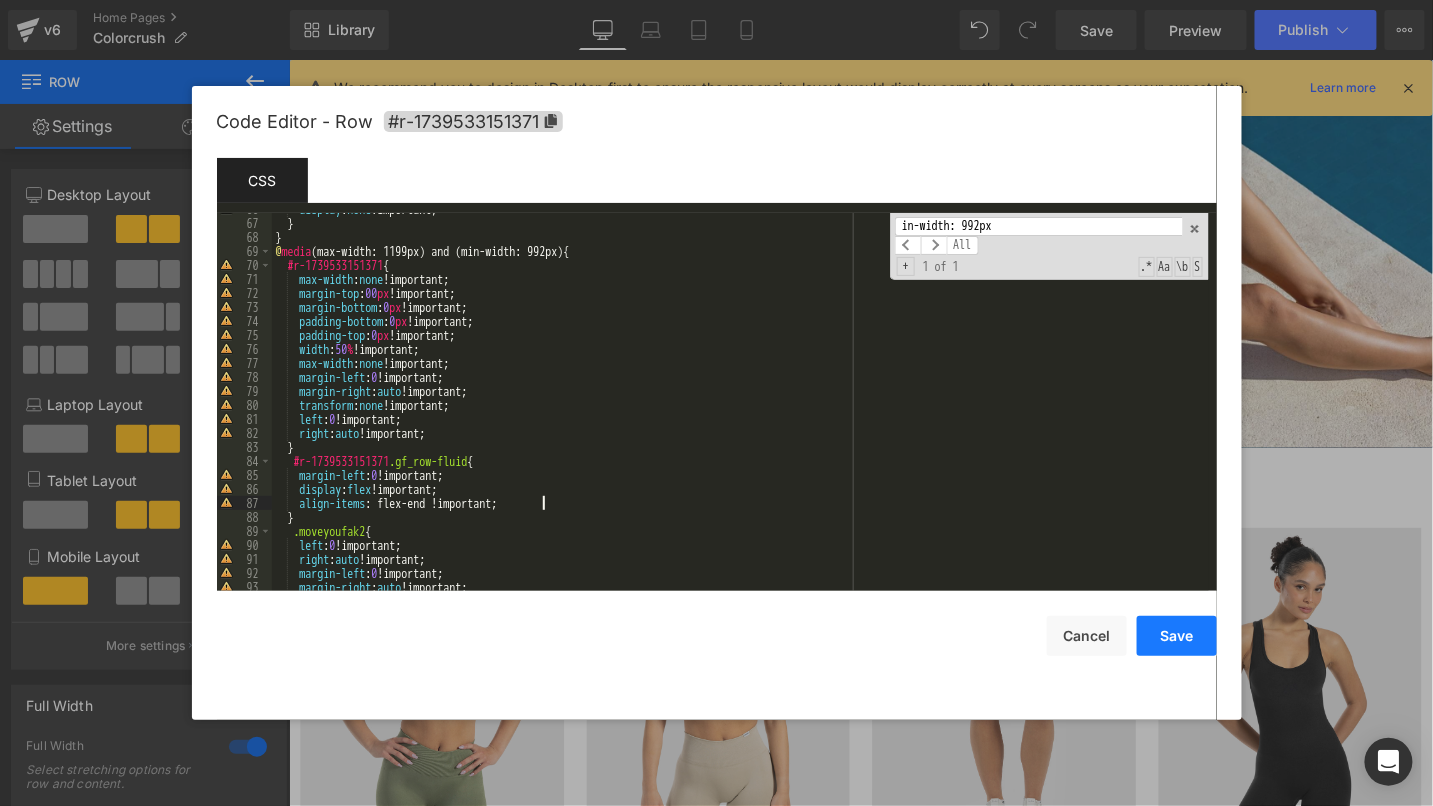 click on "Save" at bounding box center [1177, 636] 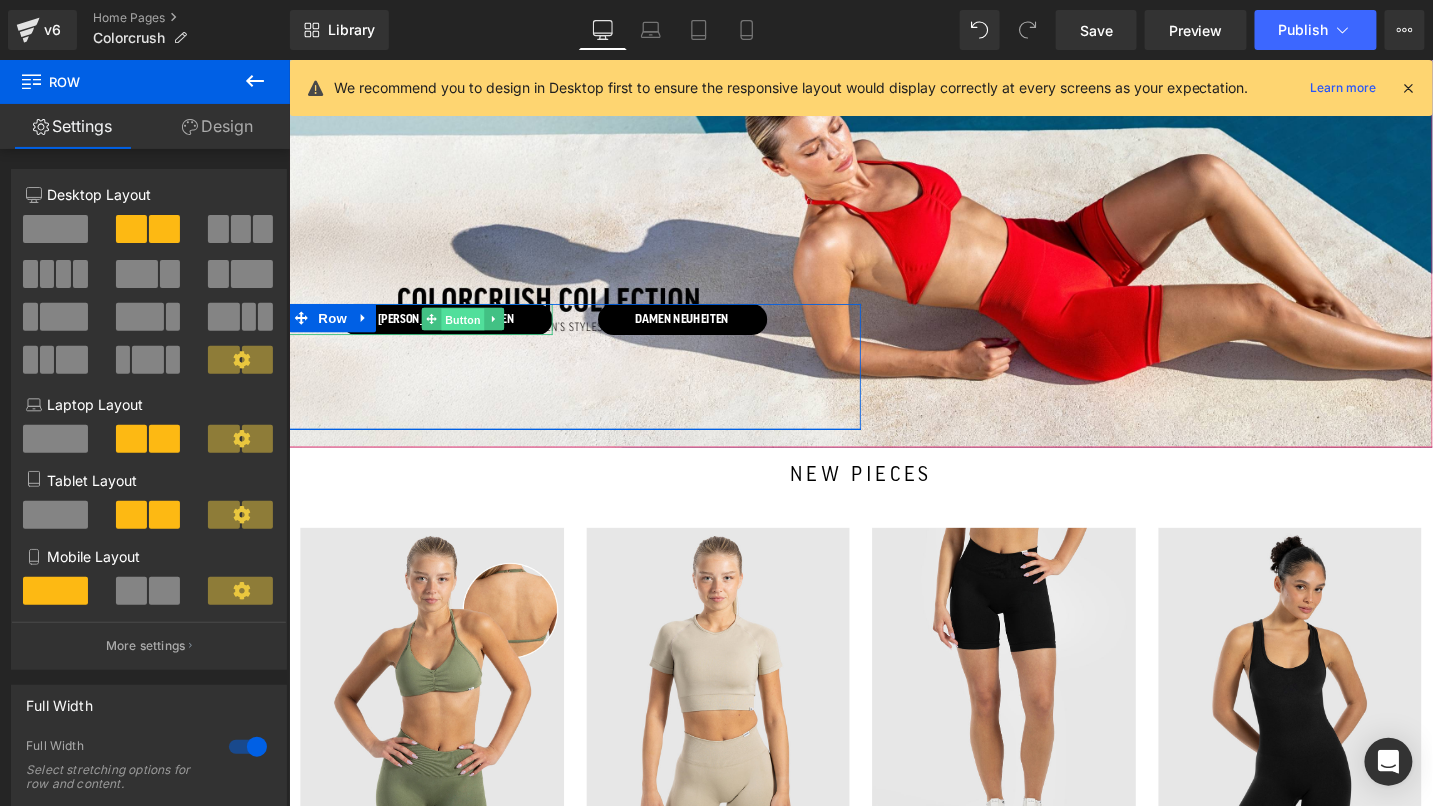 click on "Button" at bounding box center (472, 334) 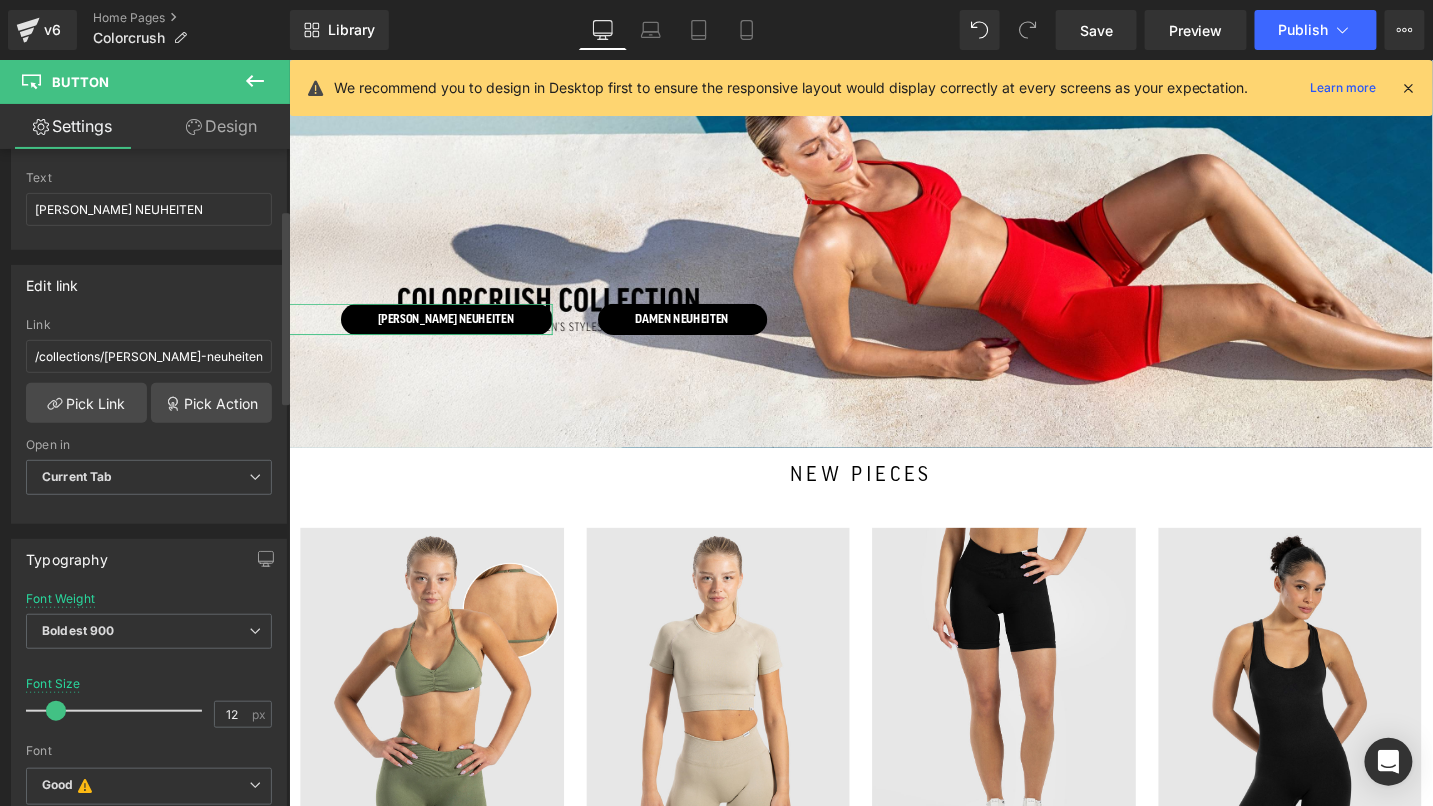 scroll, scrollTop: 0, scrollLeft: 0, axis: both 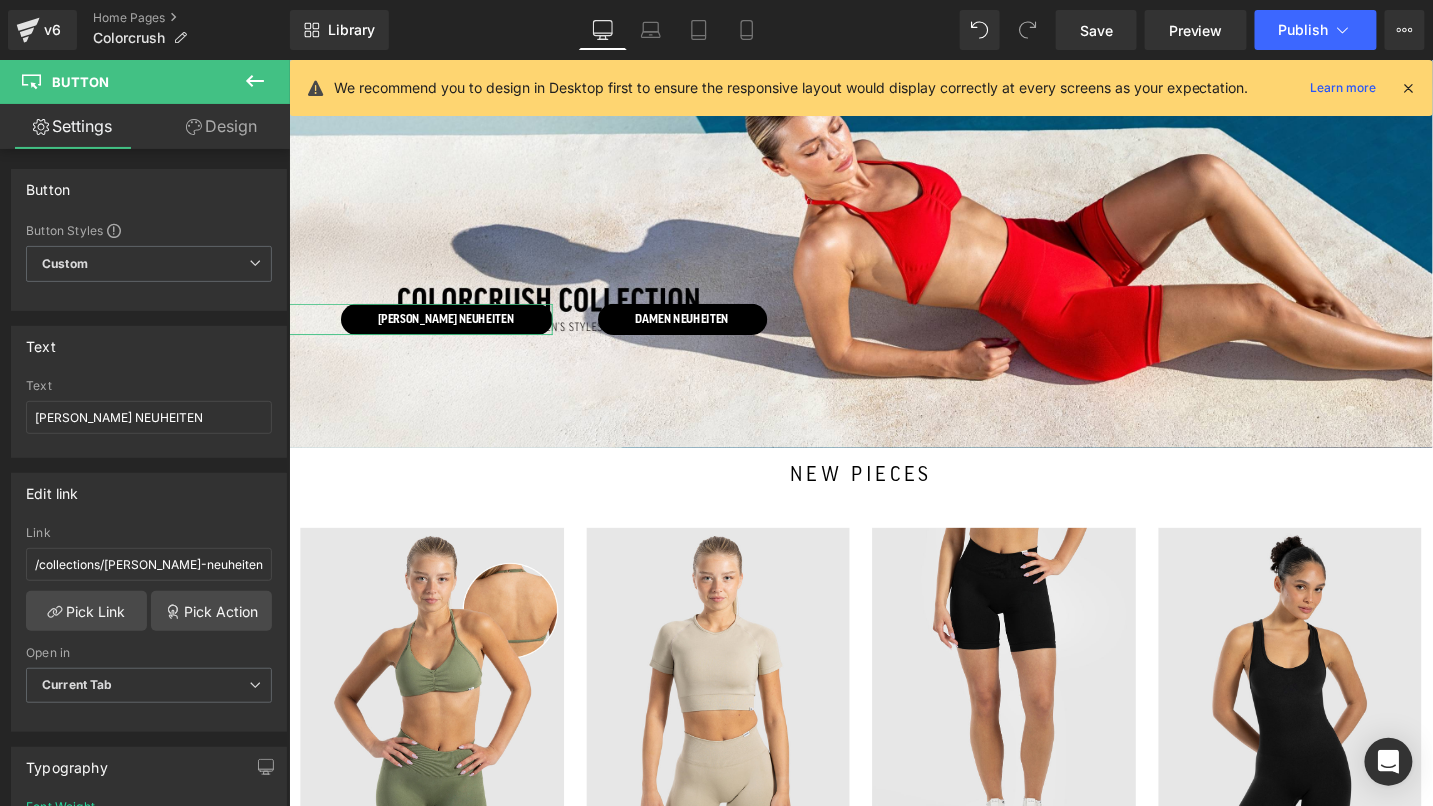 click on "Design" at bounding box center (221, 126) 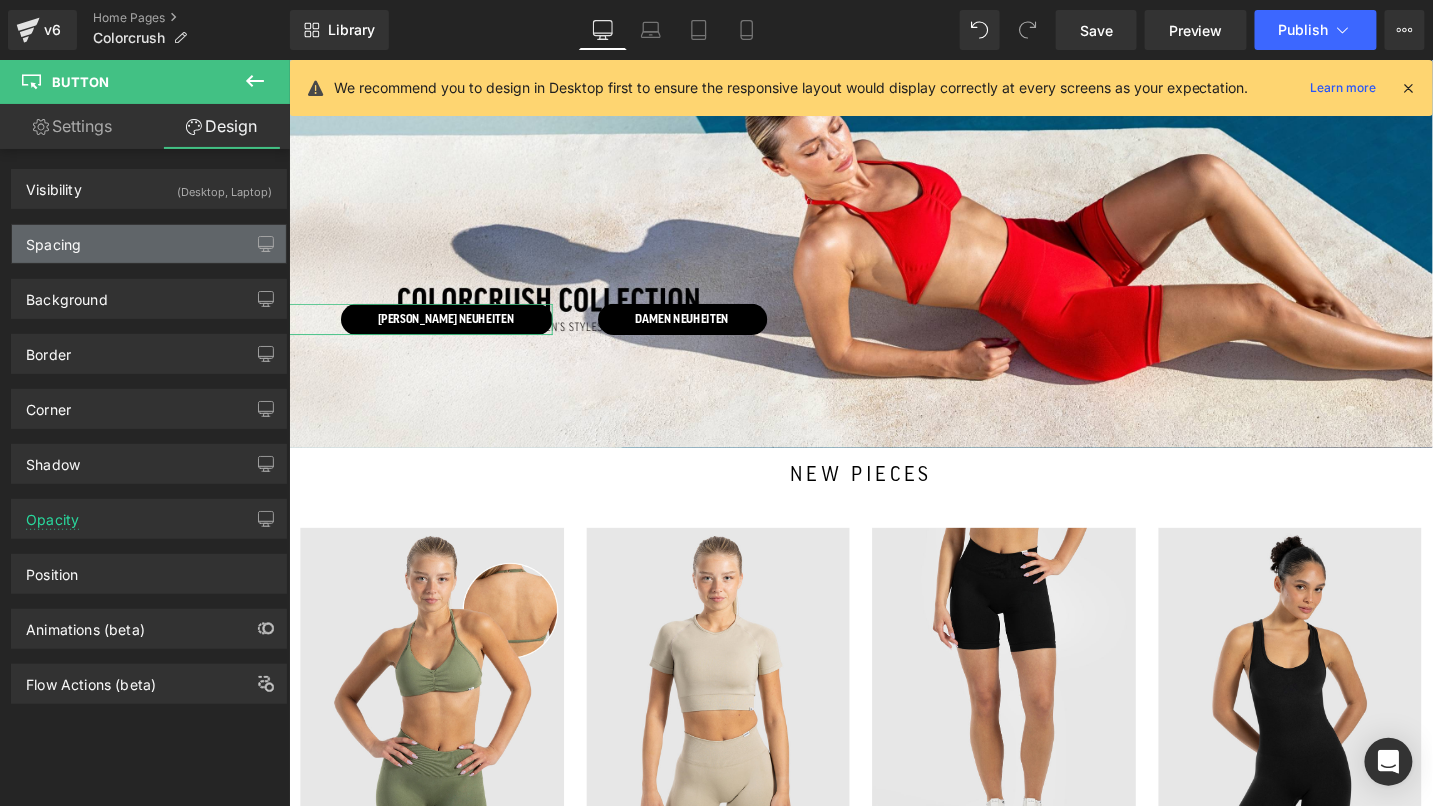 click on "Spacing" at bounding box center [149, 244] 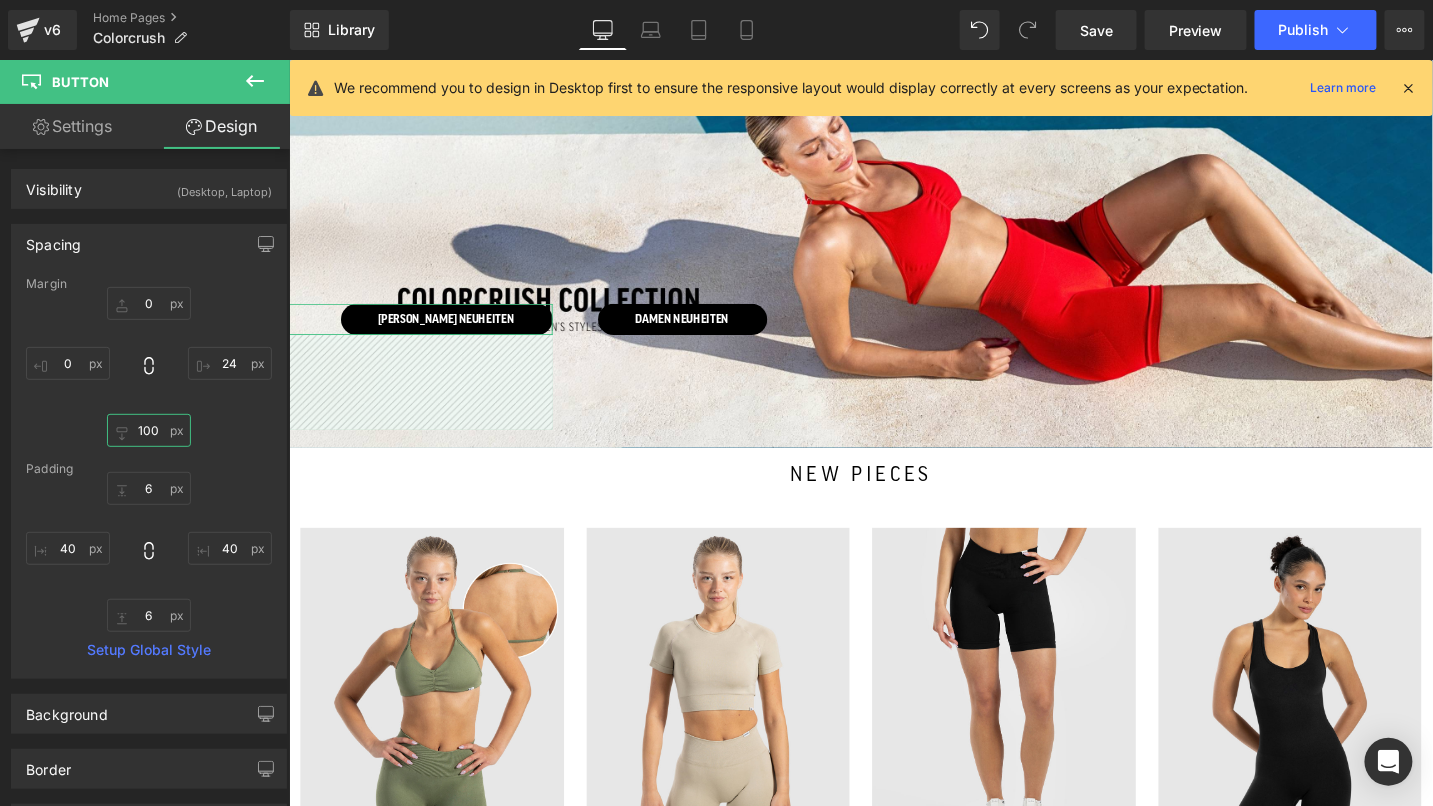 click at bounding box center (149, 430) 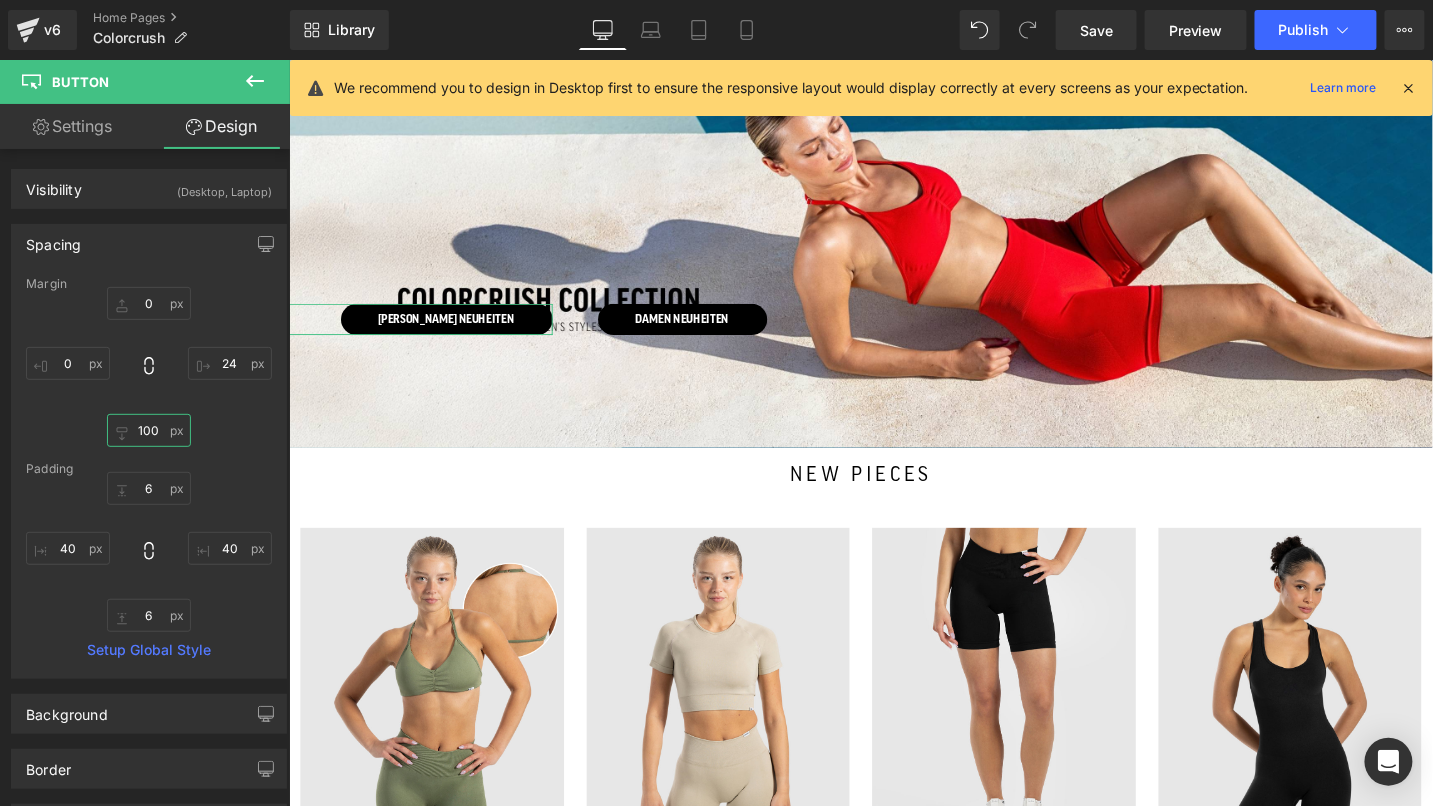 click at bounding box center (149, 430) 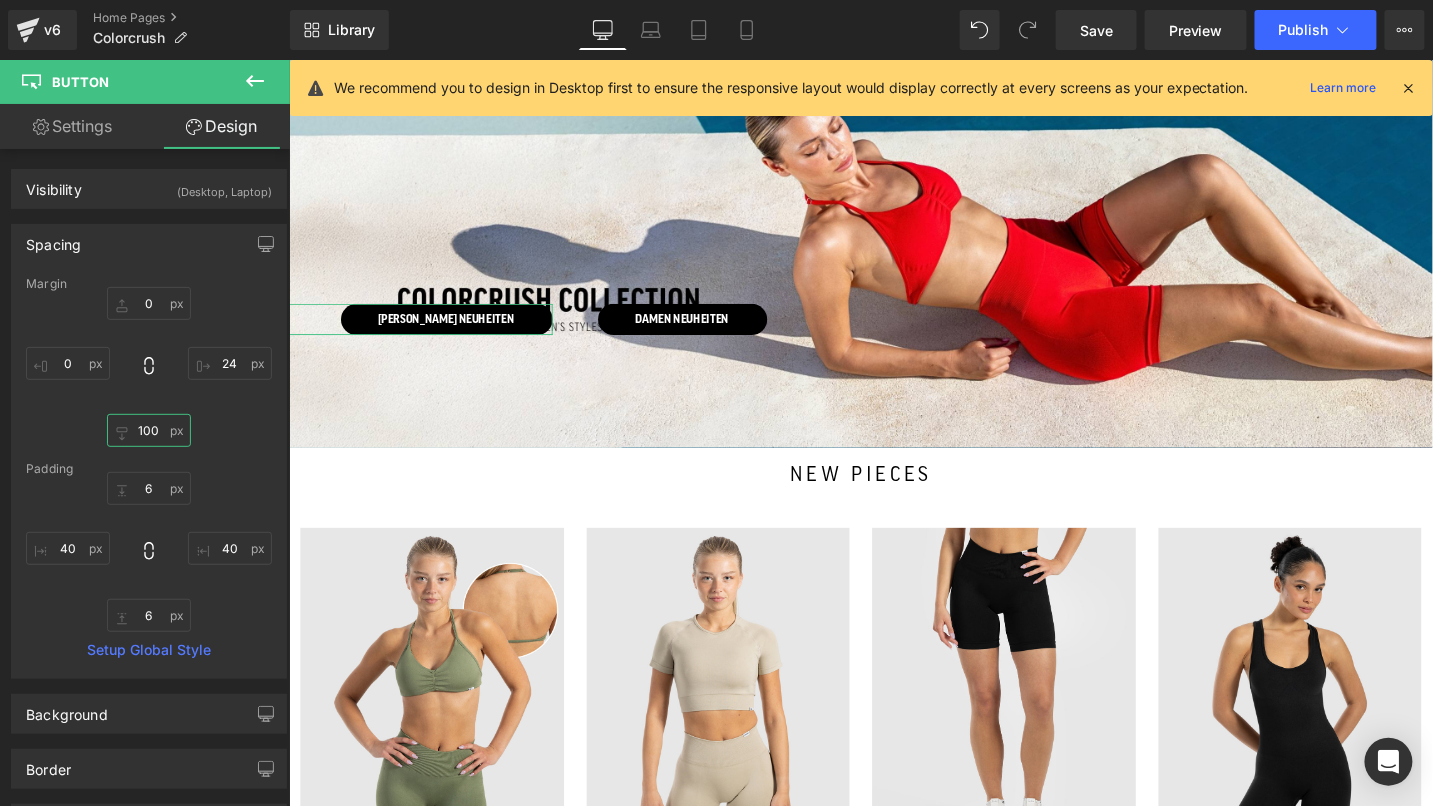 type on "0" 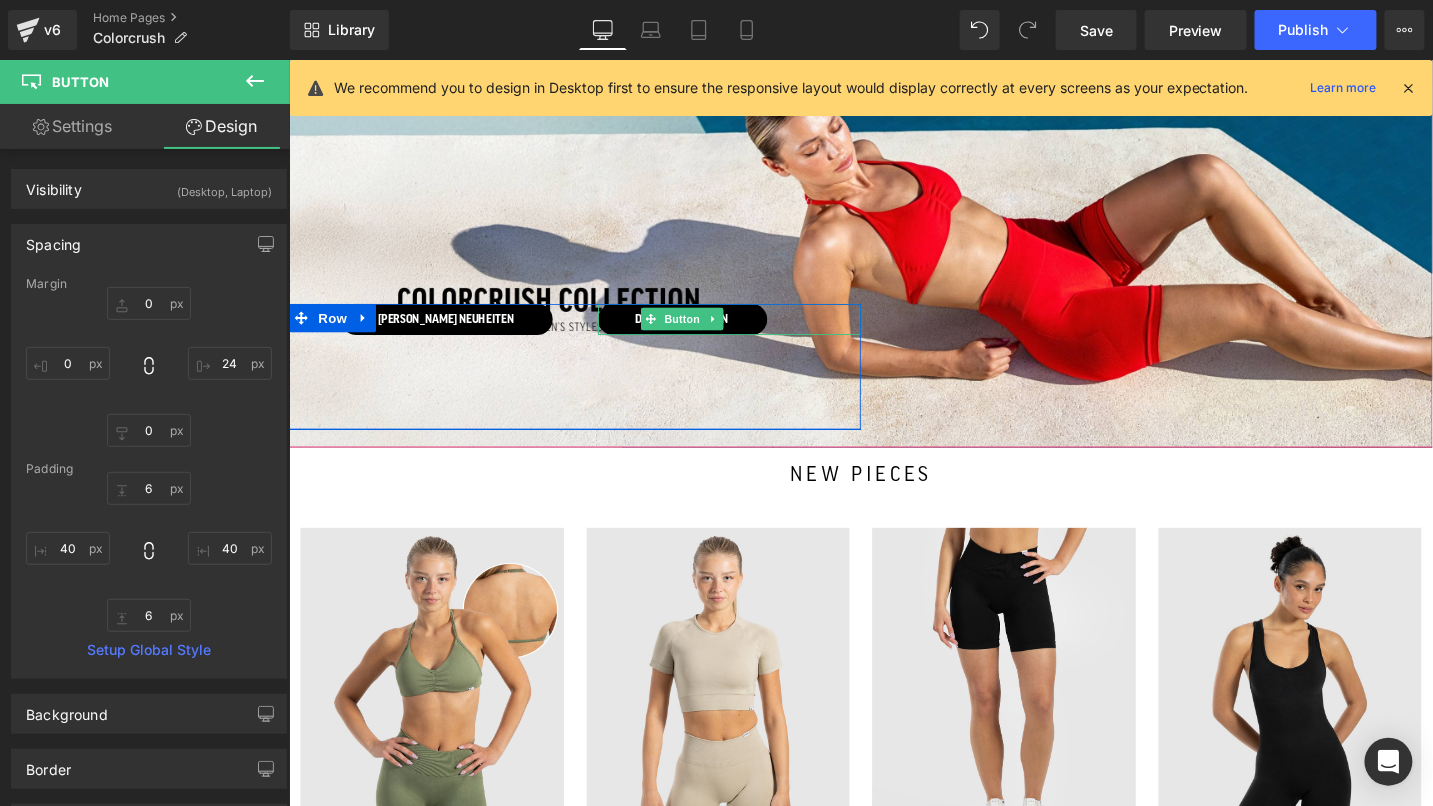 click on "Button" at bounding box center [704, 333] 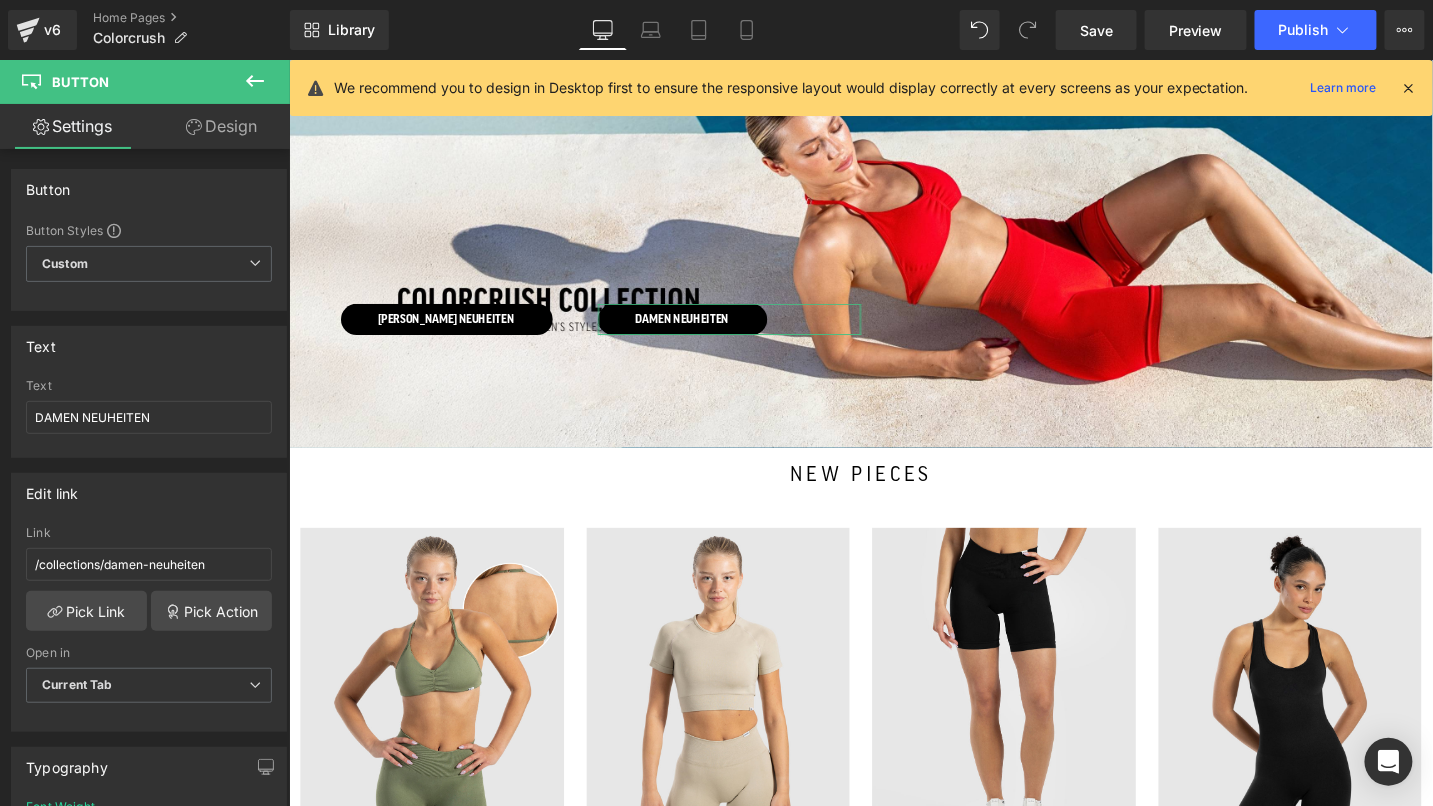 click on "Design" at bounding box center [221, 126] 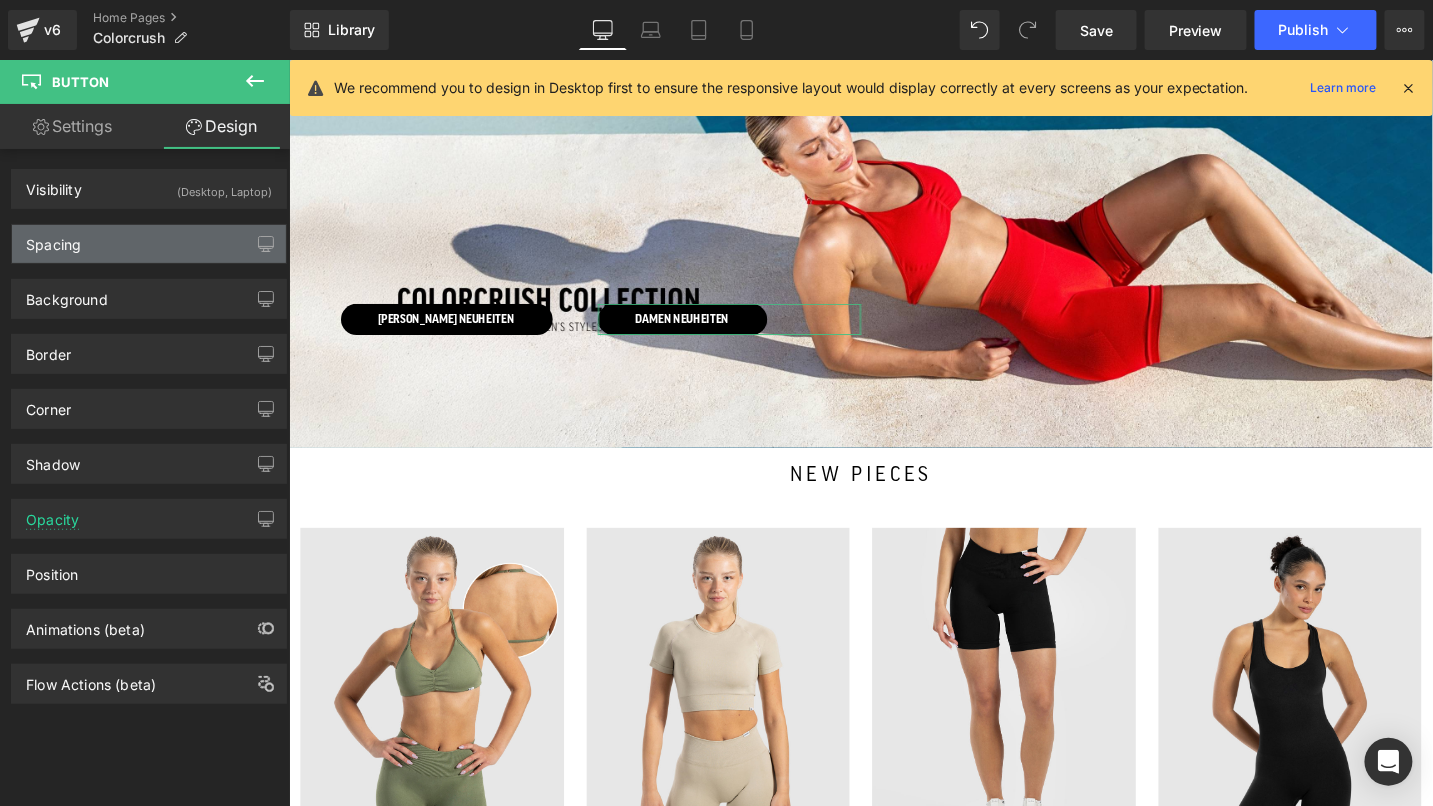click on "Spacing" at bounding box center [149, 244] 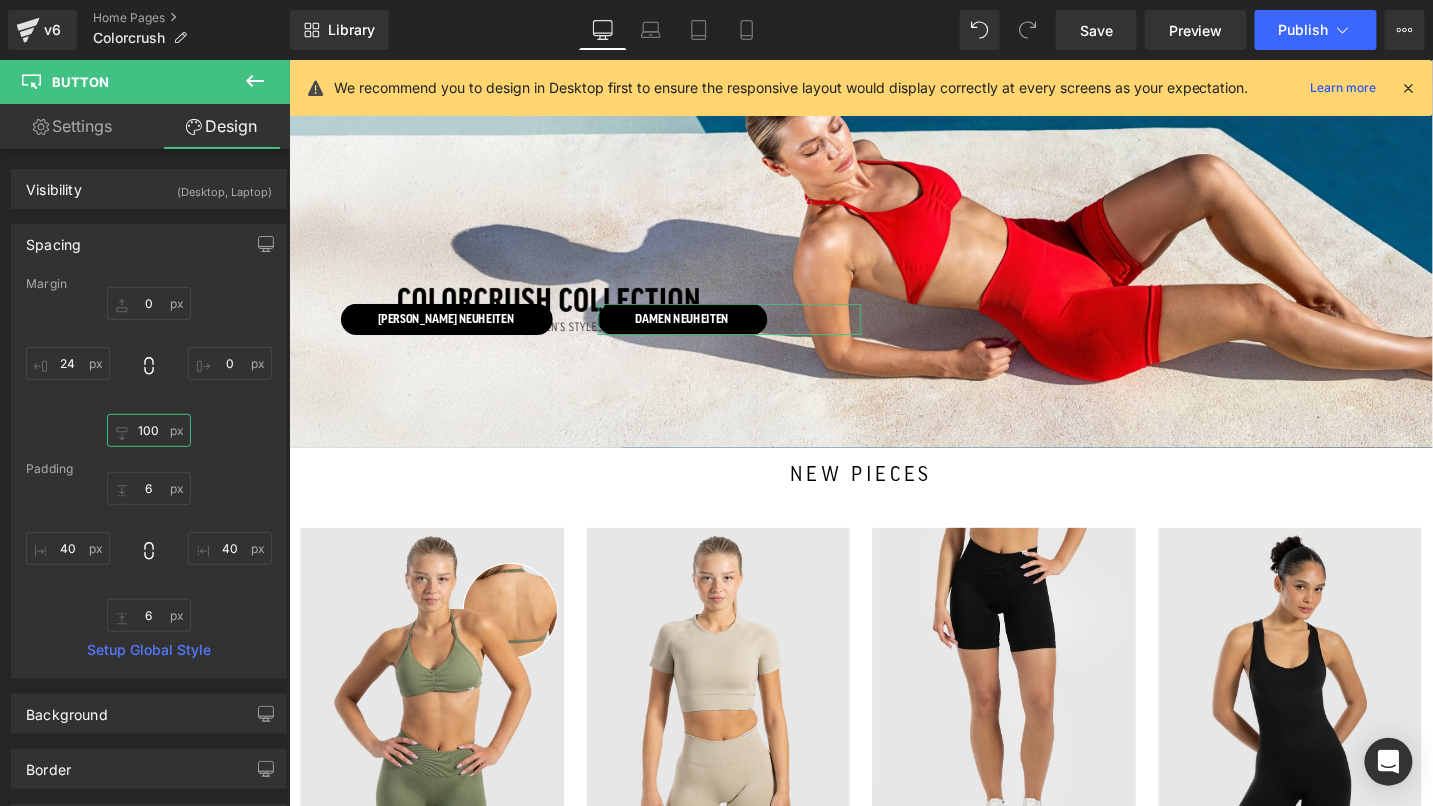 click at bounding box center [149, 430] 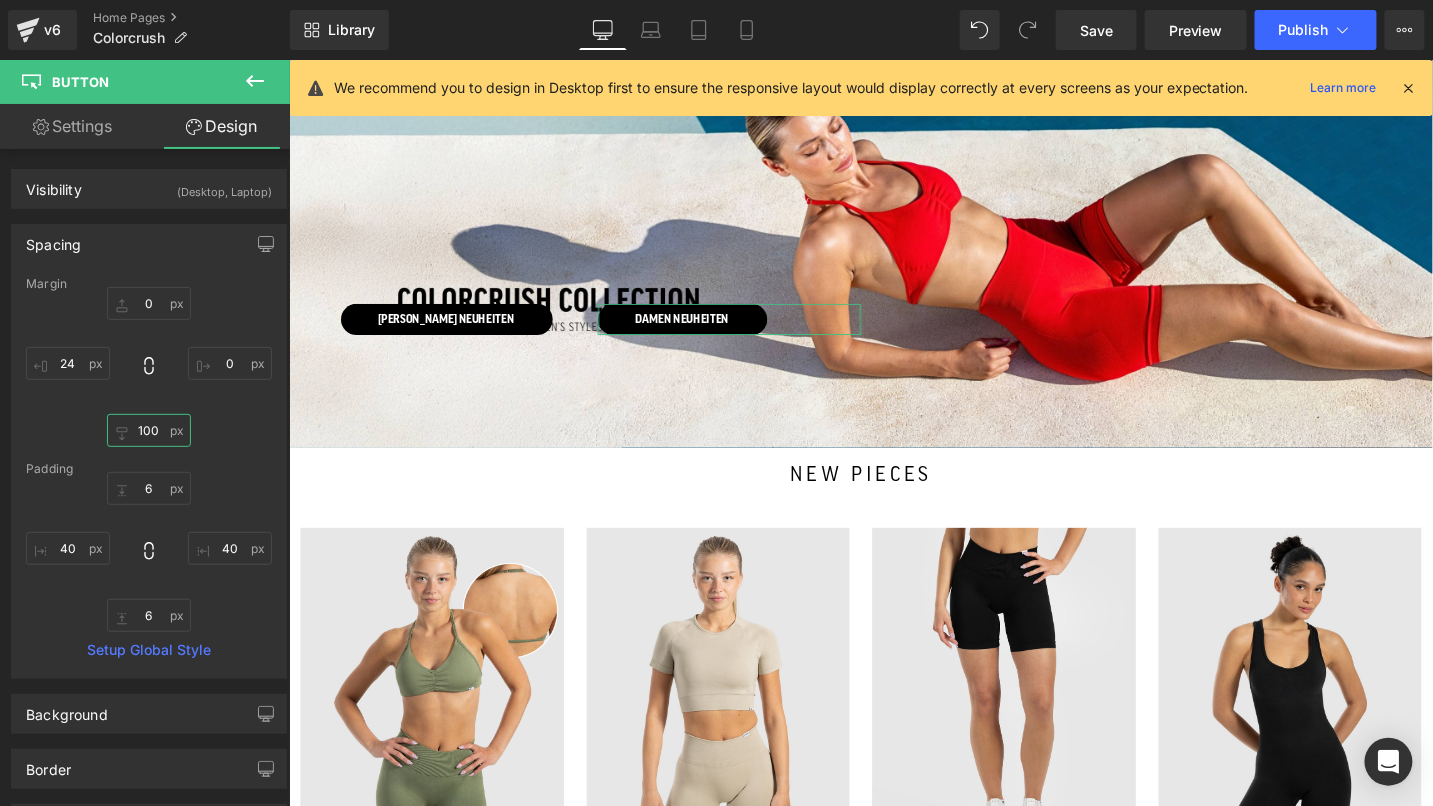 type on "0" 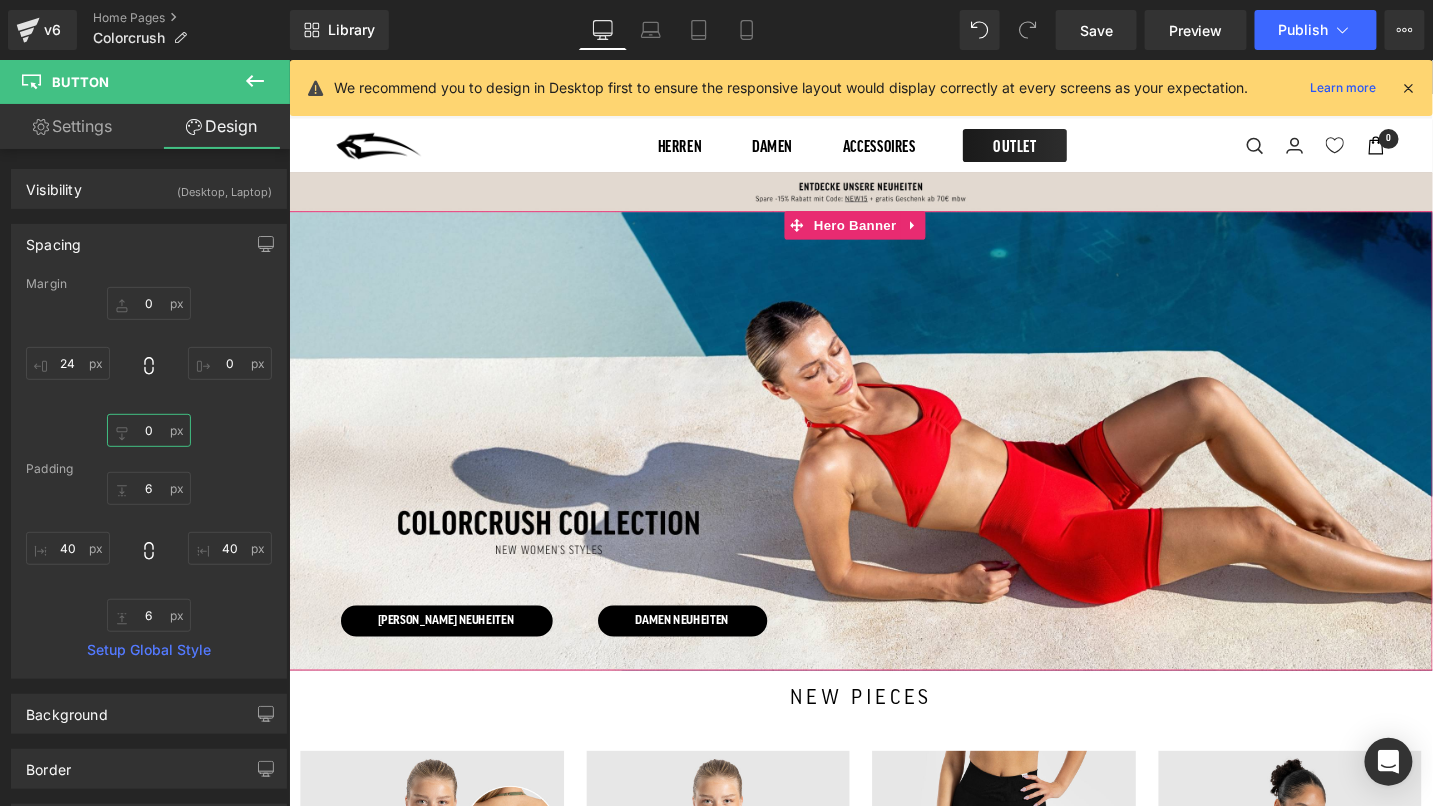 scroll, scrollTop: 0, scrollLeft: 0, axis: both 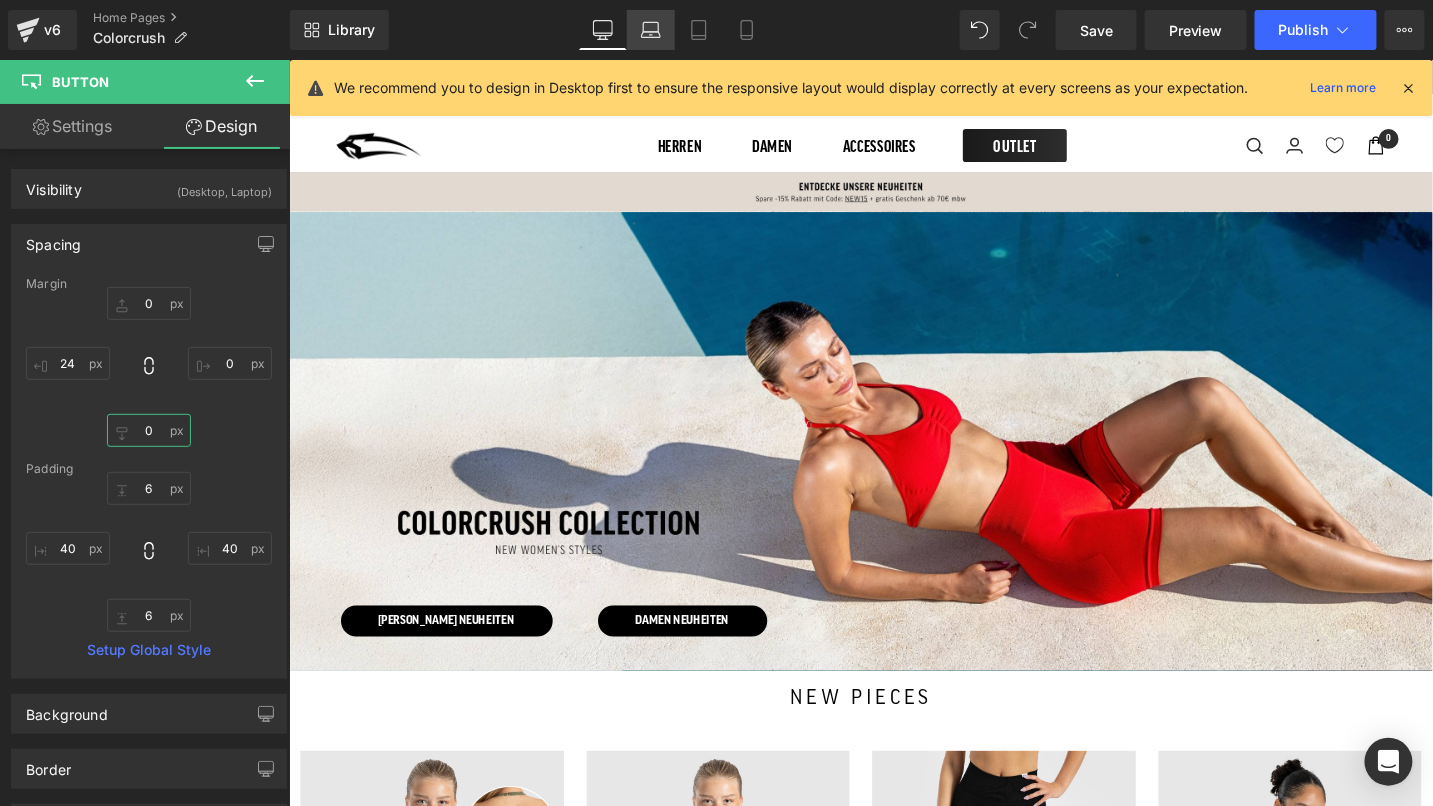 type 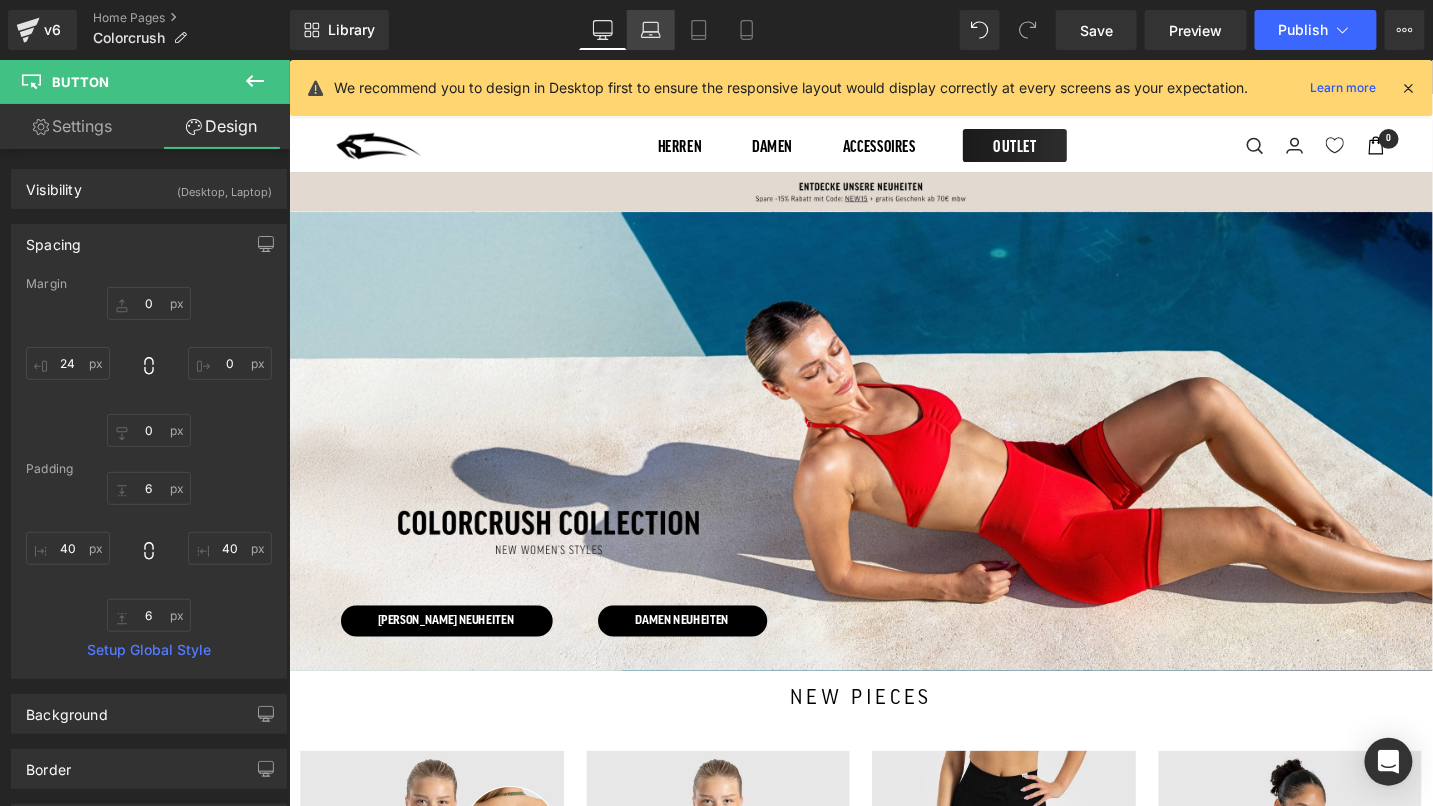 click 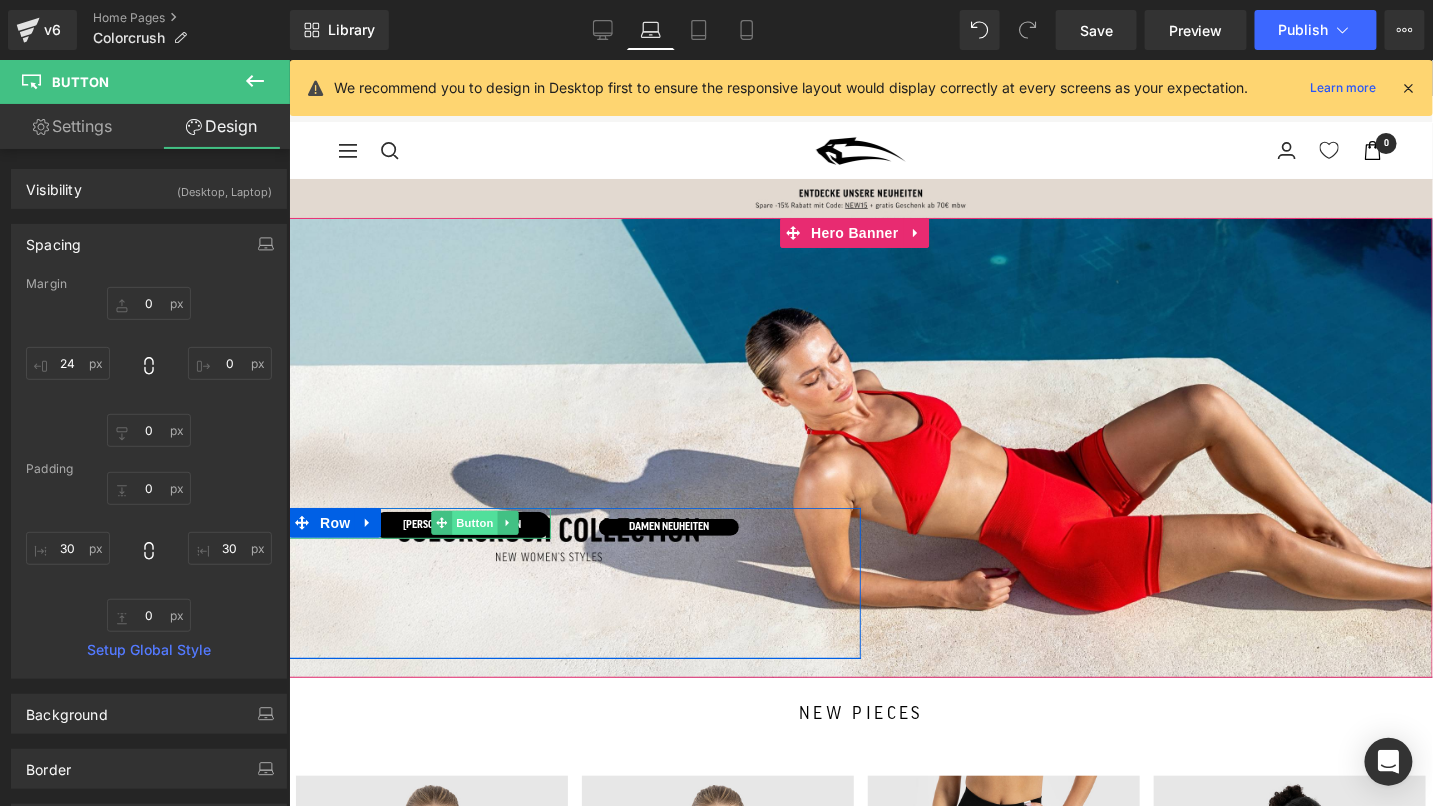 click on "Button" at bounding box center [475, 522] 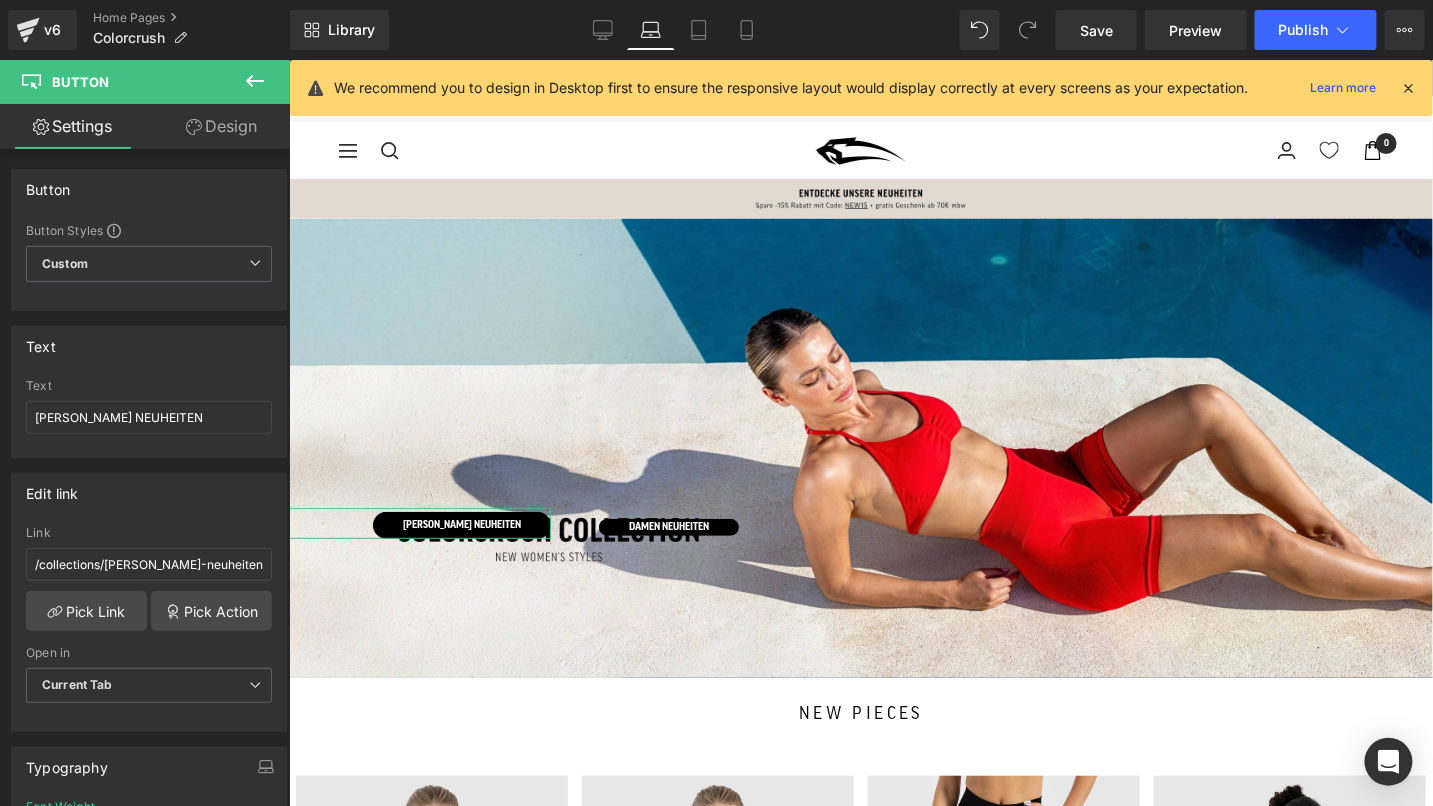 click on "Design" at bounding box center [221, 126] 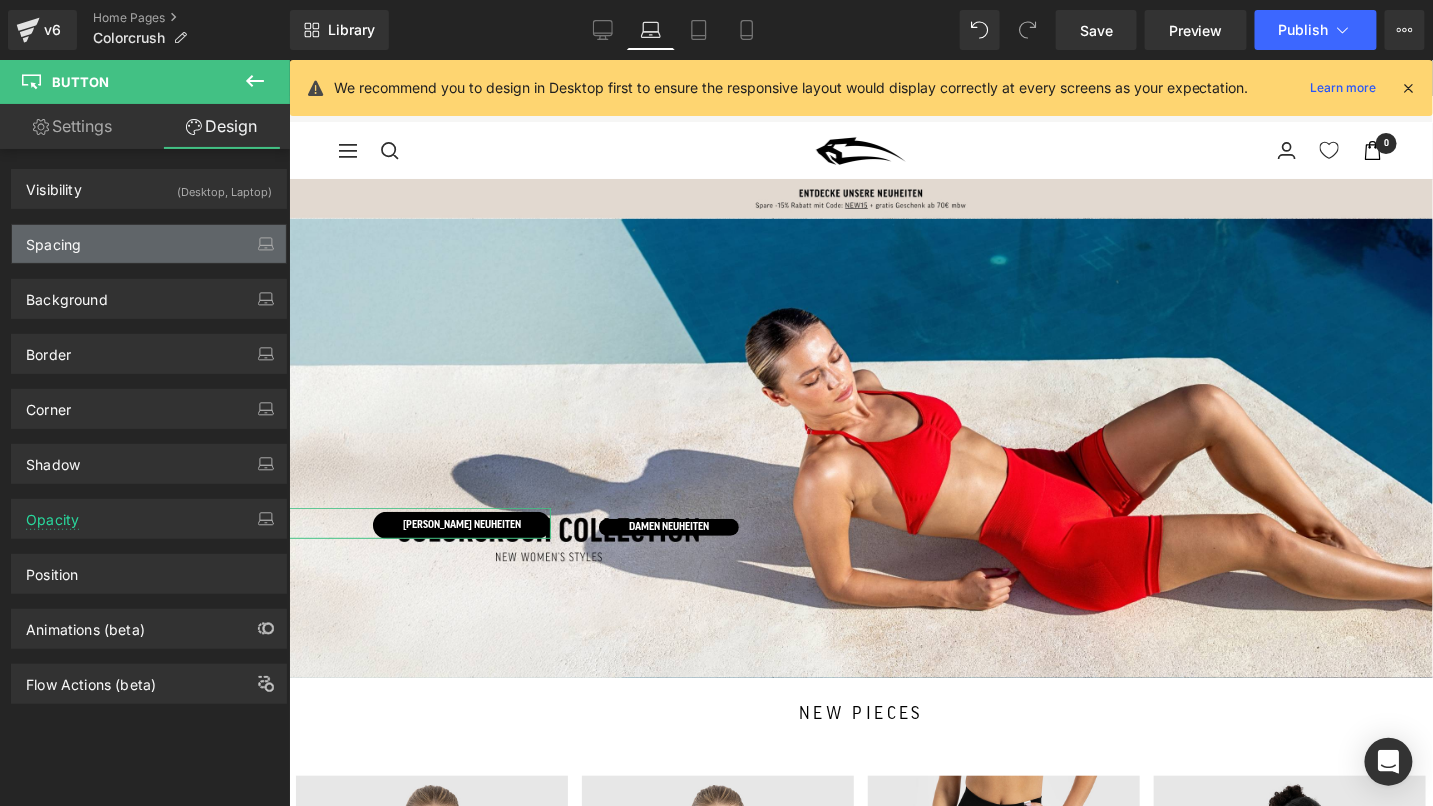 click on "Spacing" at bounding box center (149, 244) 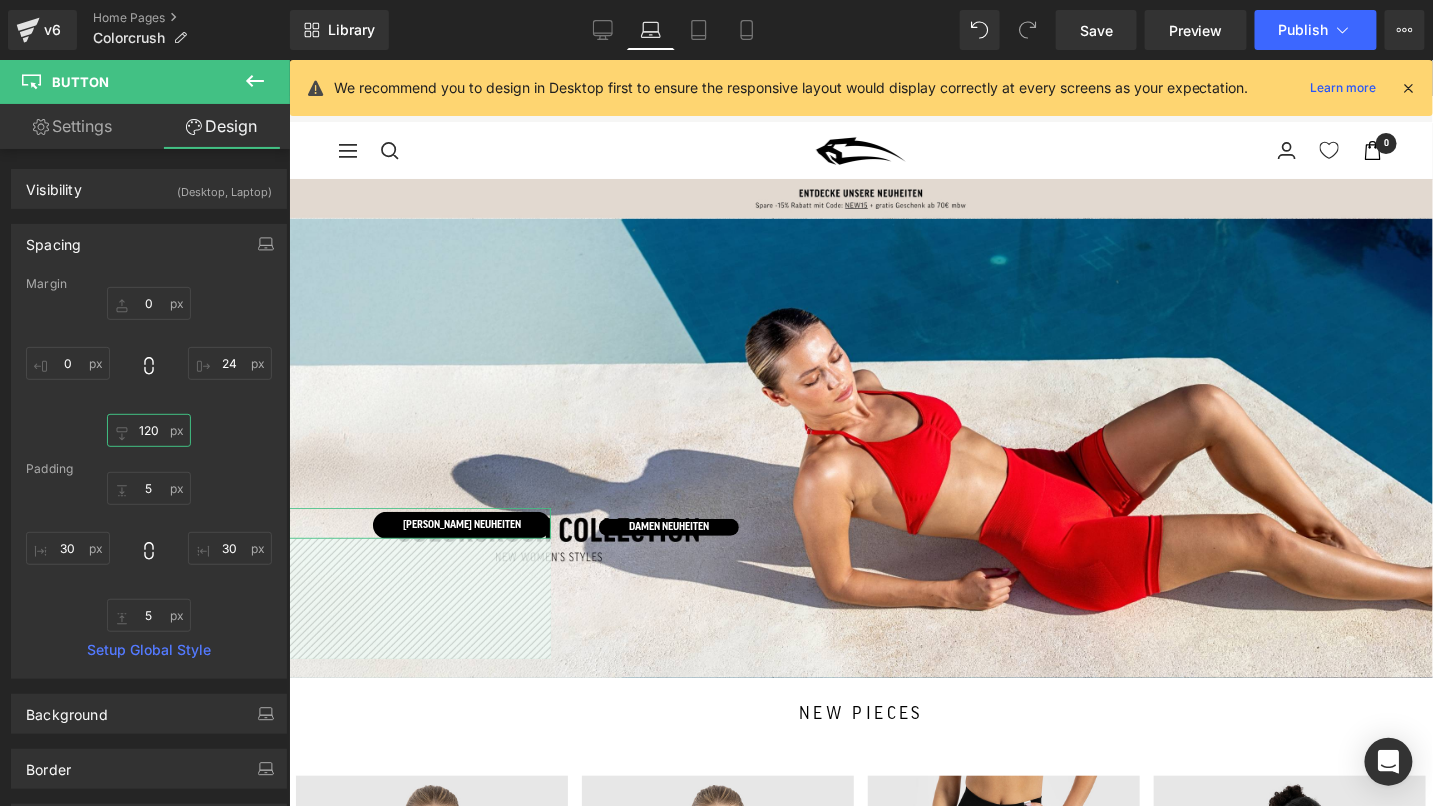 click at bounding box center (149, 430) 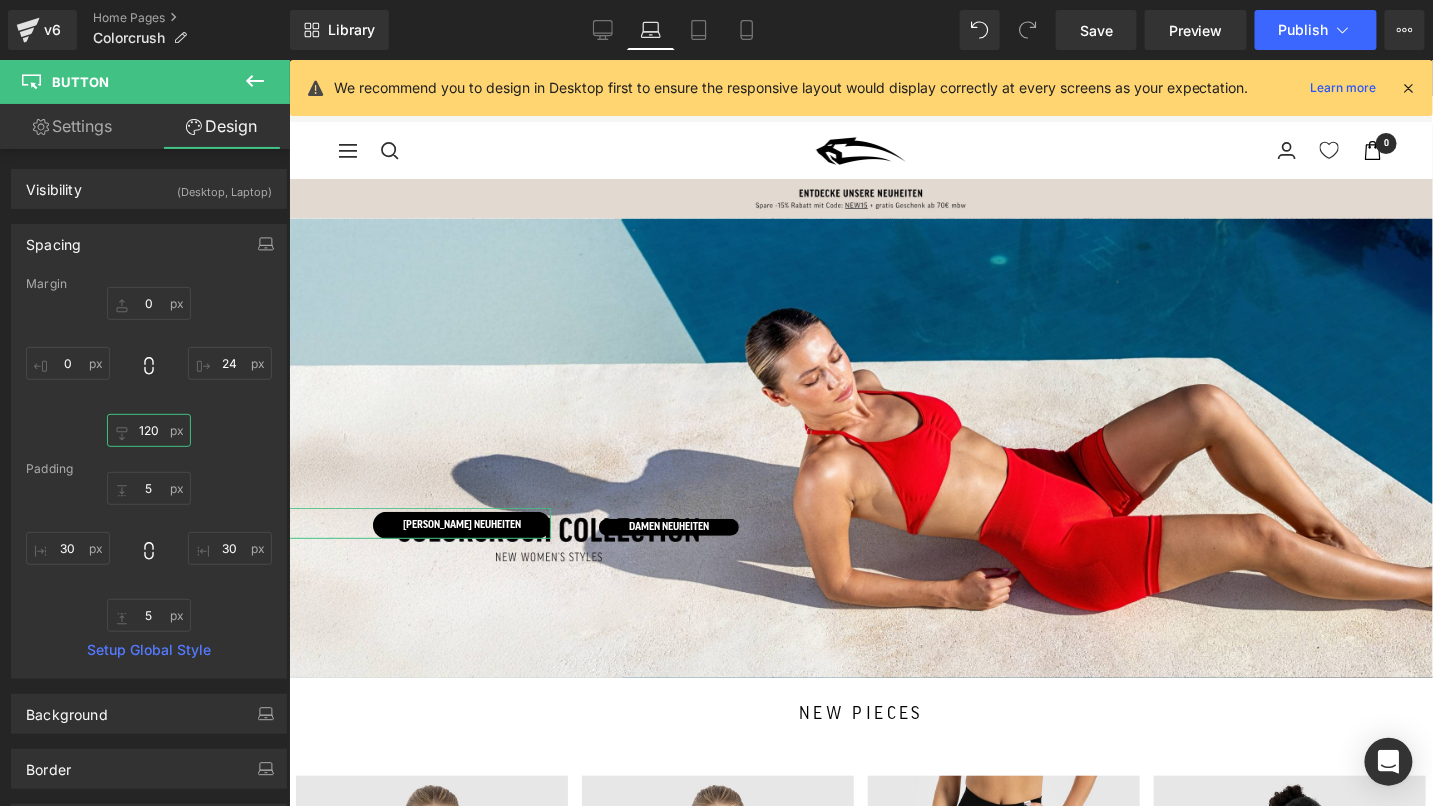 type on "120" 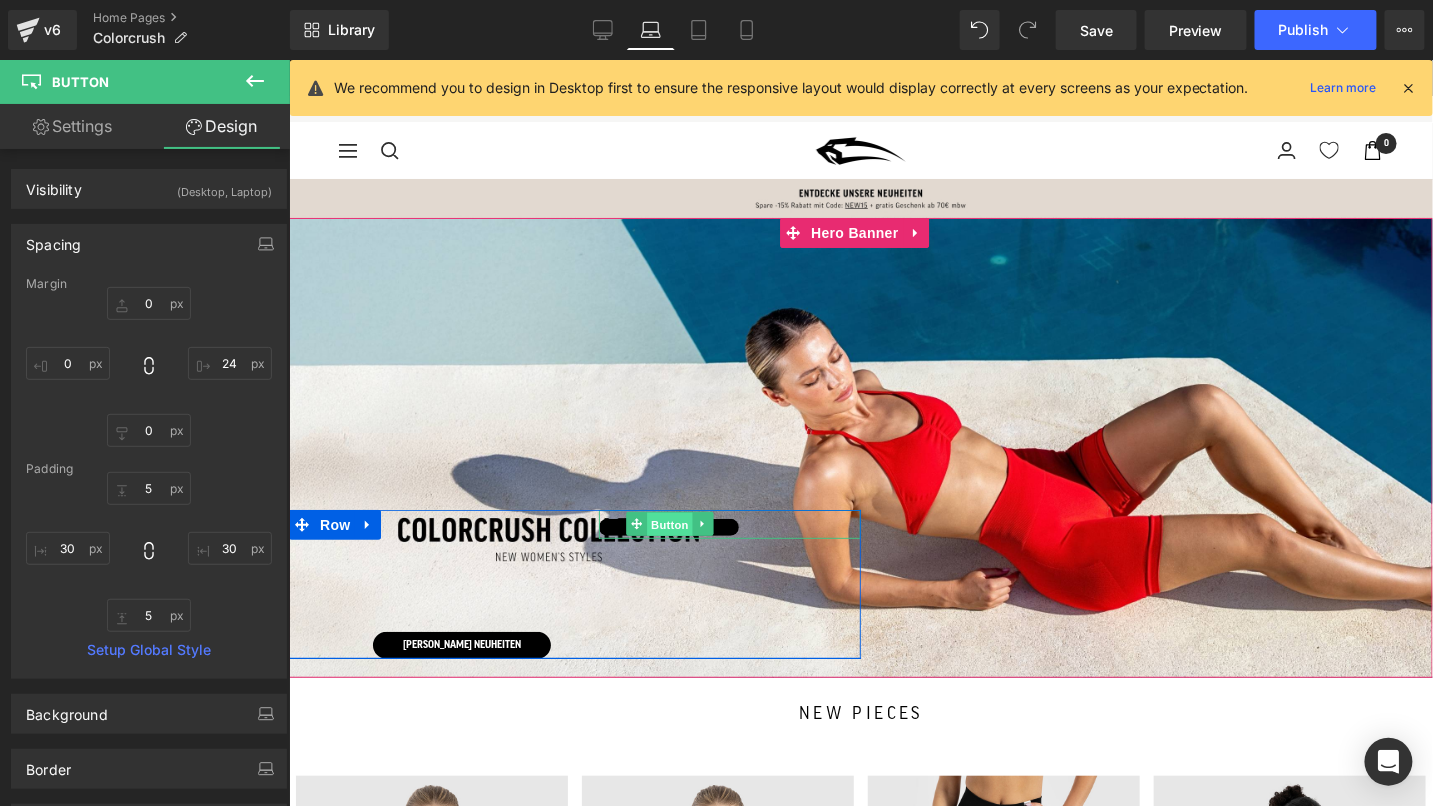 click on "Button" at bounding box center (669, 524) 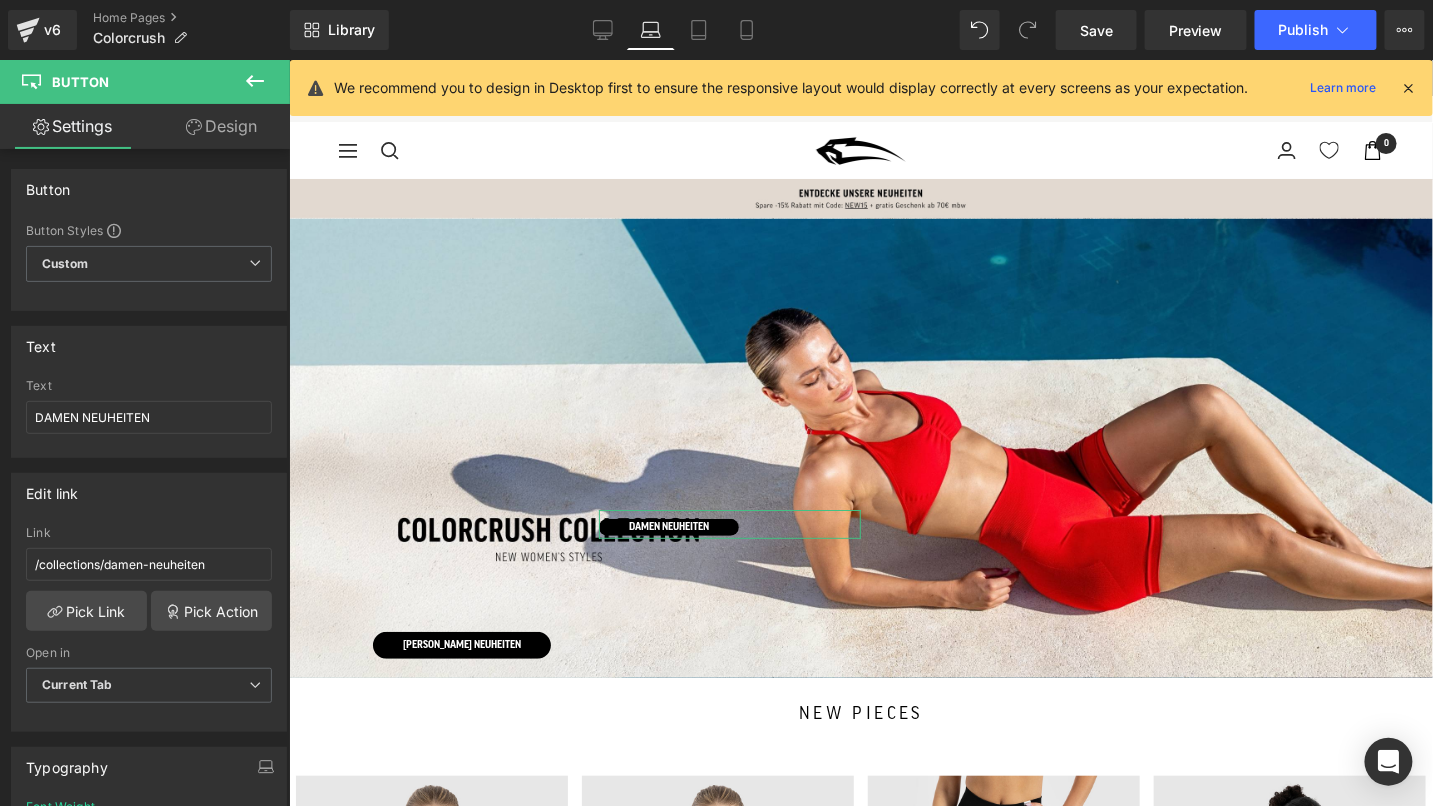 drag, startPoint x: 228, startPoint y: 125, endPoint x: 101, endPoint y: 238, distance: 169.99411 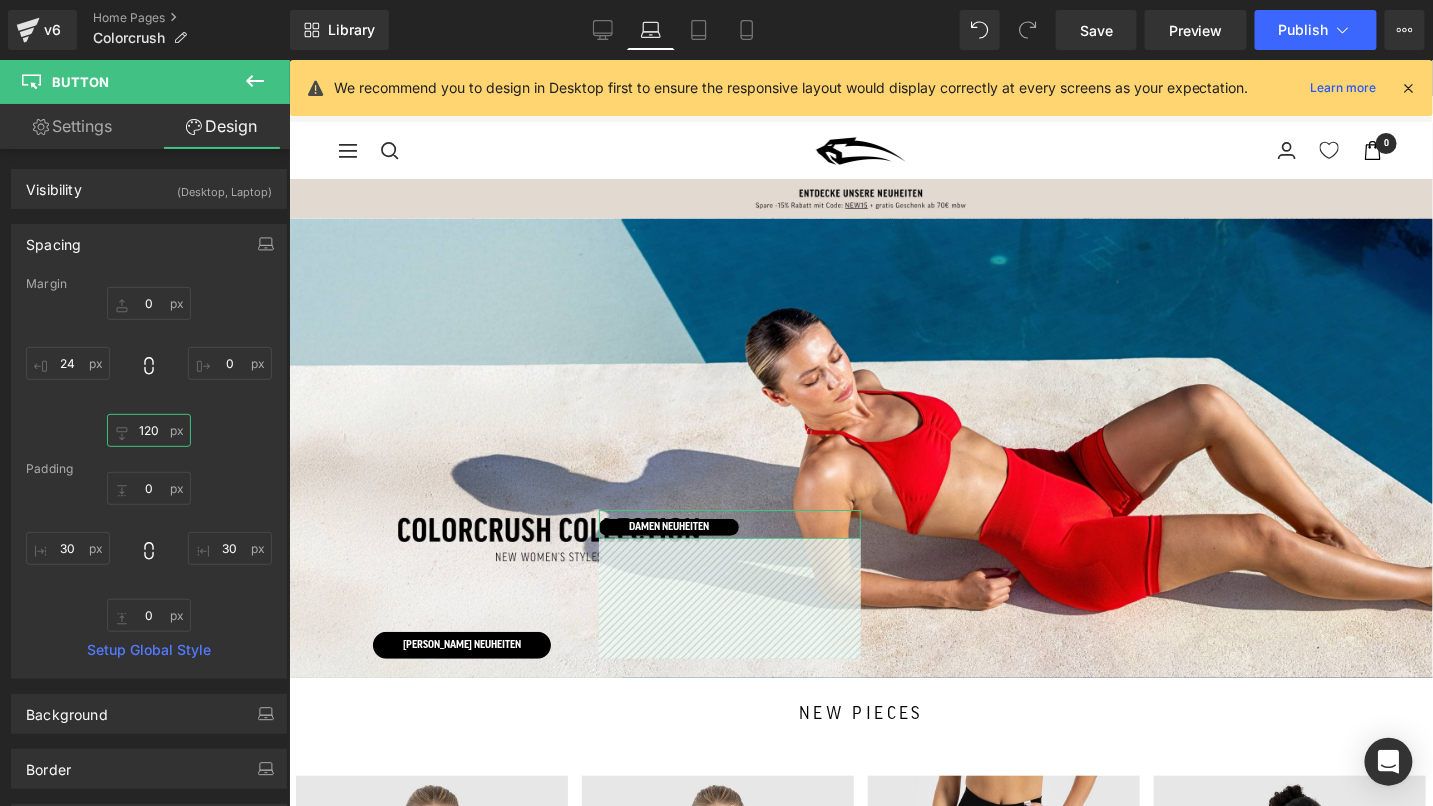 click at bounding box center [149, 430] 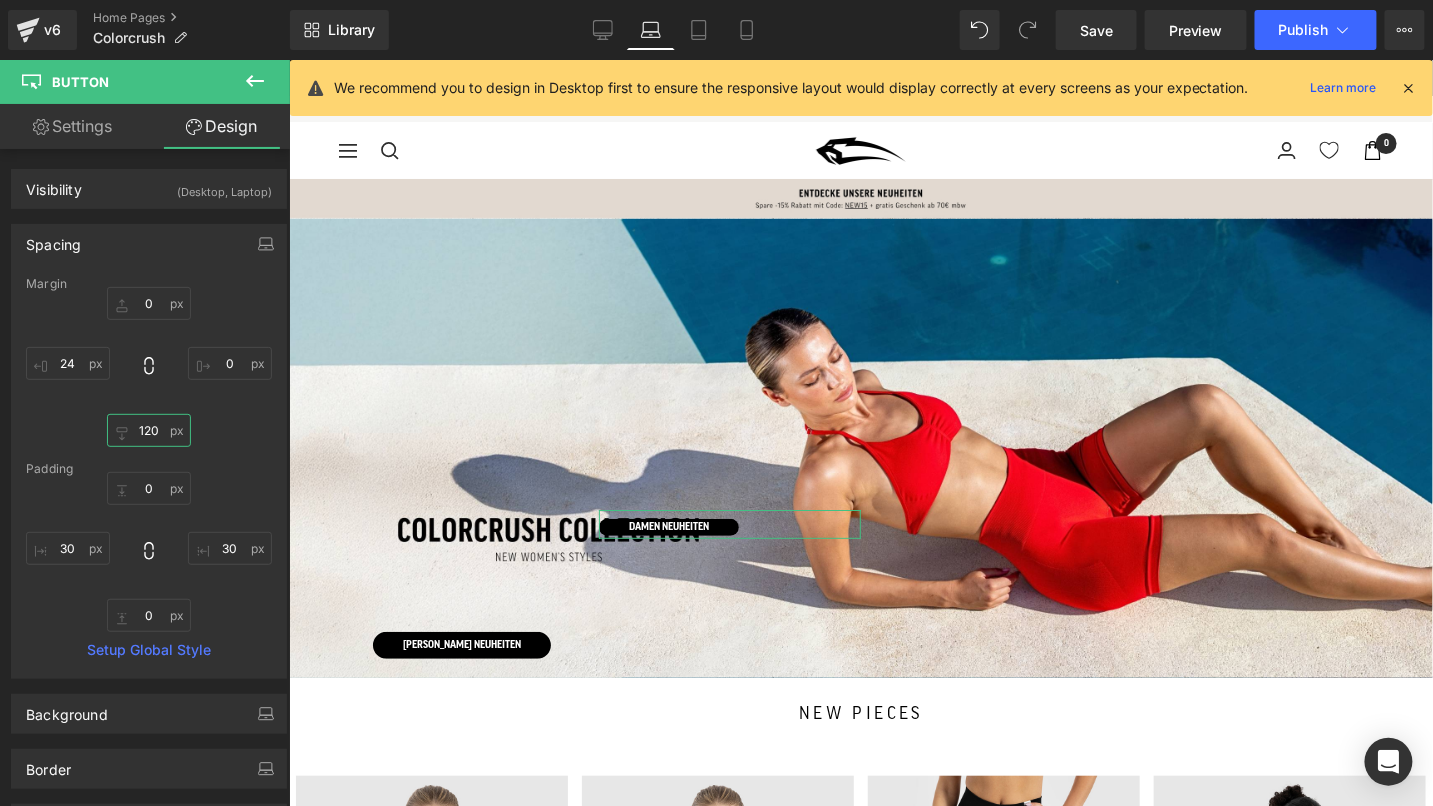 click at bounding box center (149, 430) 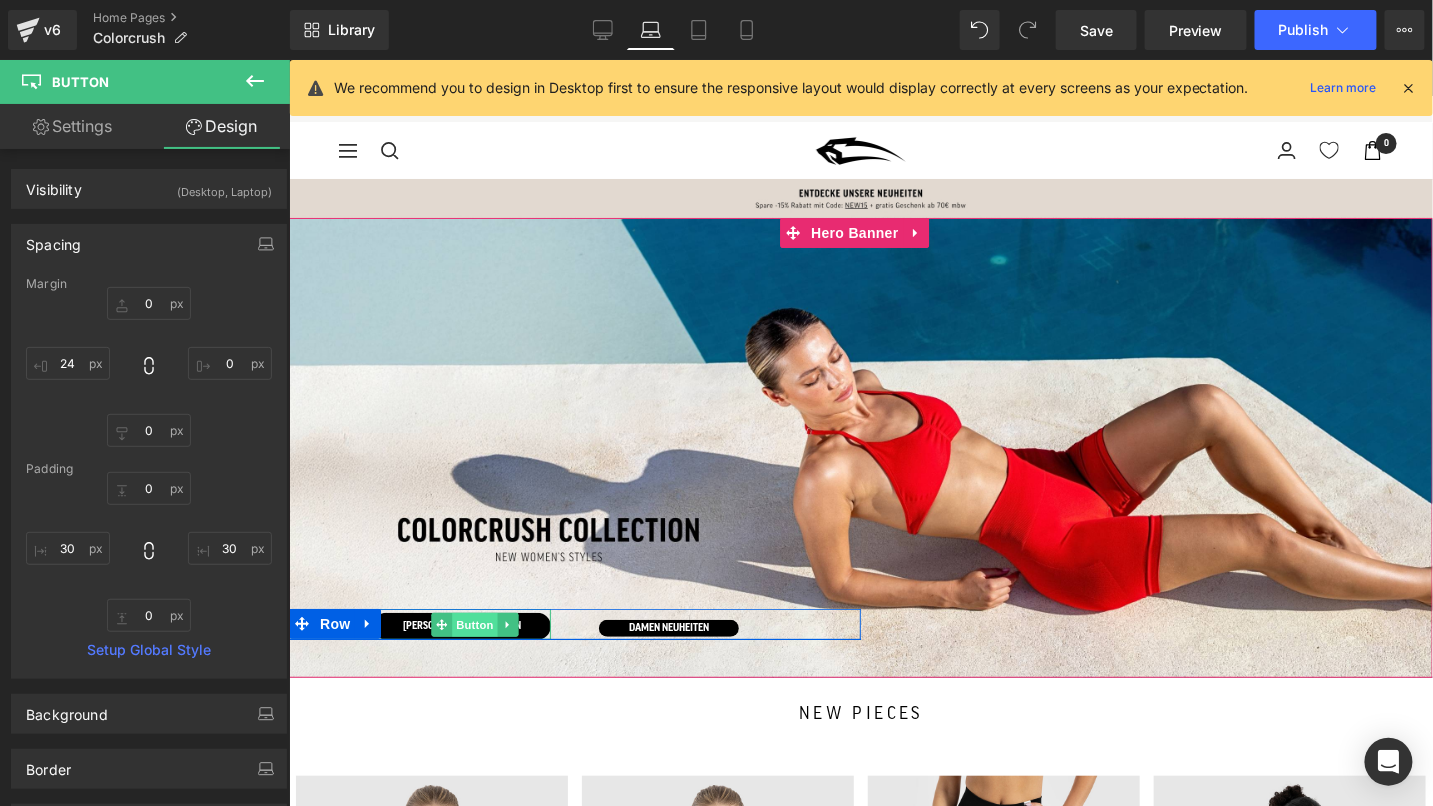 click on "Button" at bounding box center (475, 624) 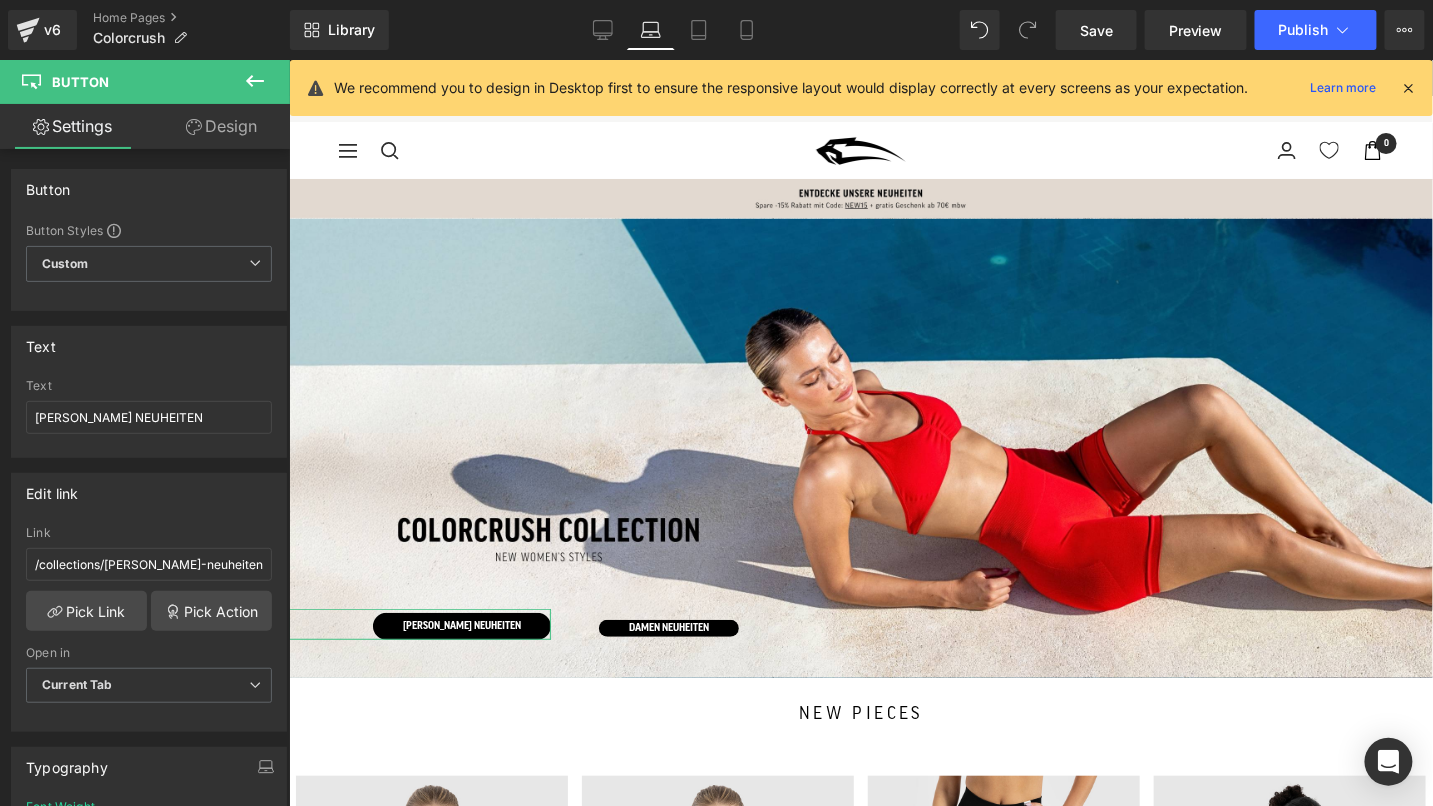 drag, startPoint x: 221, startPoint y: 125, endPoint x: 158, endPoint y: 243, distance: 133.76472 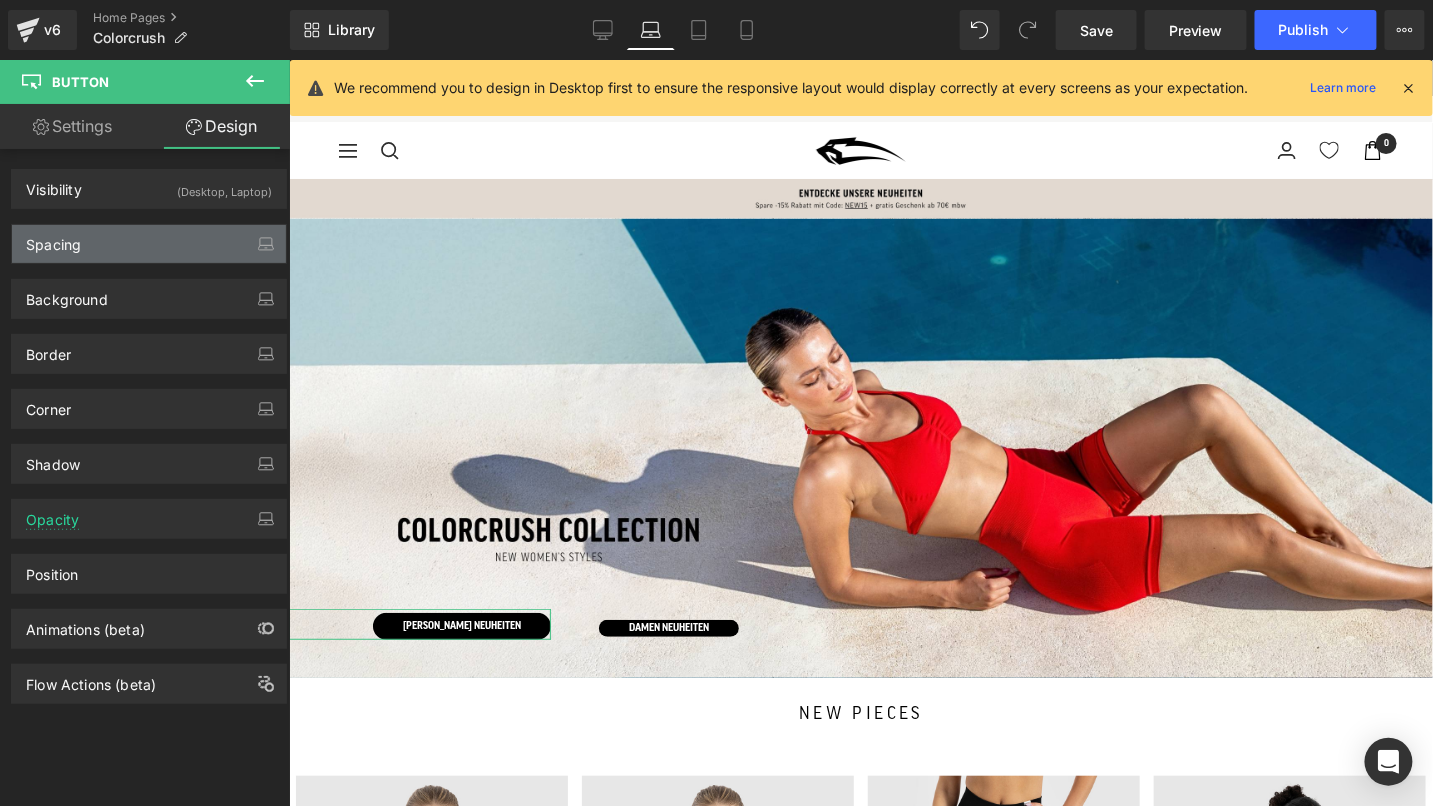 click on "Spacing" at bounding box center [149, 244] 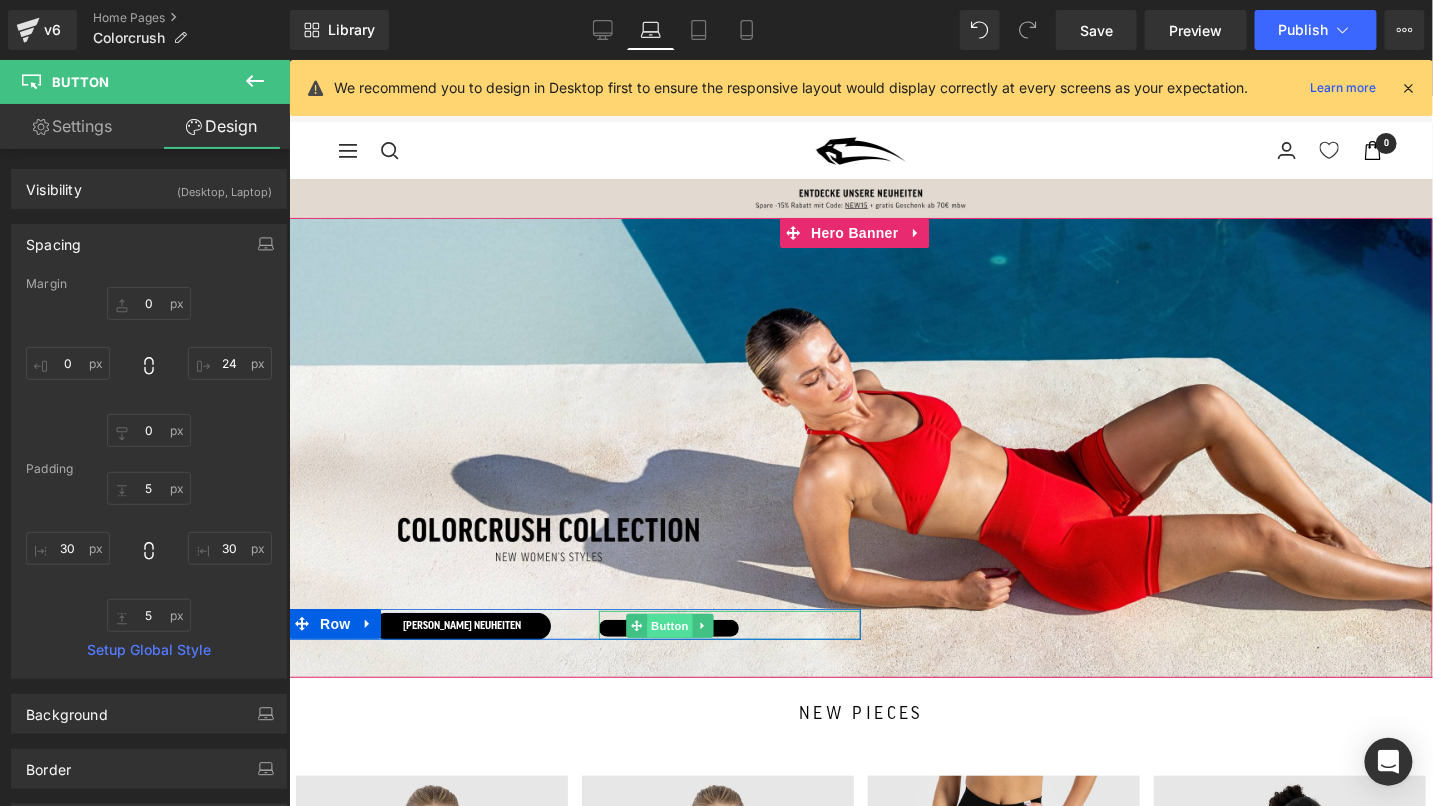 click on "Button" at bounding box center [669, 625] 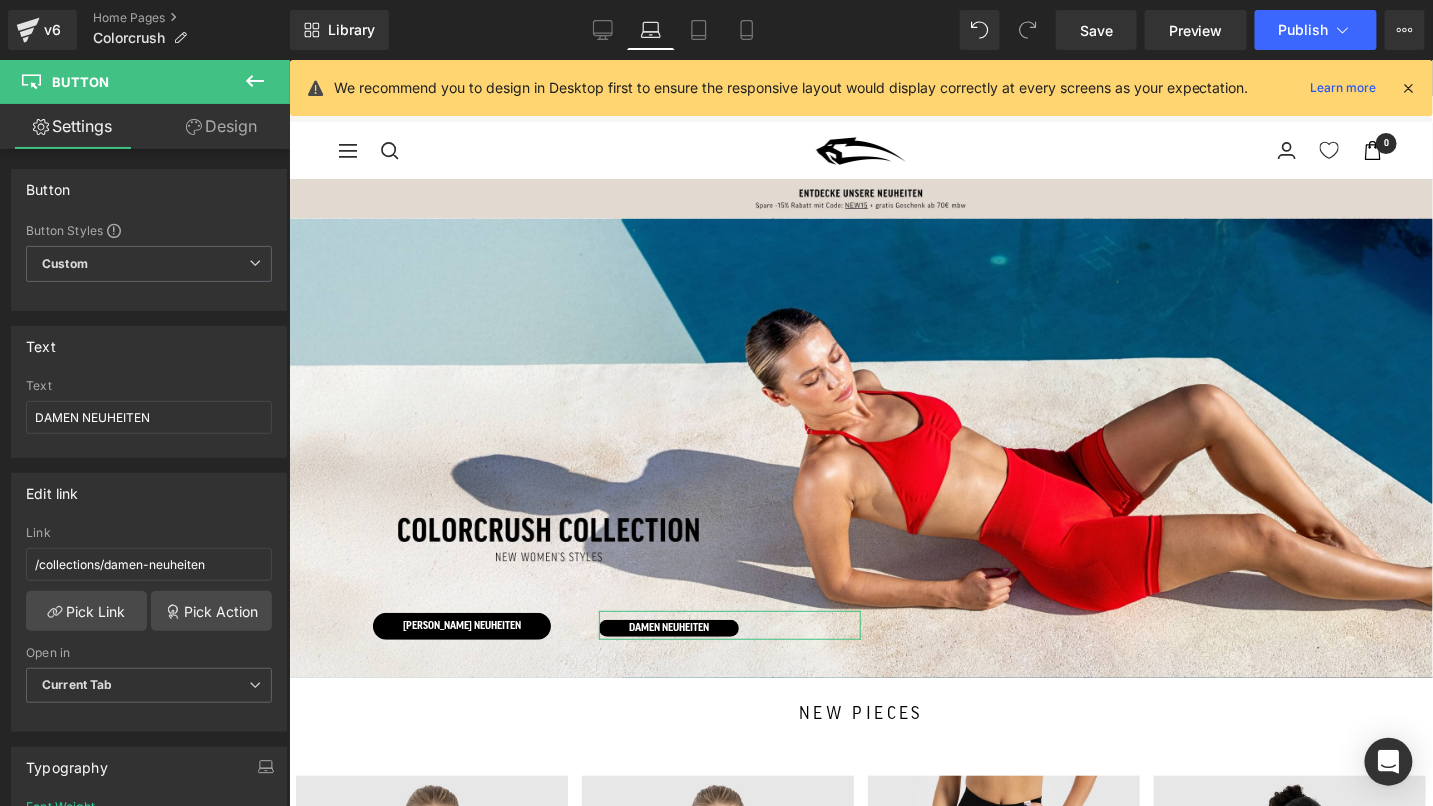 click on "Design" at bounding box center [221, 126] 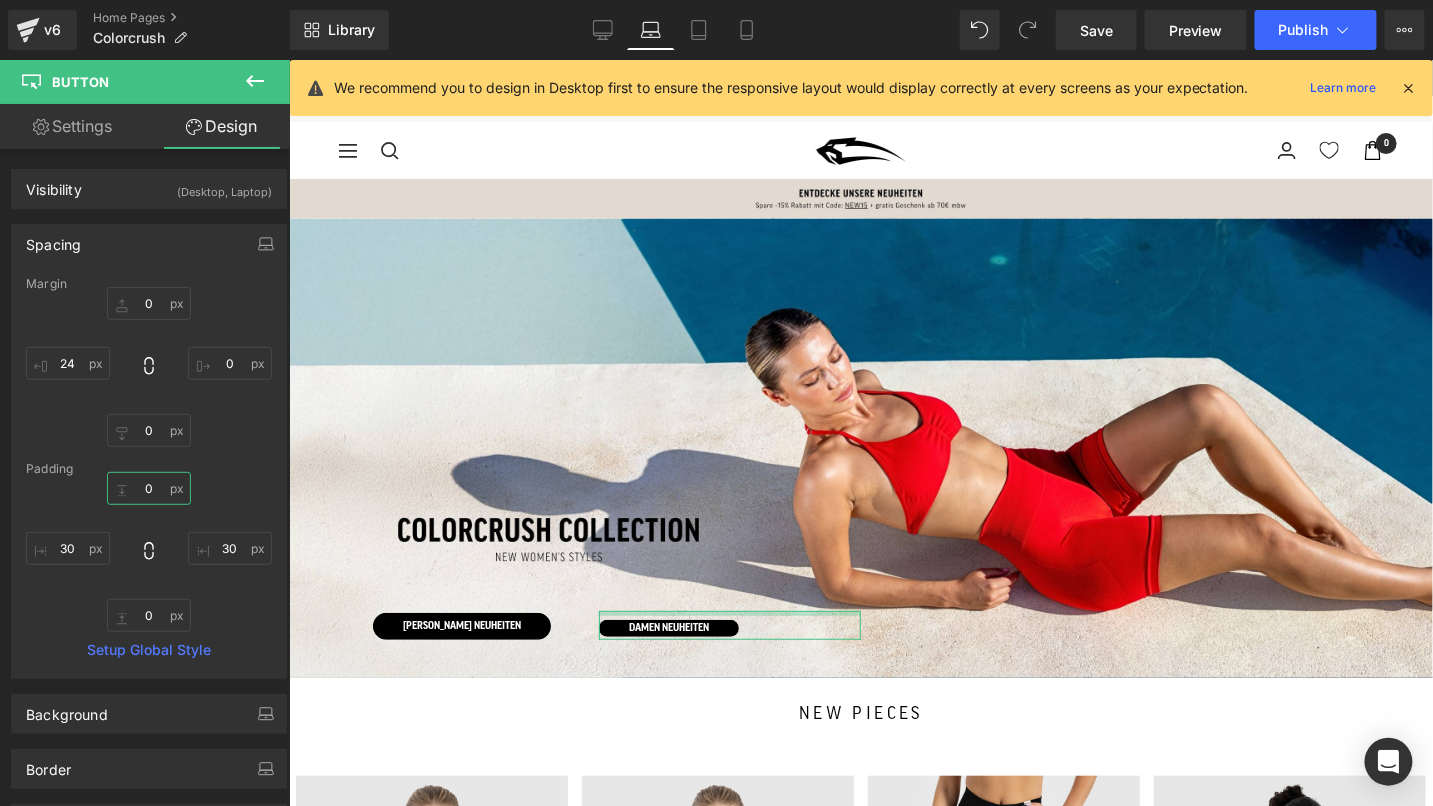 click at bounding box center (149, 488) 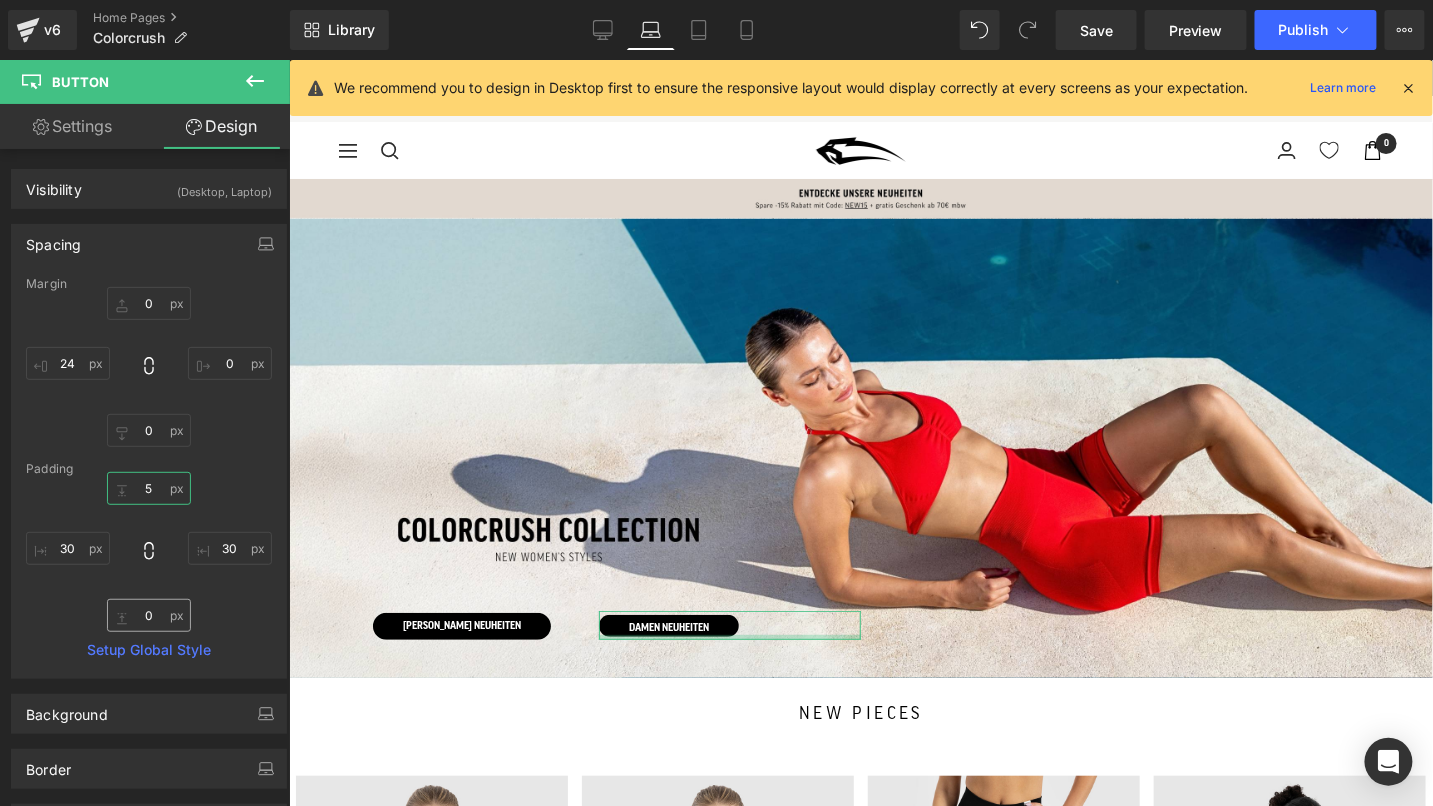 type on "5" 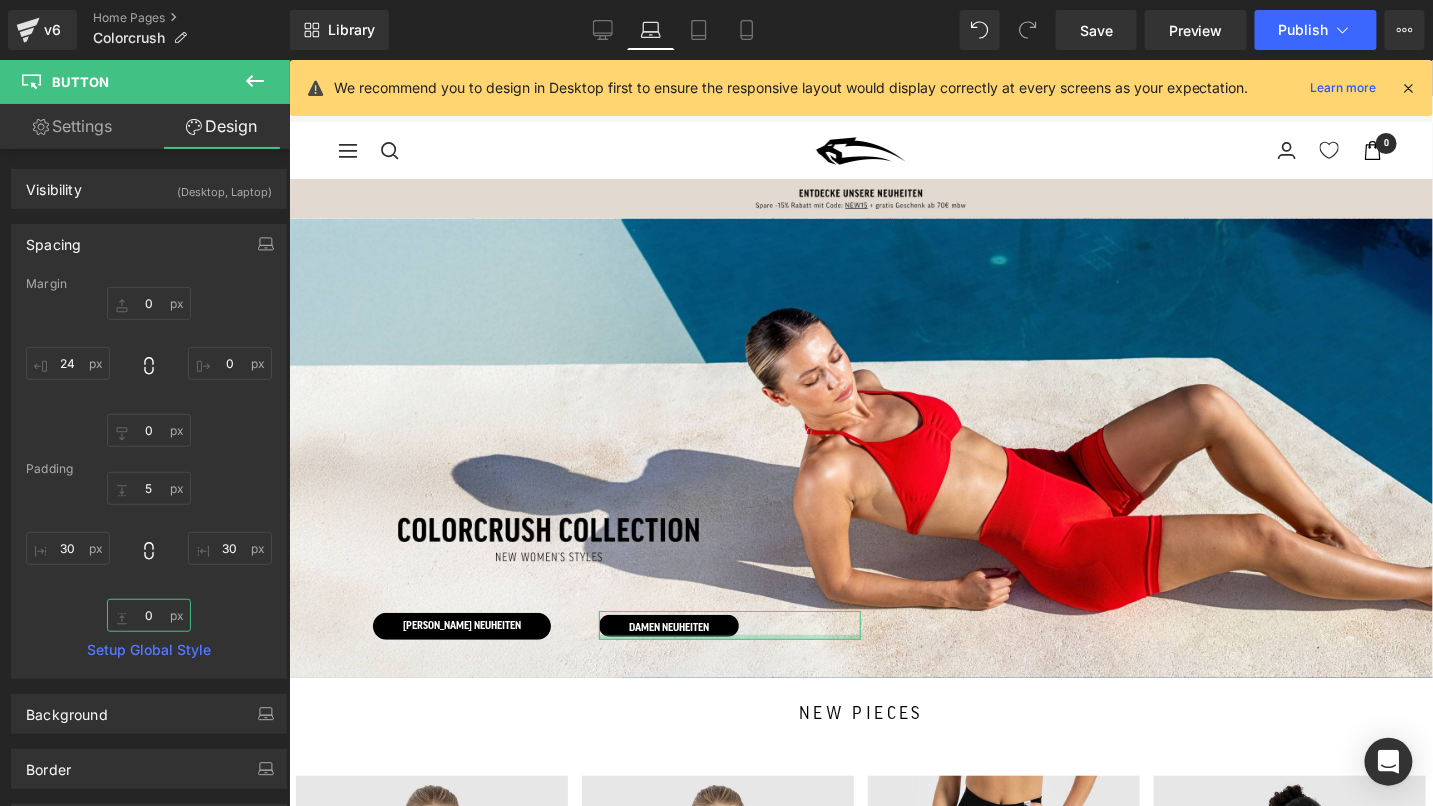 click at bounding box center [149, 615] 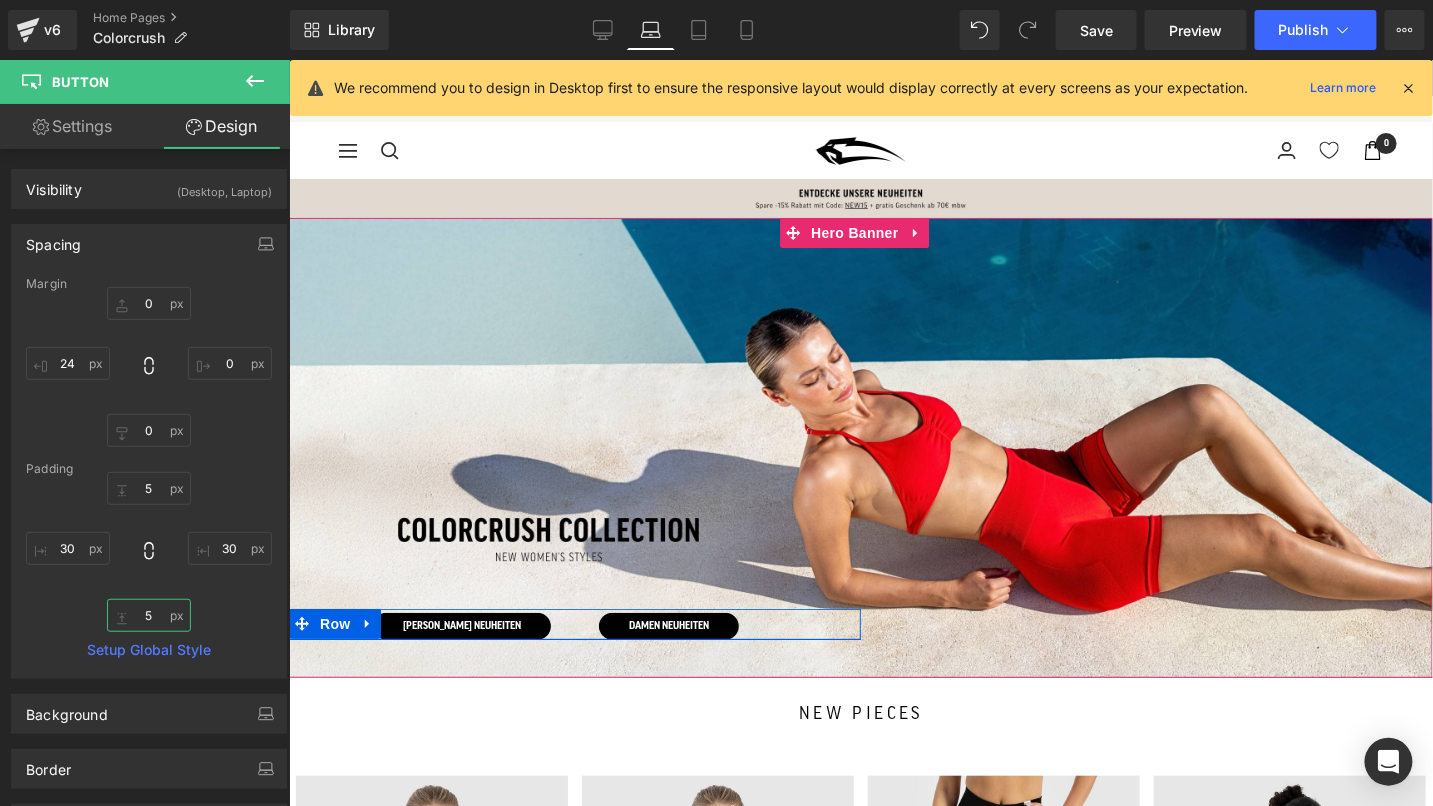 type on "5" 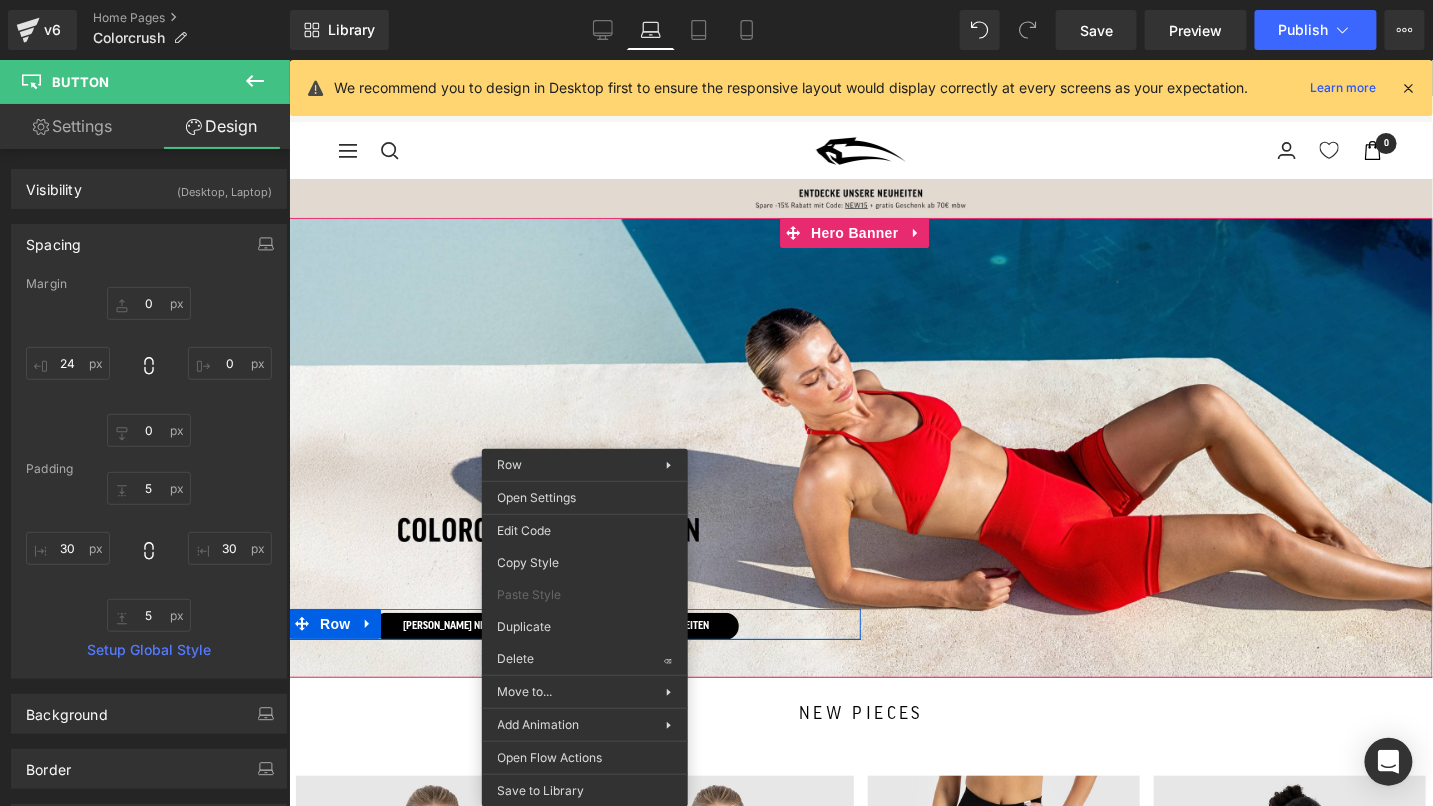 drag, startPoint x: 386, startPoint y: 551, endPoint x: 517, endPoint y: 567, distance: 131.97348 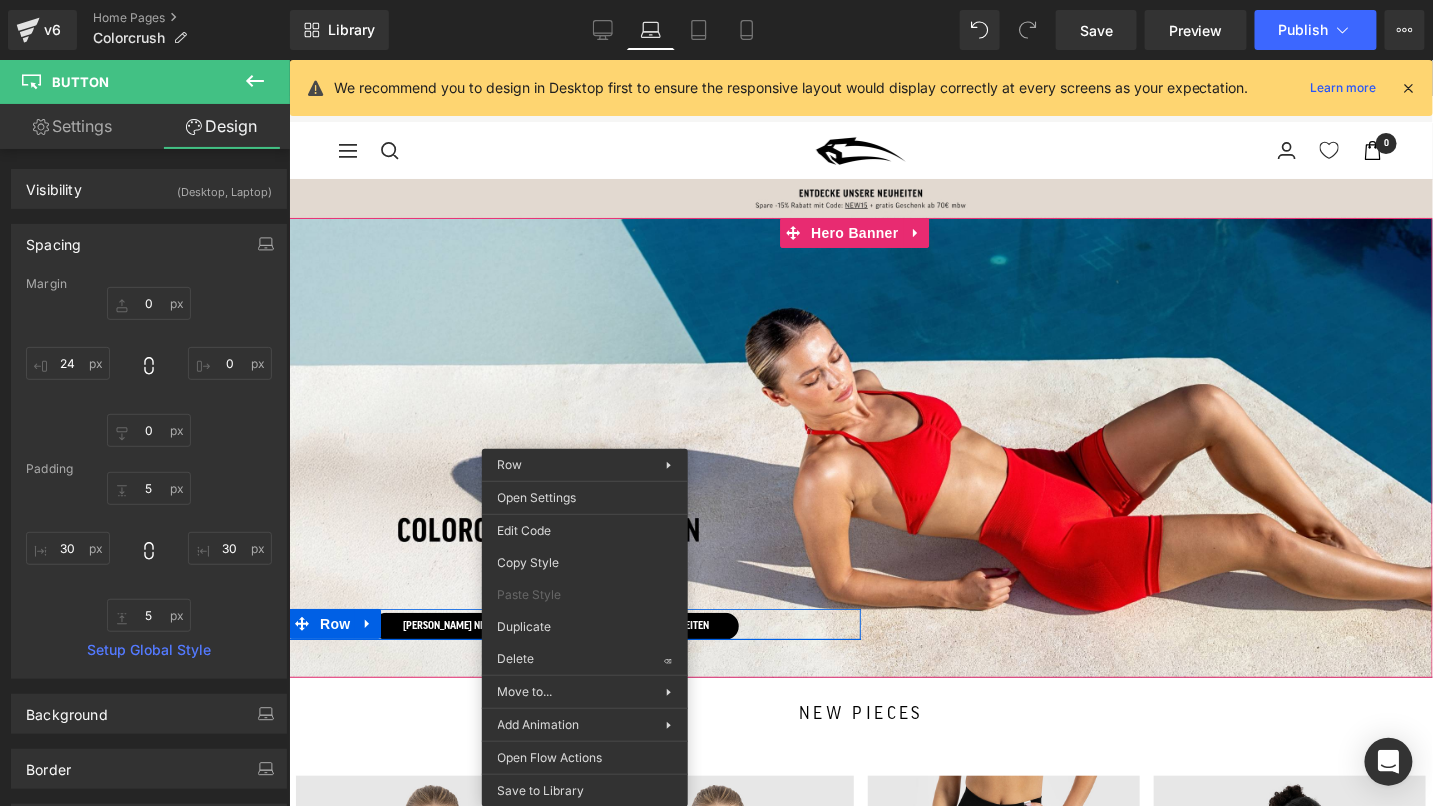click at bounding box center [860, 447] 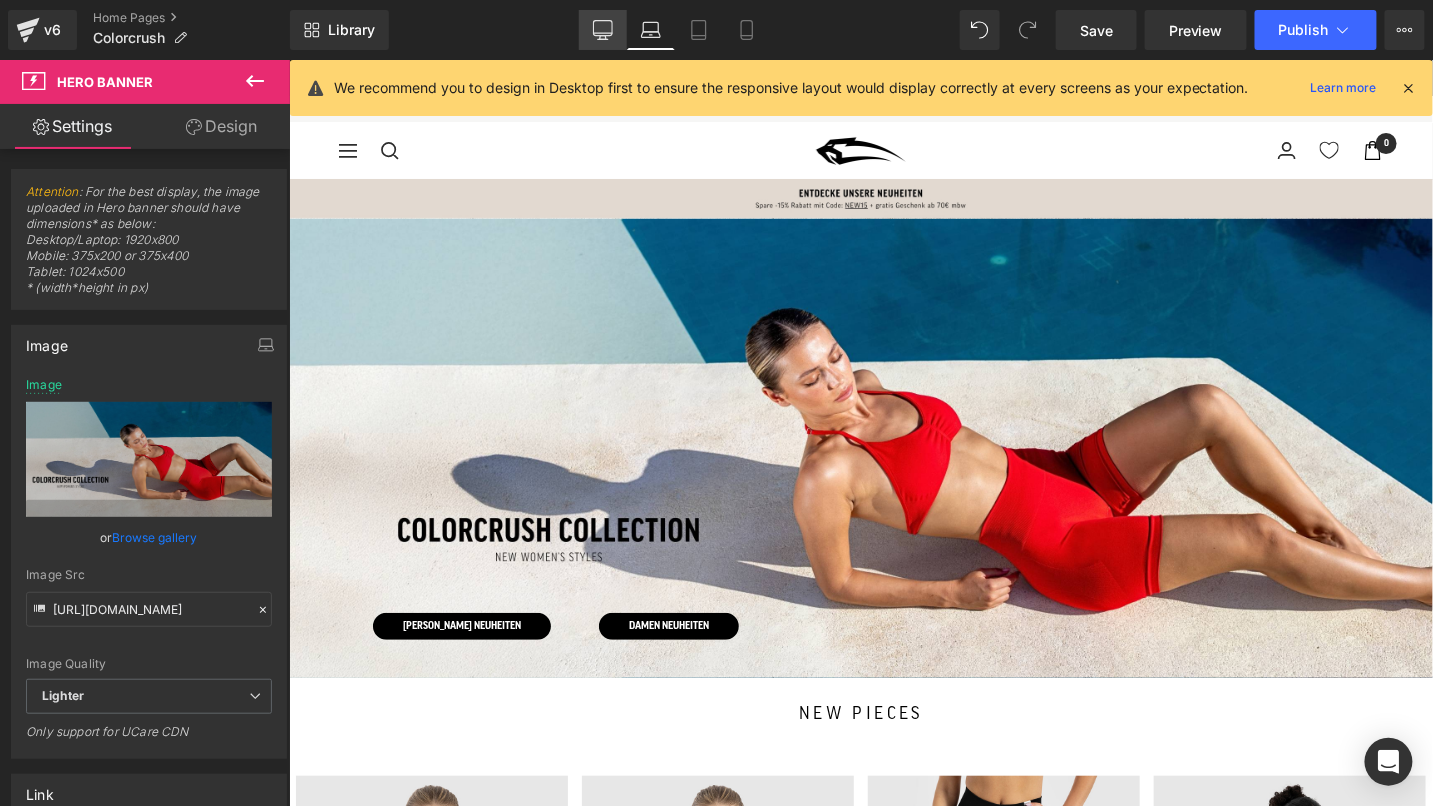 click on "Desktop" at bounding box center [603, 30] 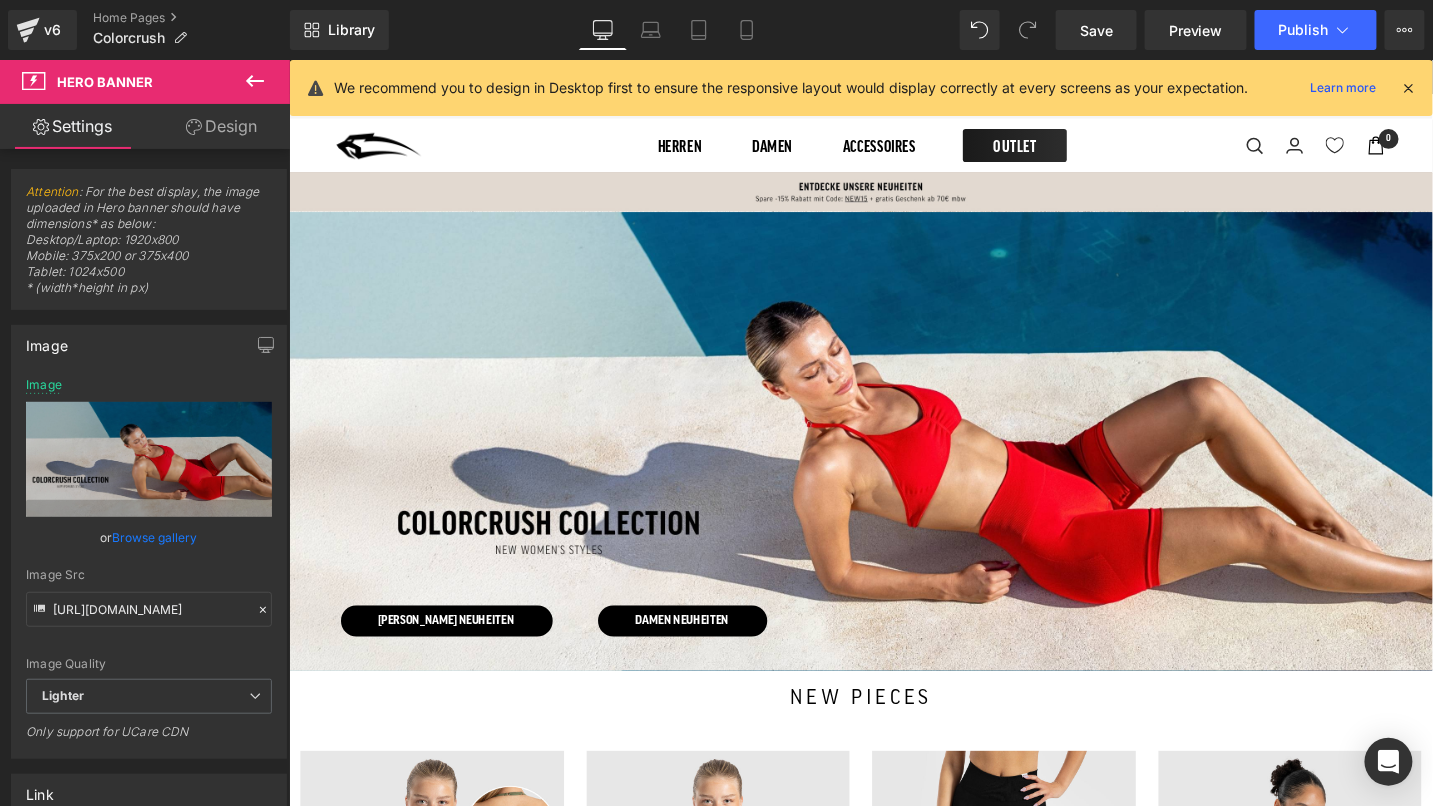 scroll, scrollTop: 2, scrollLeft: 0, axis: vertical 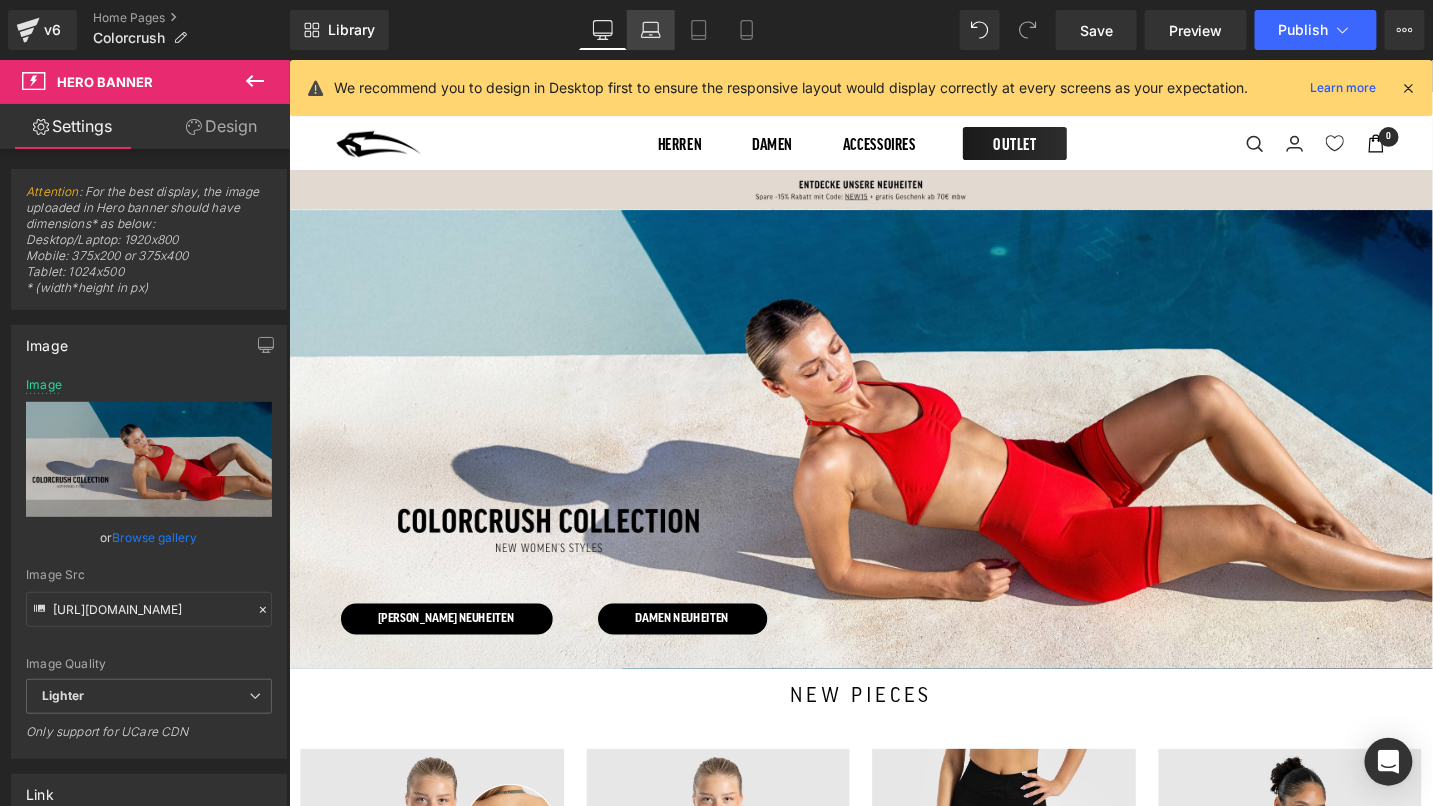 click on "Laptop" at bounding box center (651, 30) 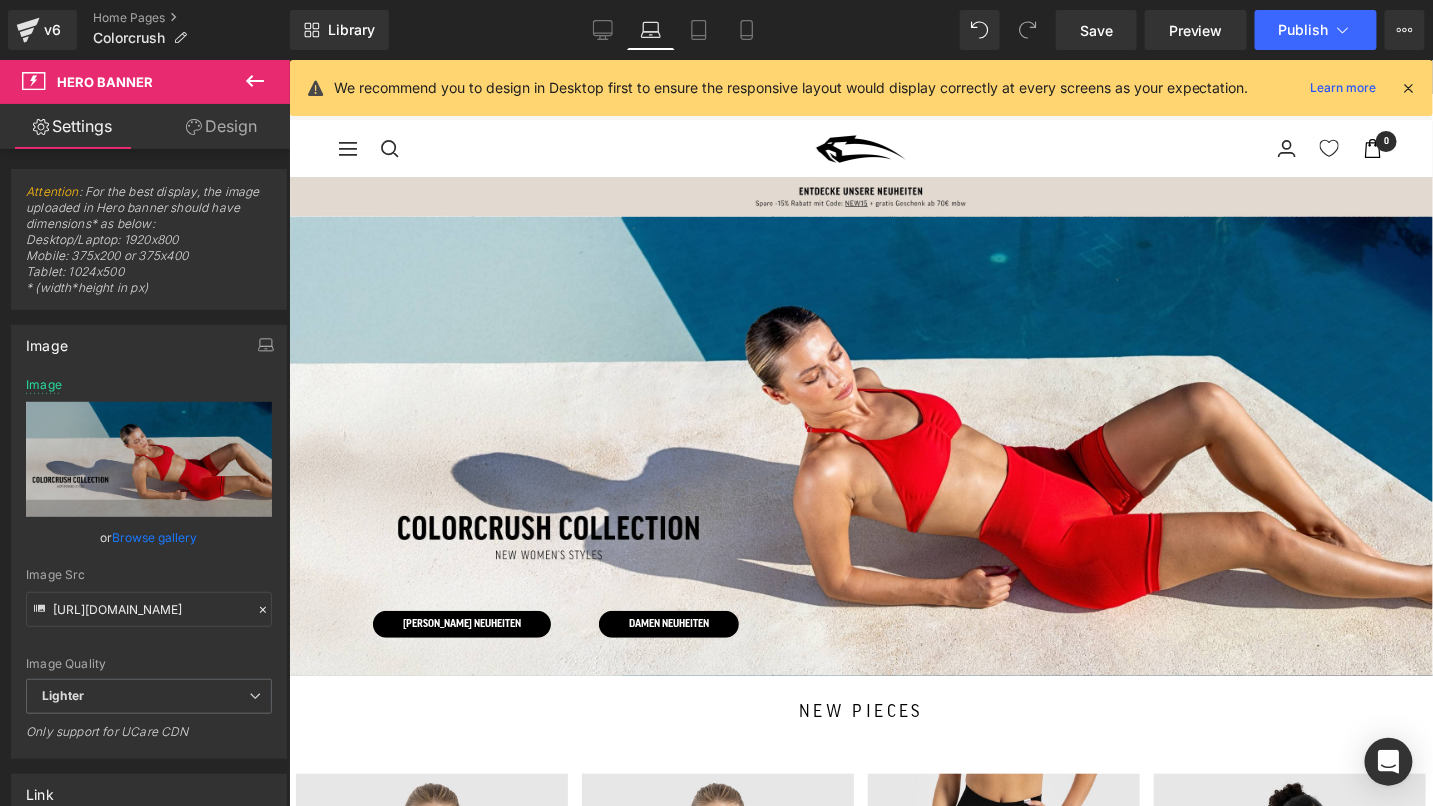 scroll, scrollTop: 0, scrollLeft: 0, axis: both 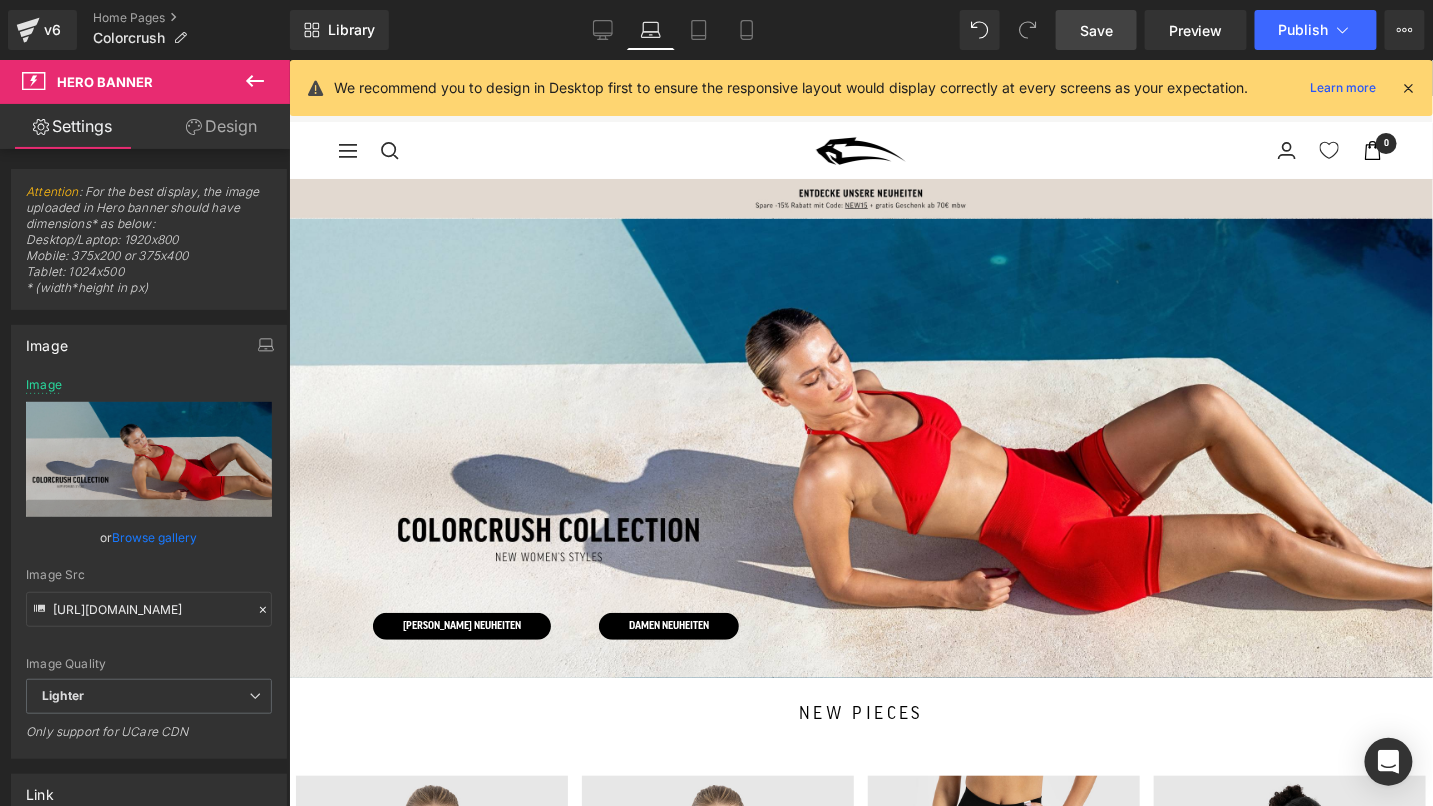 click on "Save" at bounding box center (1096, 30) 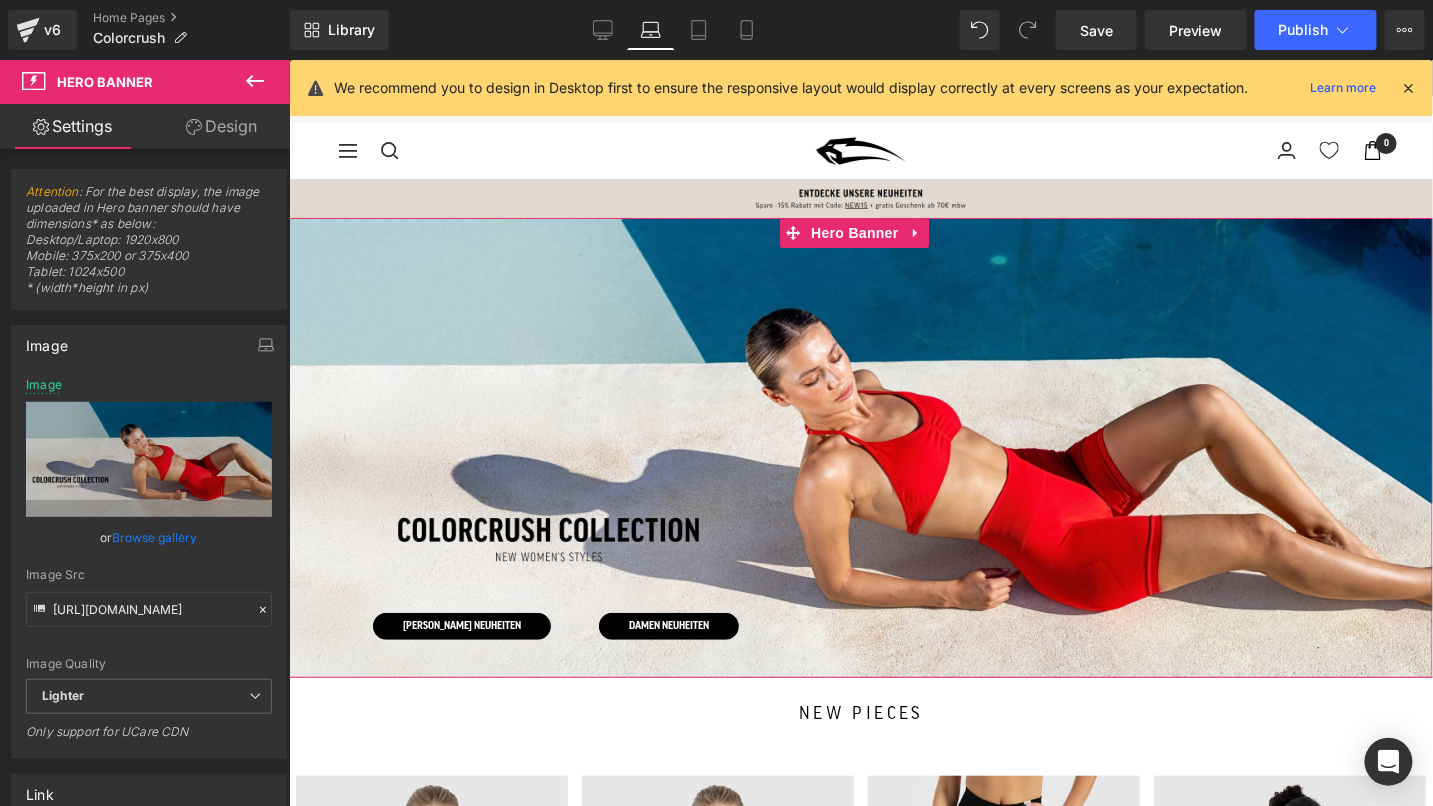 click on "DAMEN NEUHEITEN Button" at bounding box center (717, 623) 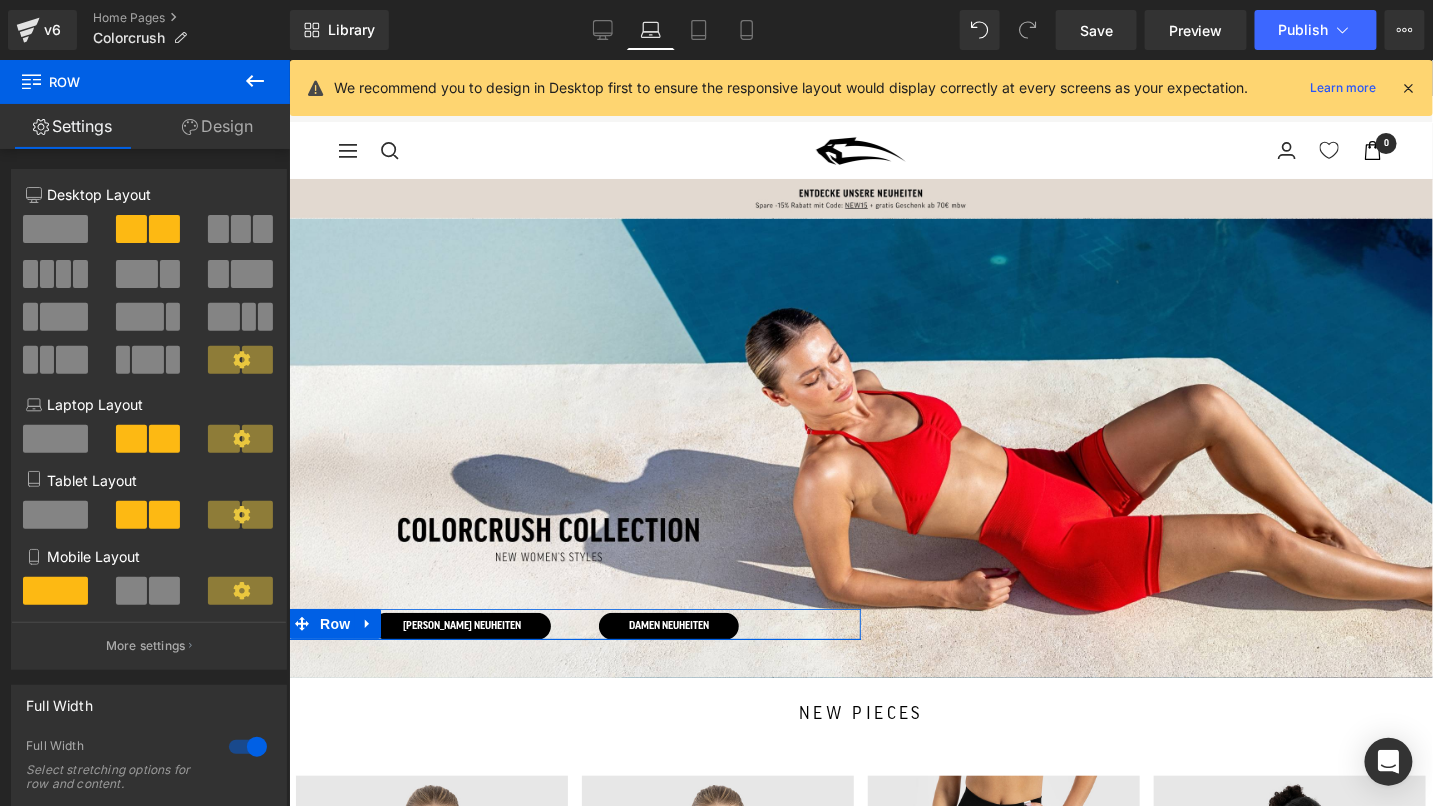 click 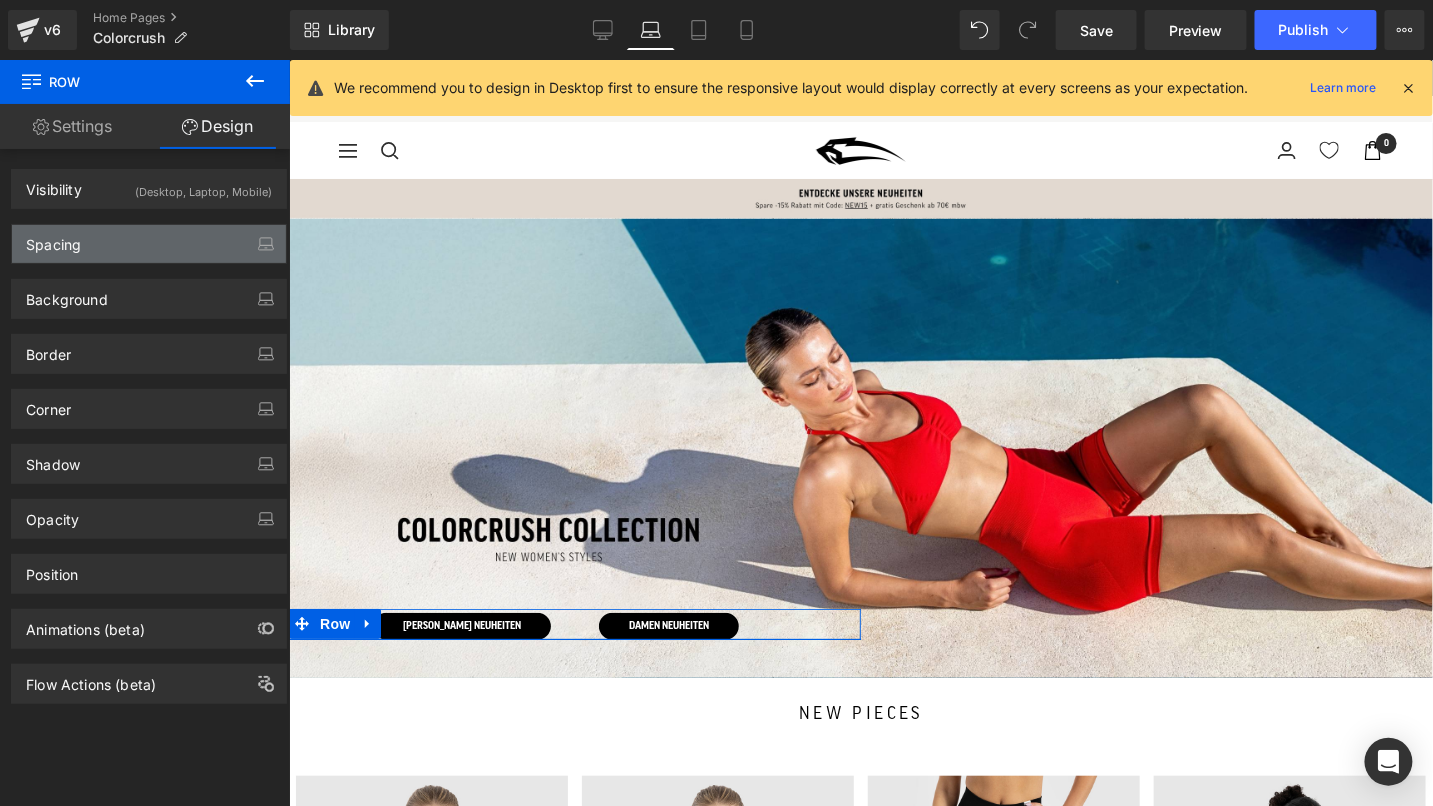click on "Spacing" at bounding box center (149, 244) 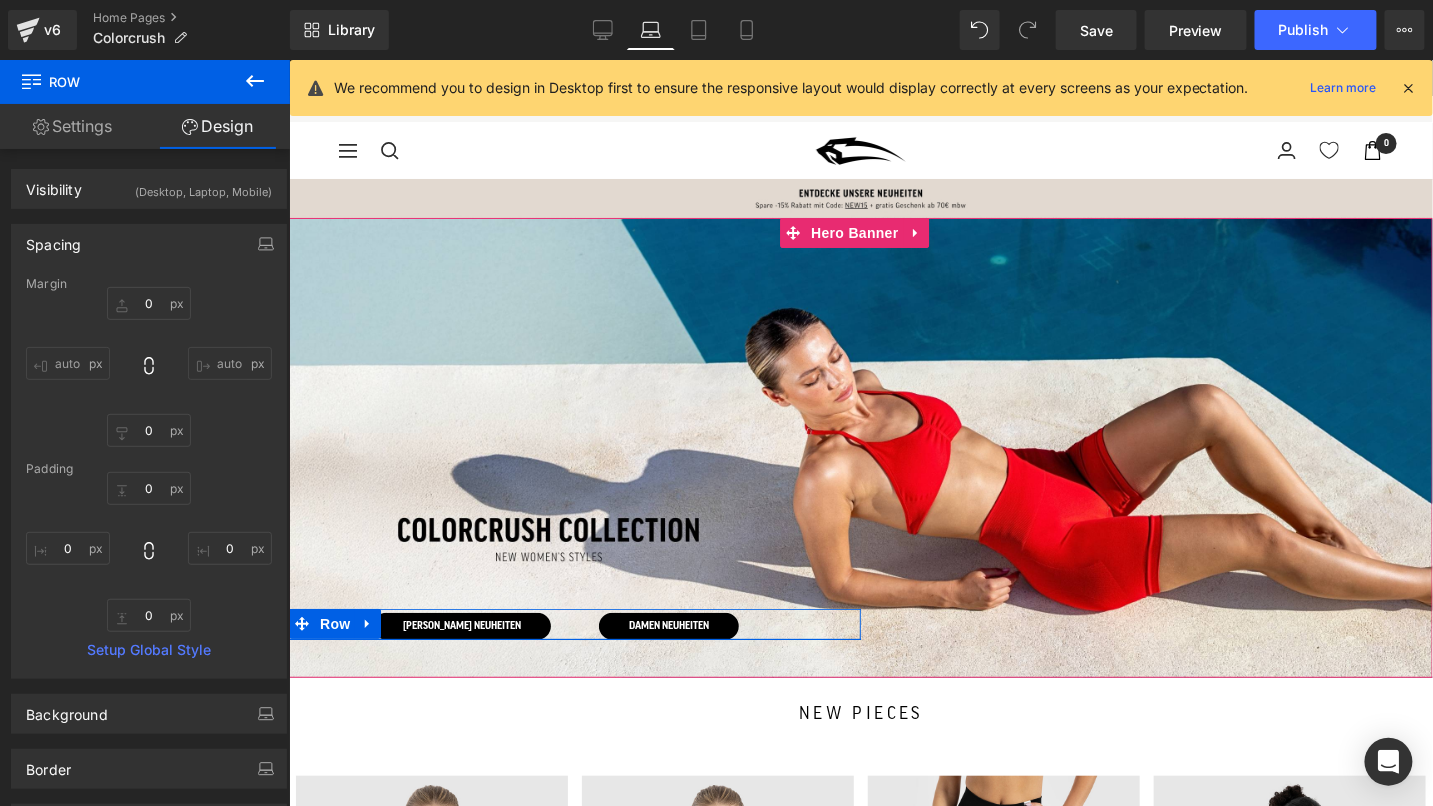 click on "Button" at bounding box center (475, 624) 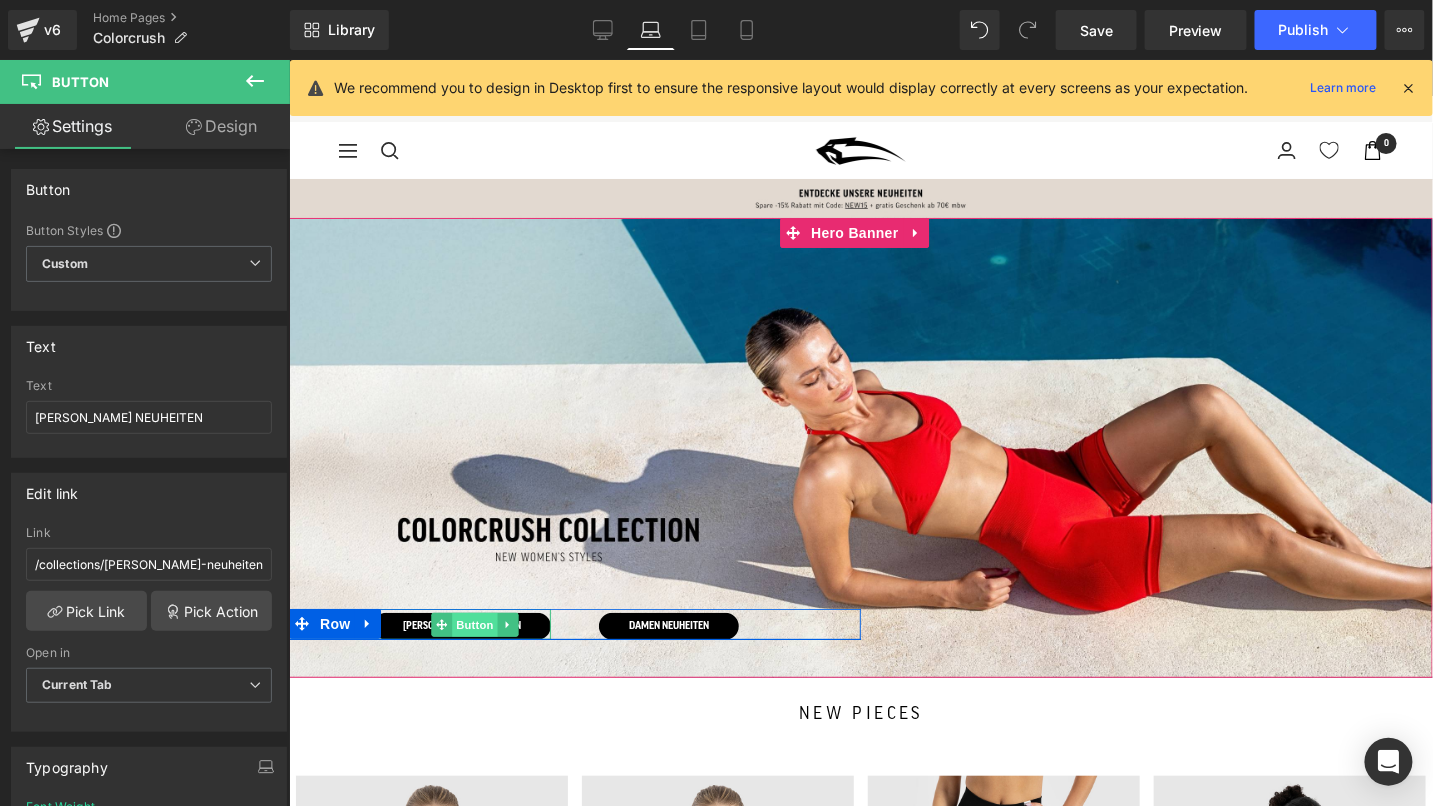 click on "Button" at bounding box center [475, 624] 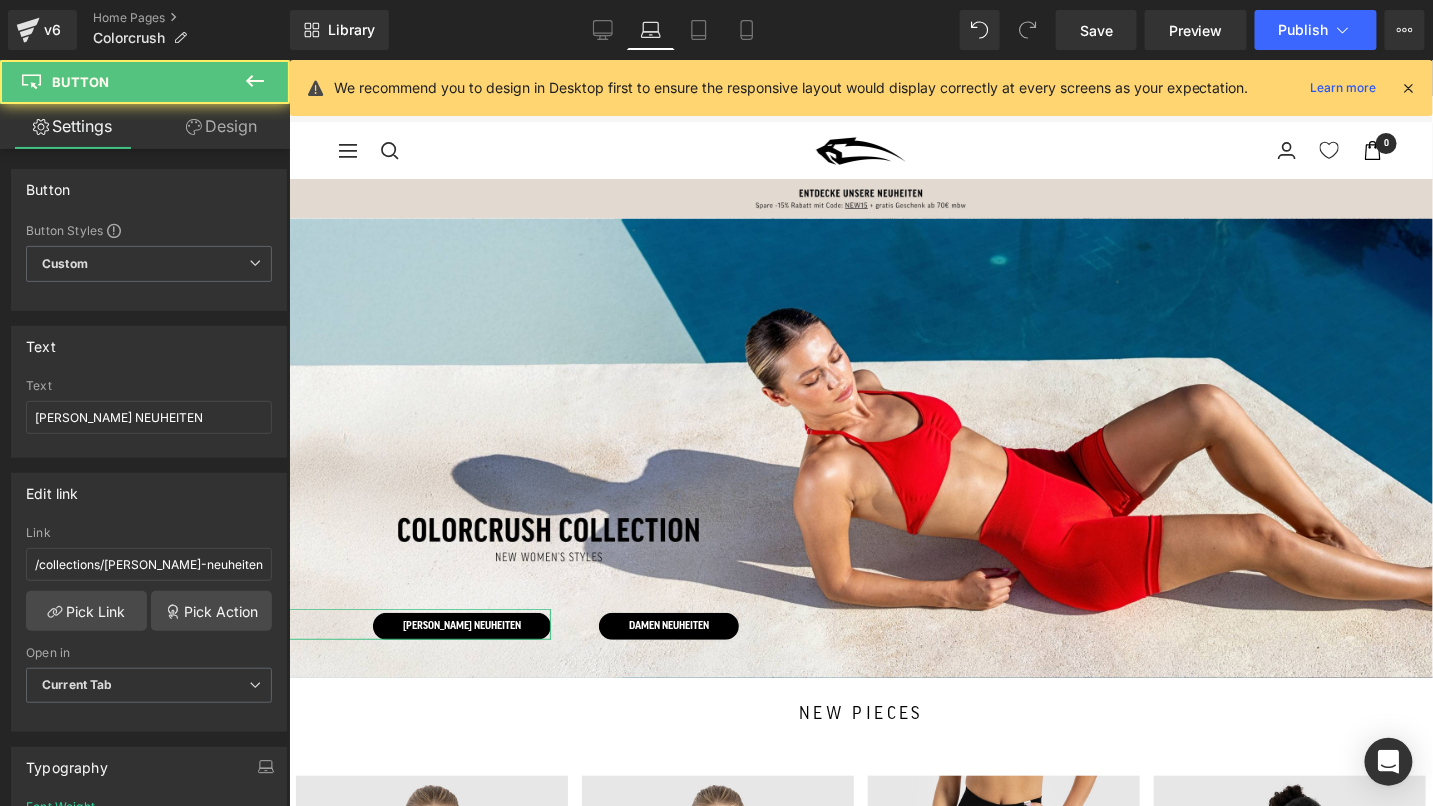 click on "Design" at bounding box center [221, 126] 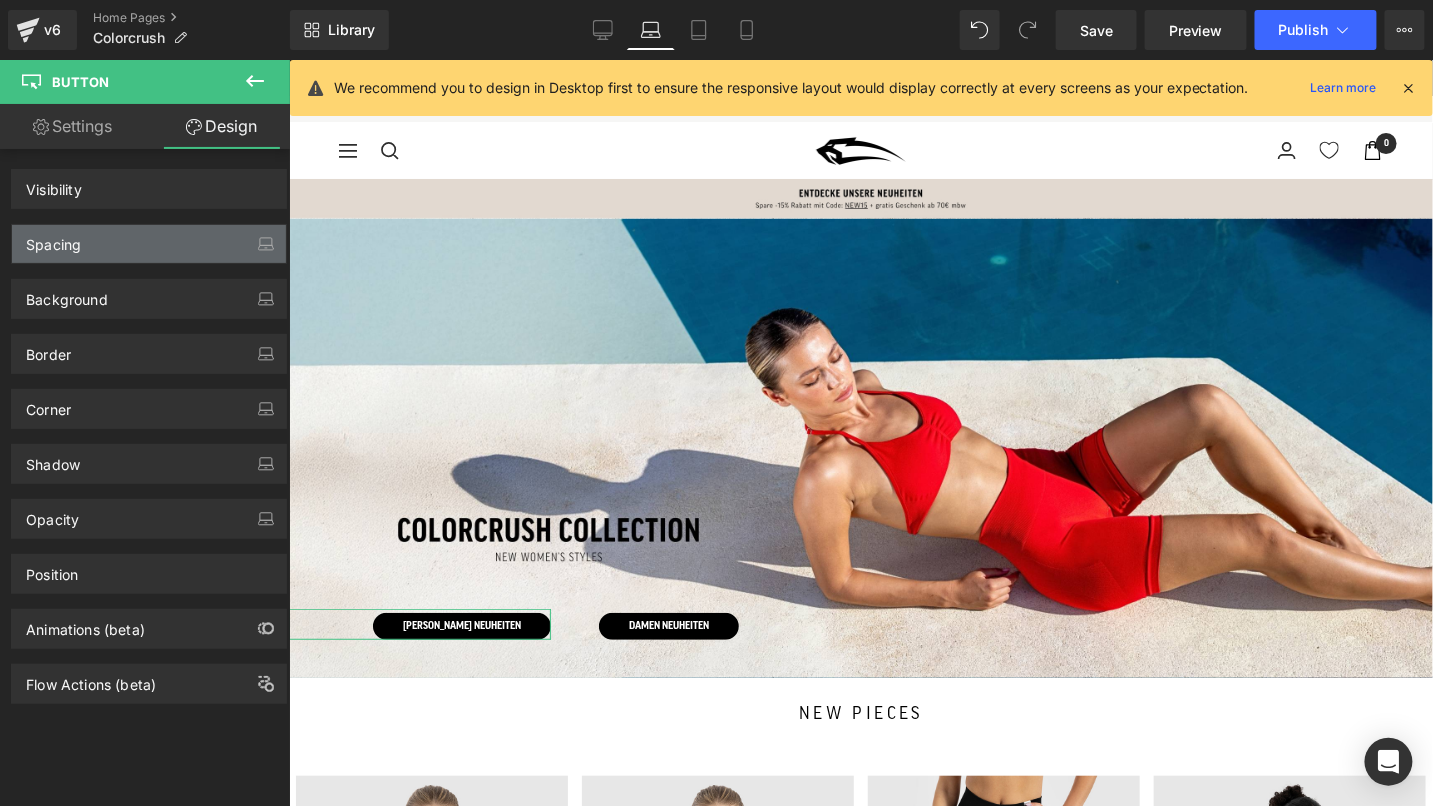 click on "Spacing" at bounding box center (149, 244) 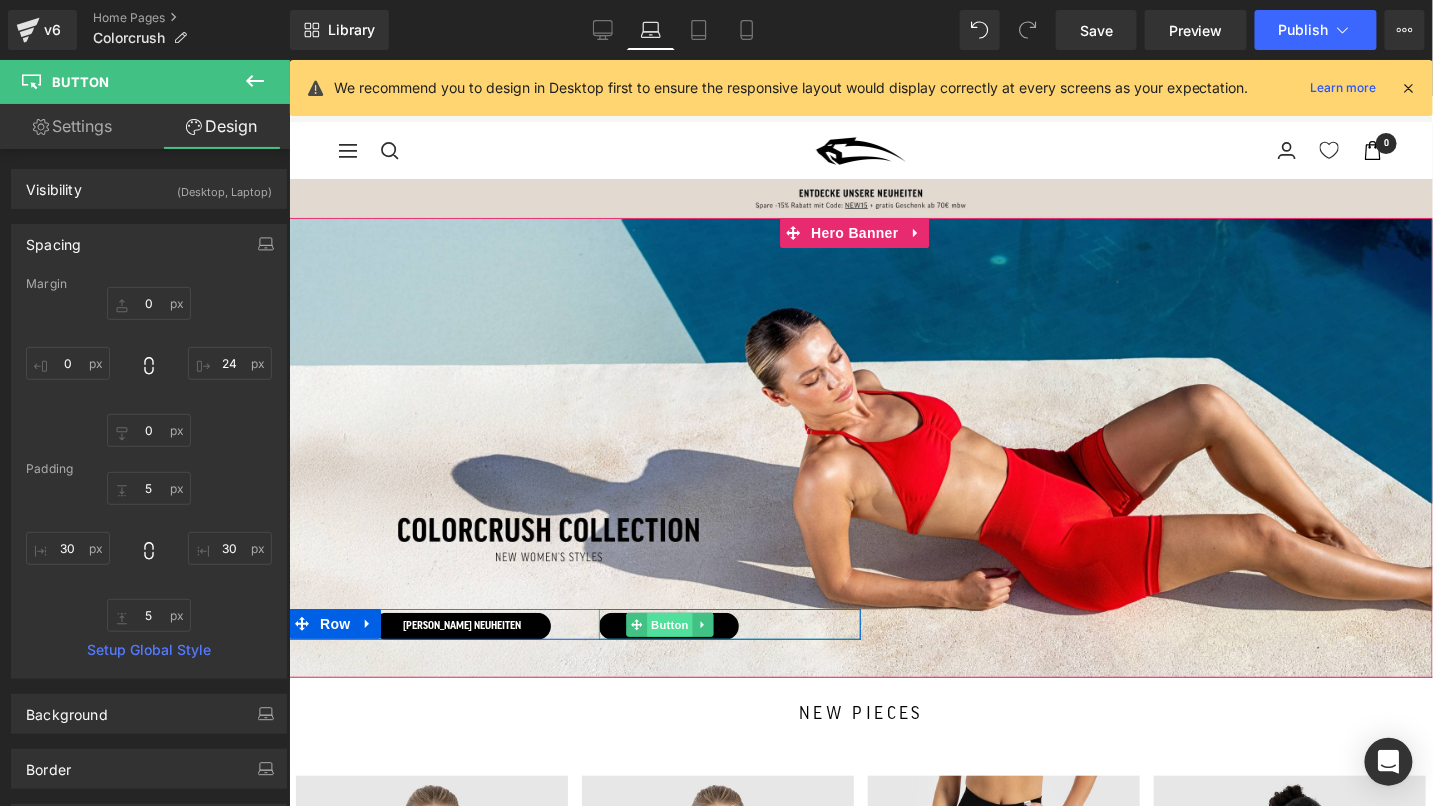 click on "Button" at bounding box center [669, 624] 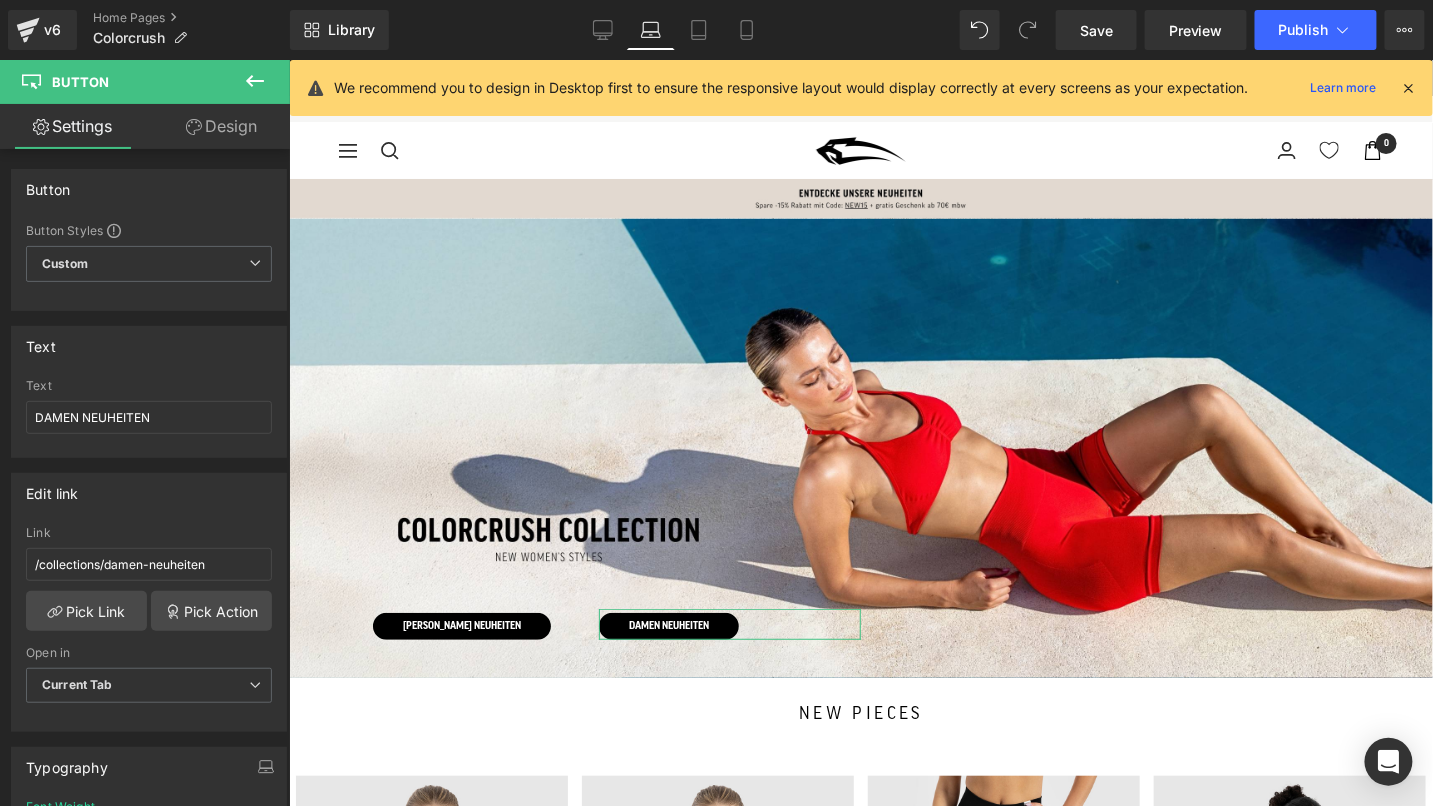 click on "Design" at bounding box center [221, 126] 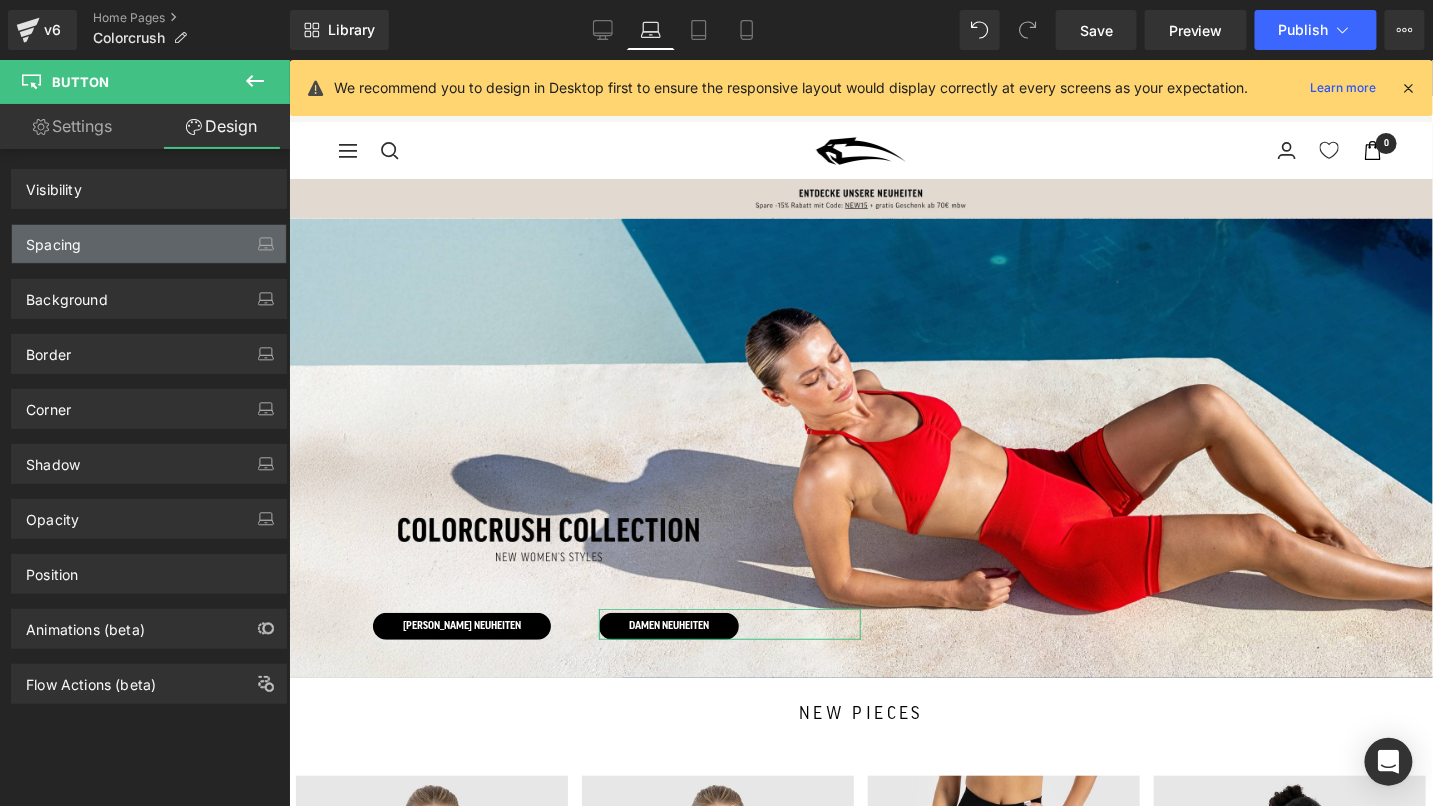 click on "Spacing" at bounding box center (149, 244) 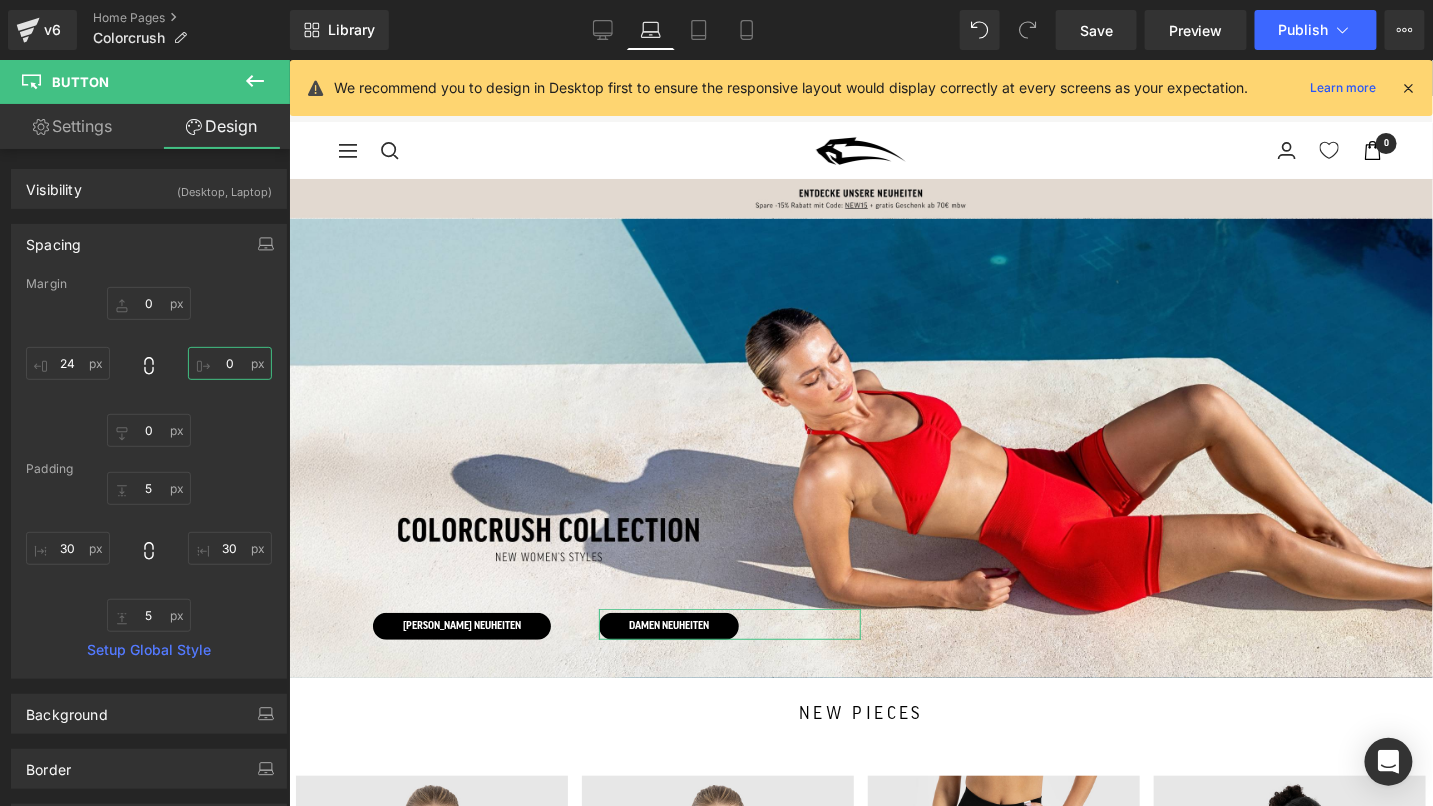 drag, startPoint x: 213, startPoint y: 366, endPoint x: 229, endPoint y: 368, distance: 16.124516 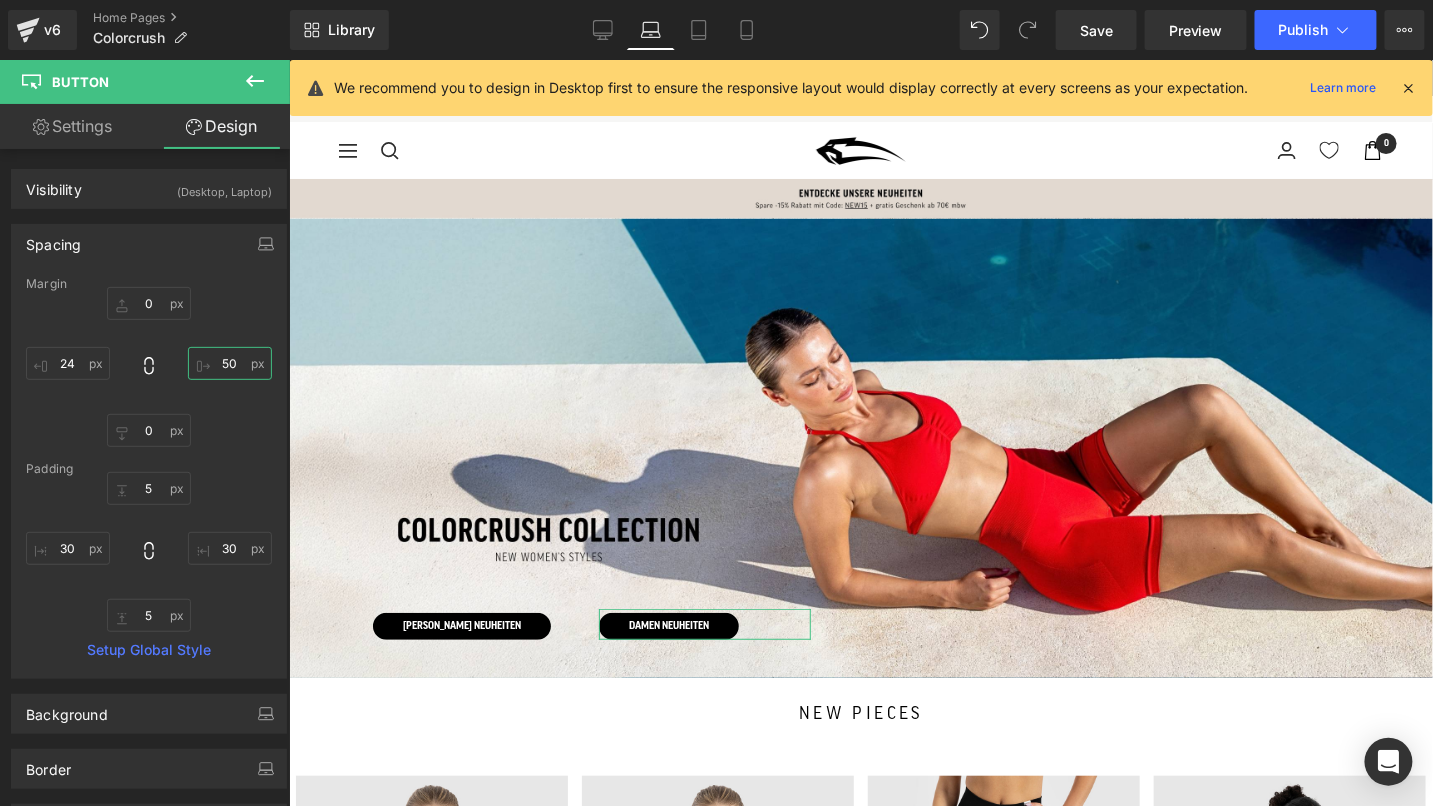 type on "5" 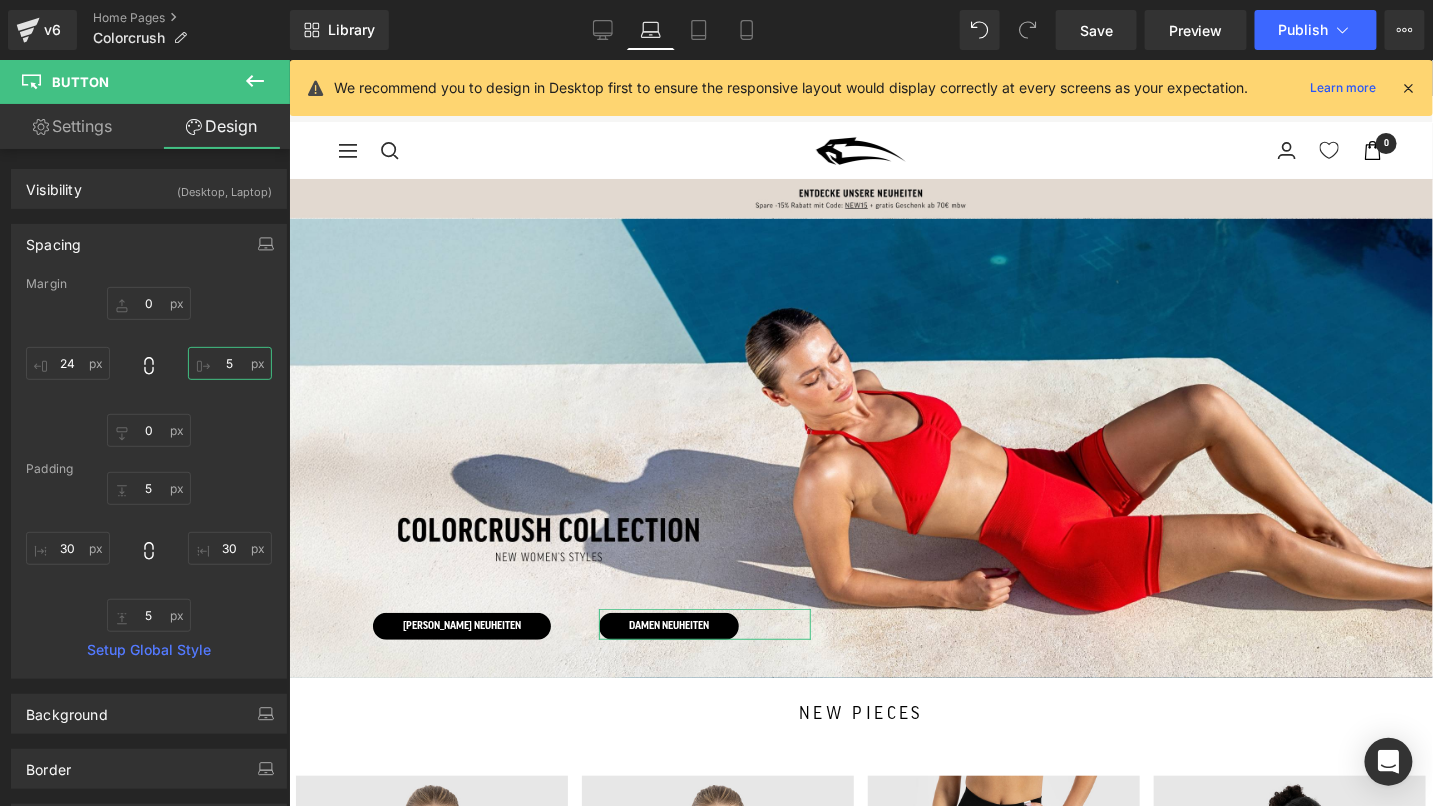 type 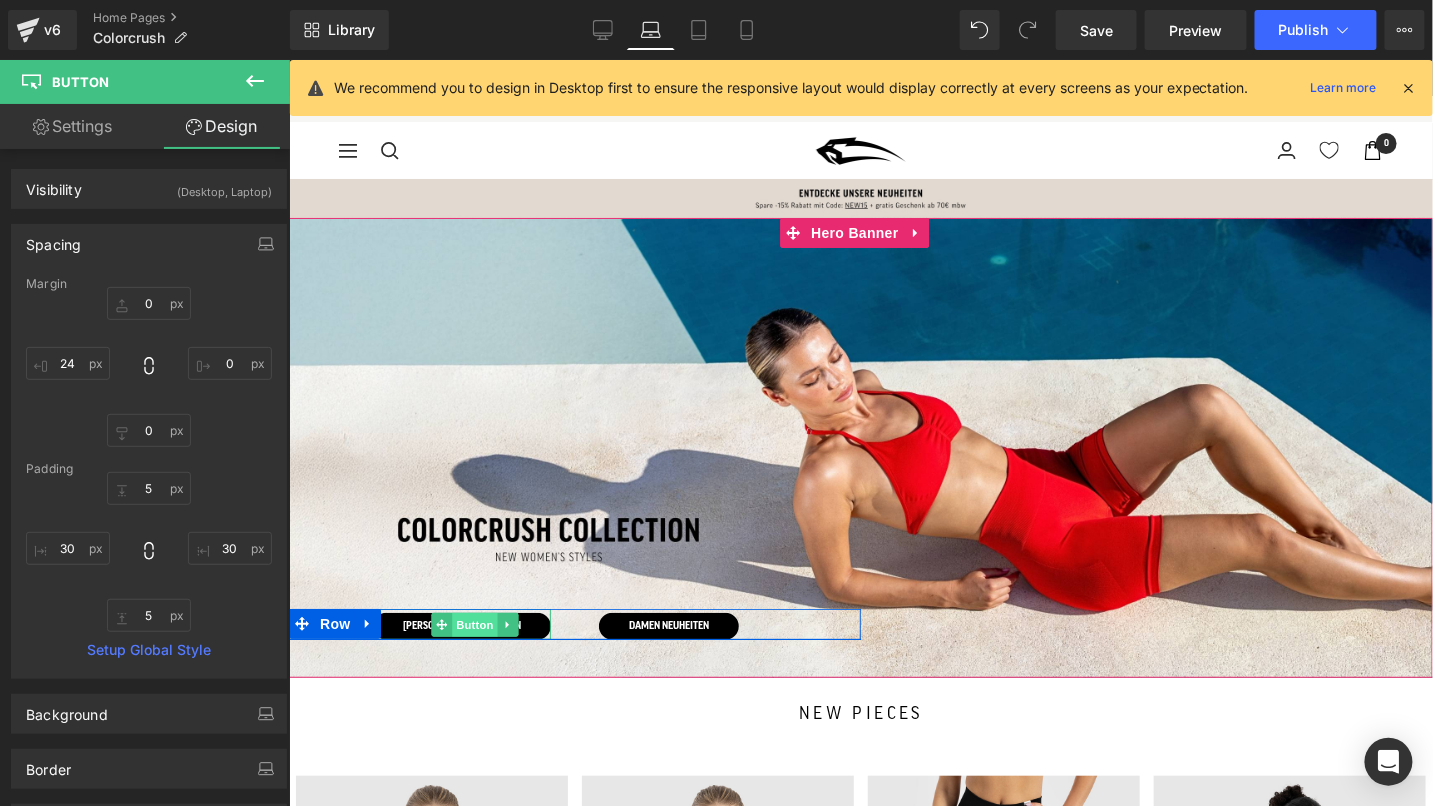 click on "Button" at bounding box center [475, 624] 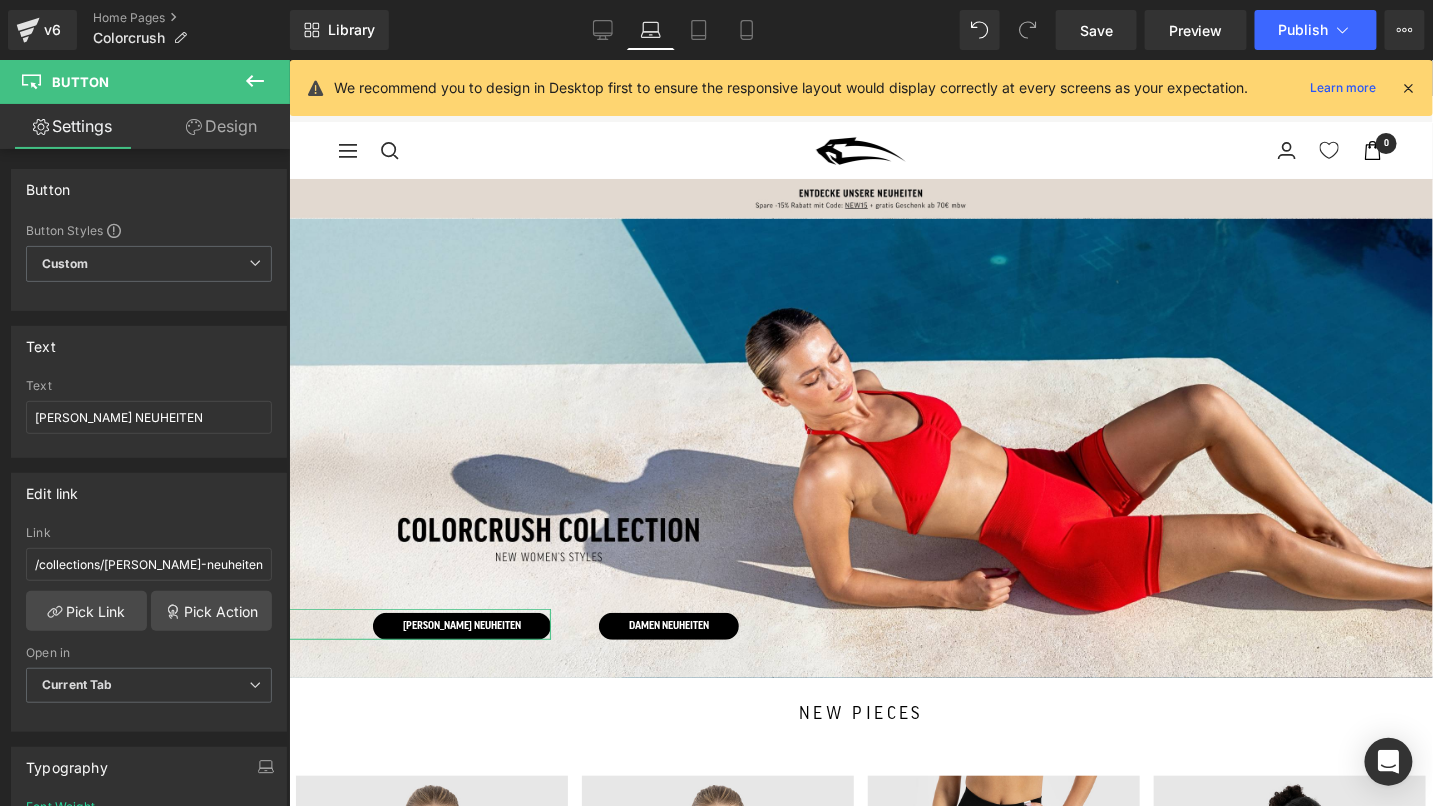 click on "Design" at bounding box center (221, 126) 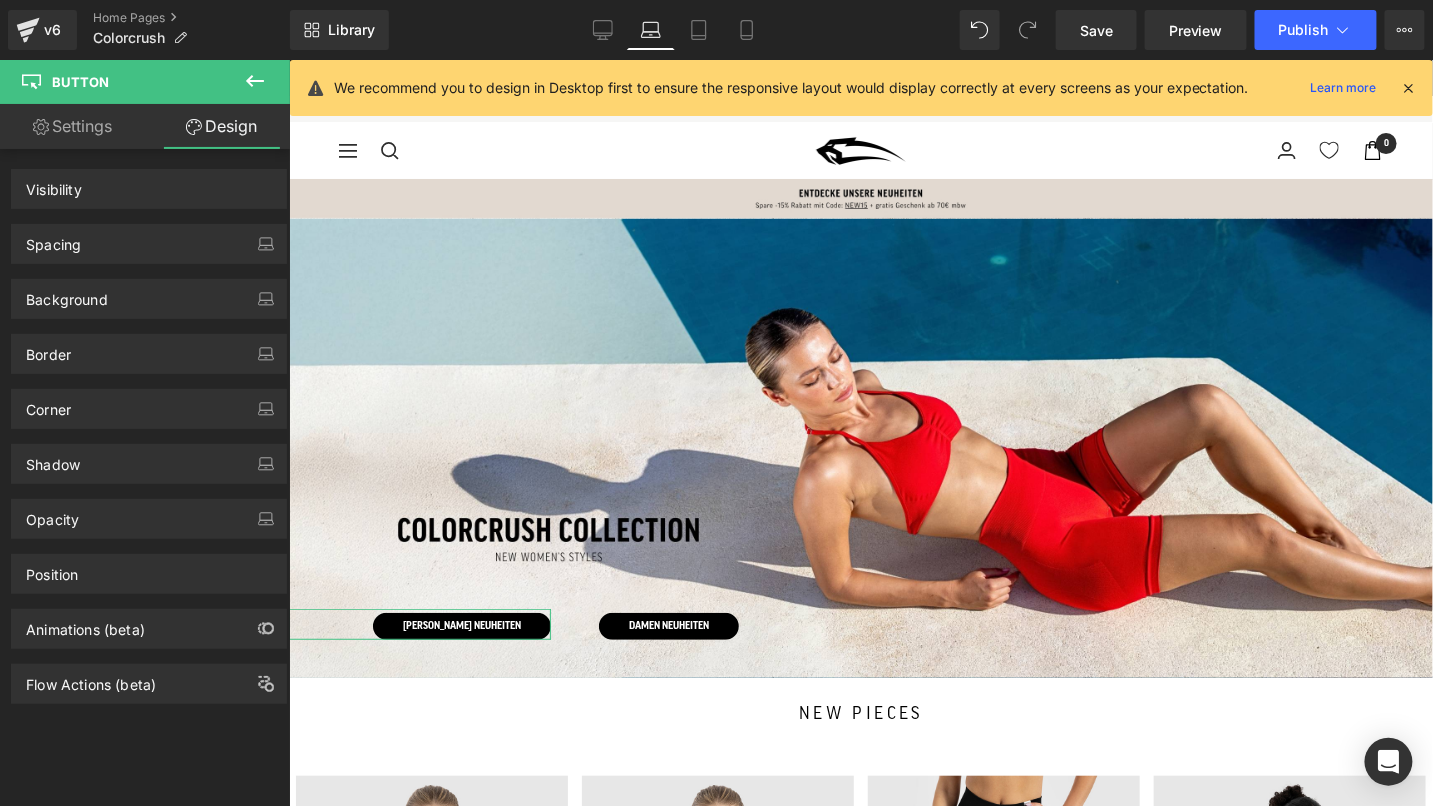 click on "Spacing" at bounding box center (149, 244) 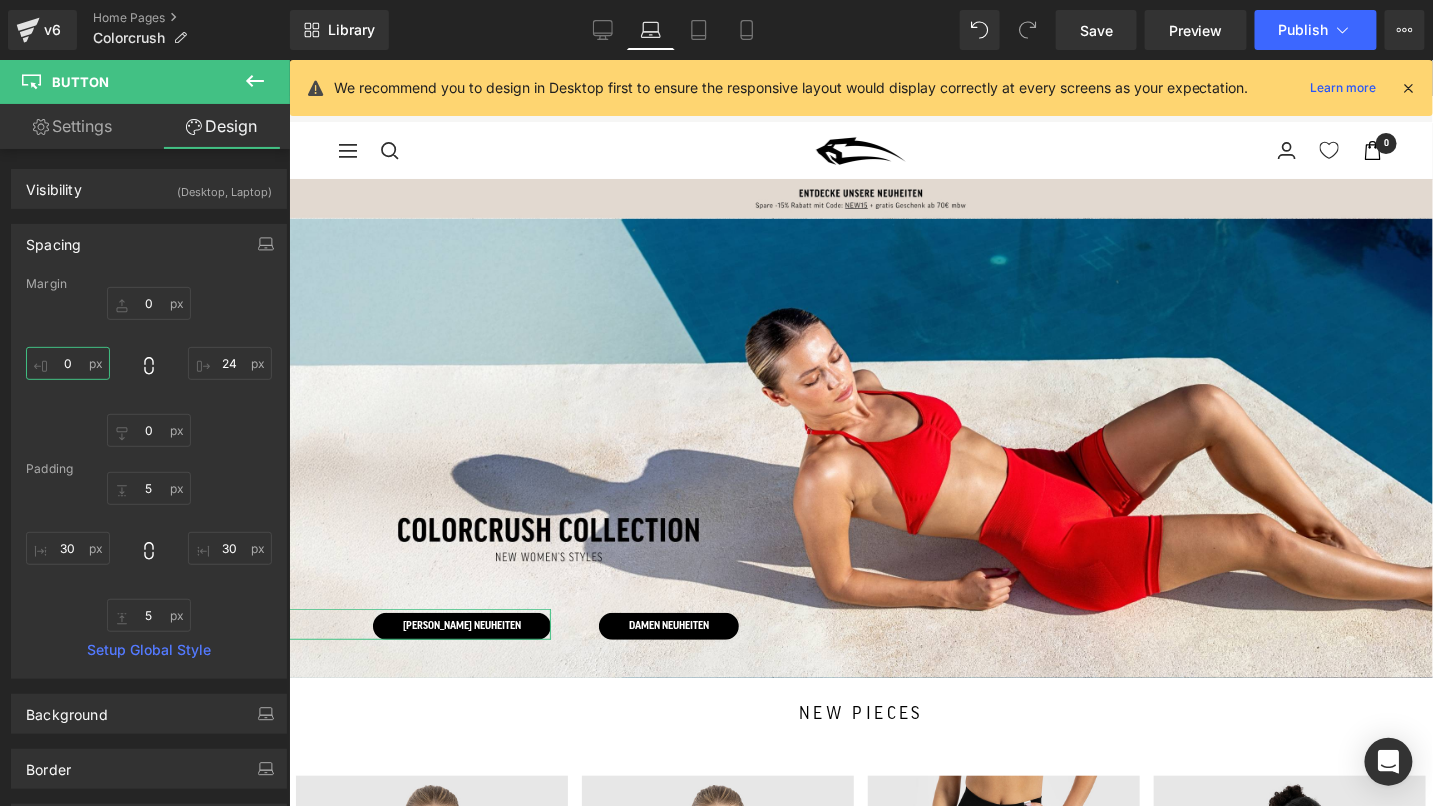 drag, startPoint x: 76, startPoint y: 364, endPoint x: 48, endPoint y: 359, distance: 28.442924 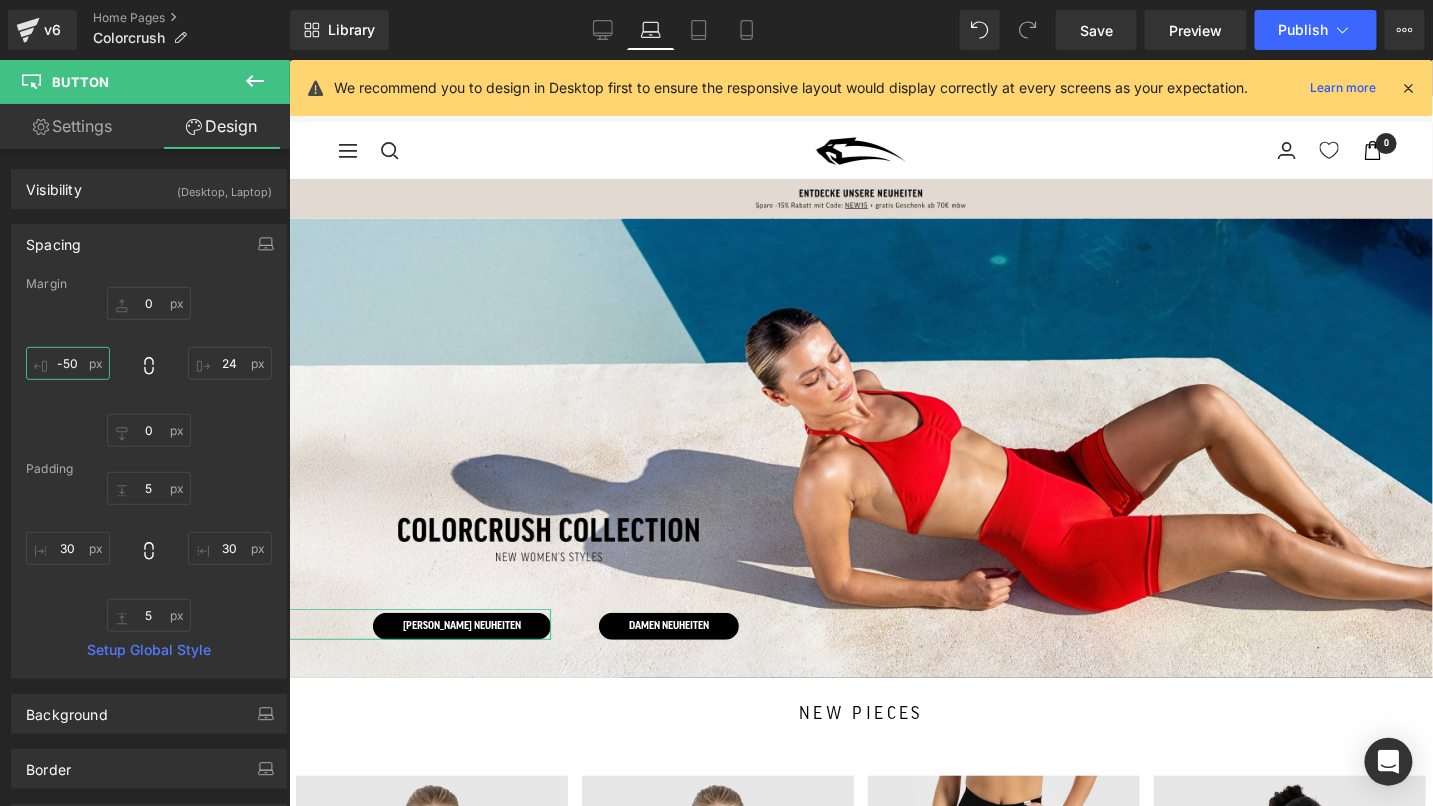 type on "-50" 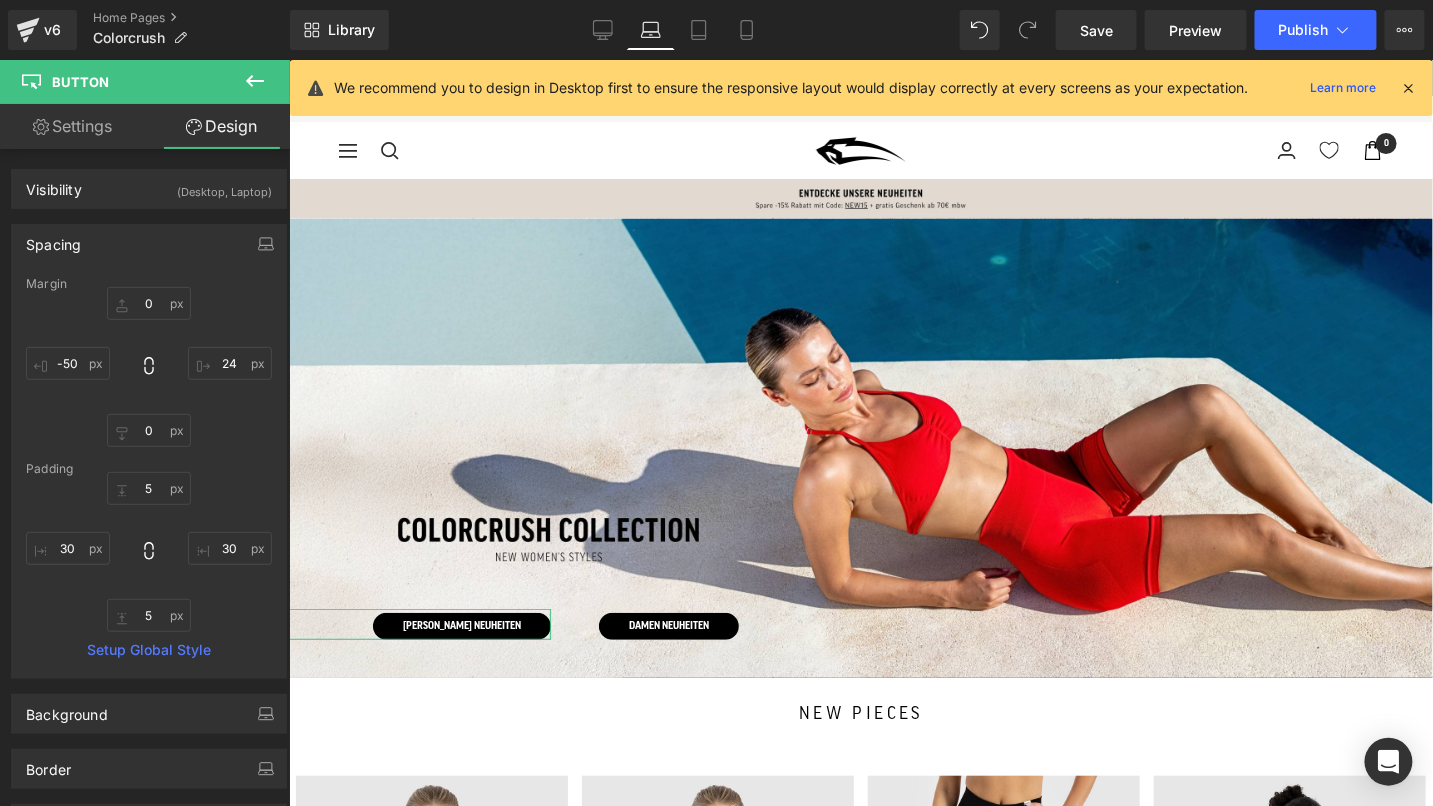 click on "-50" at bounding box center (149, 367) 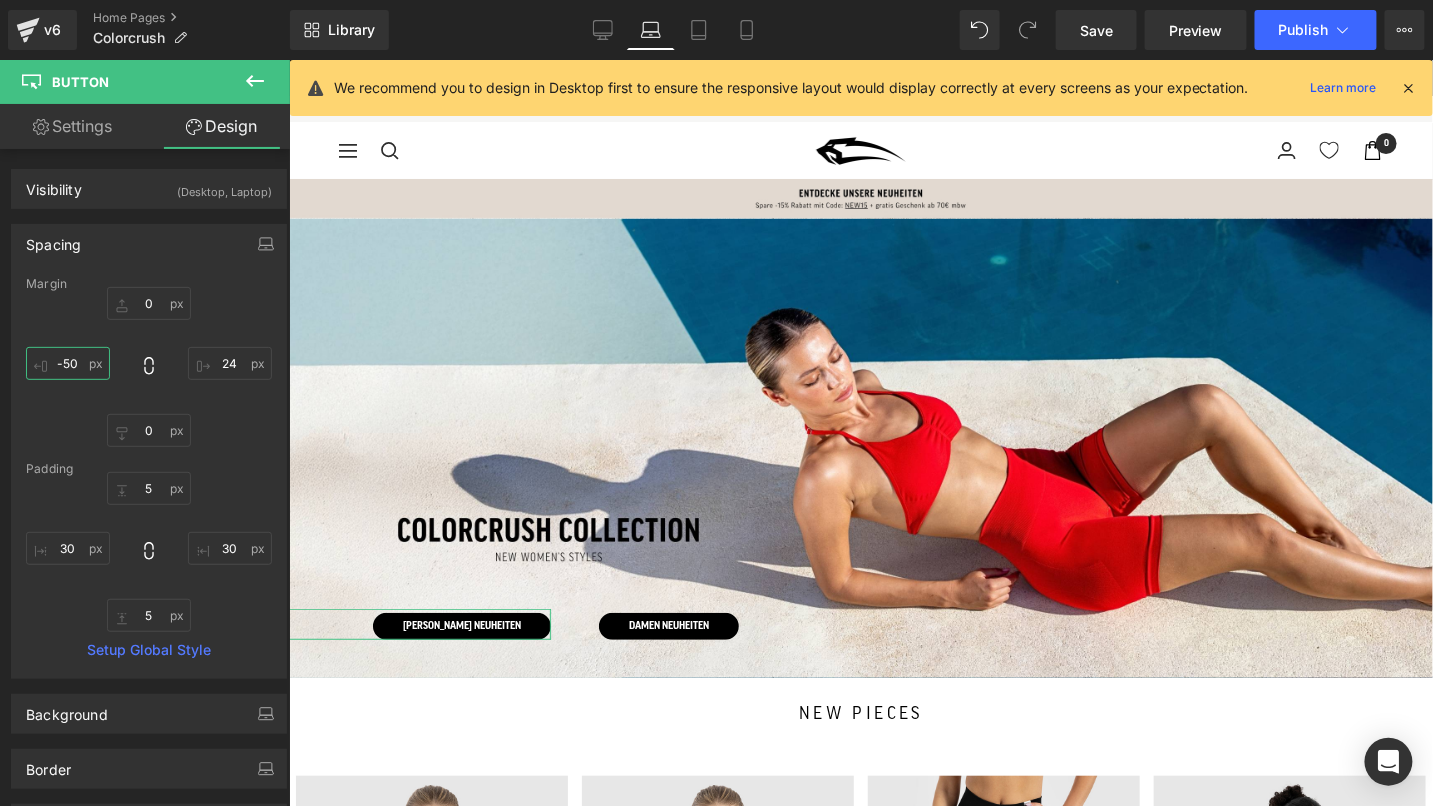 click on "-50" at bounding box center (68, 363) 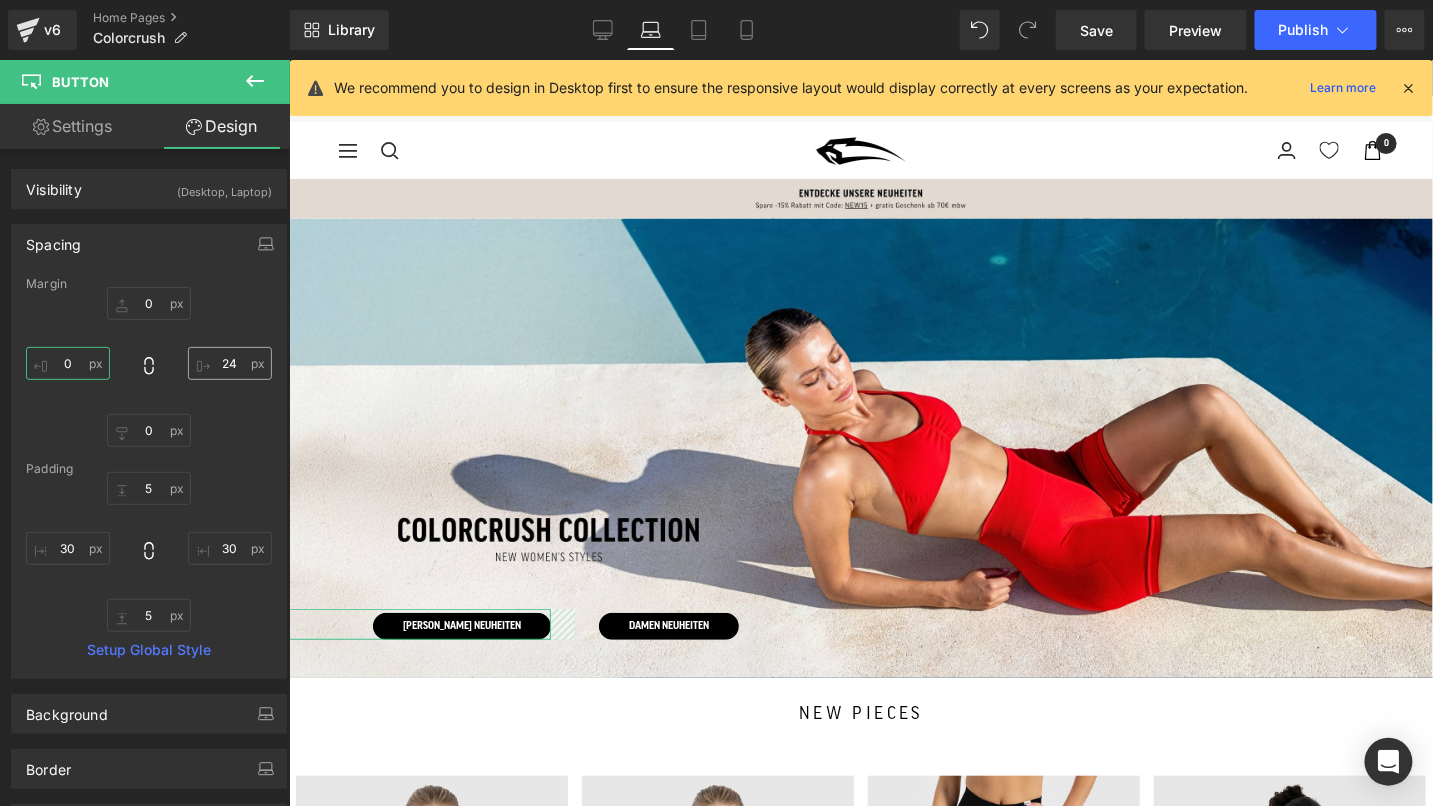 type 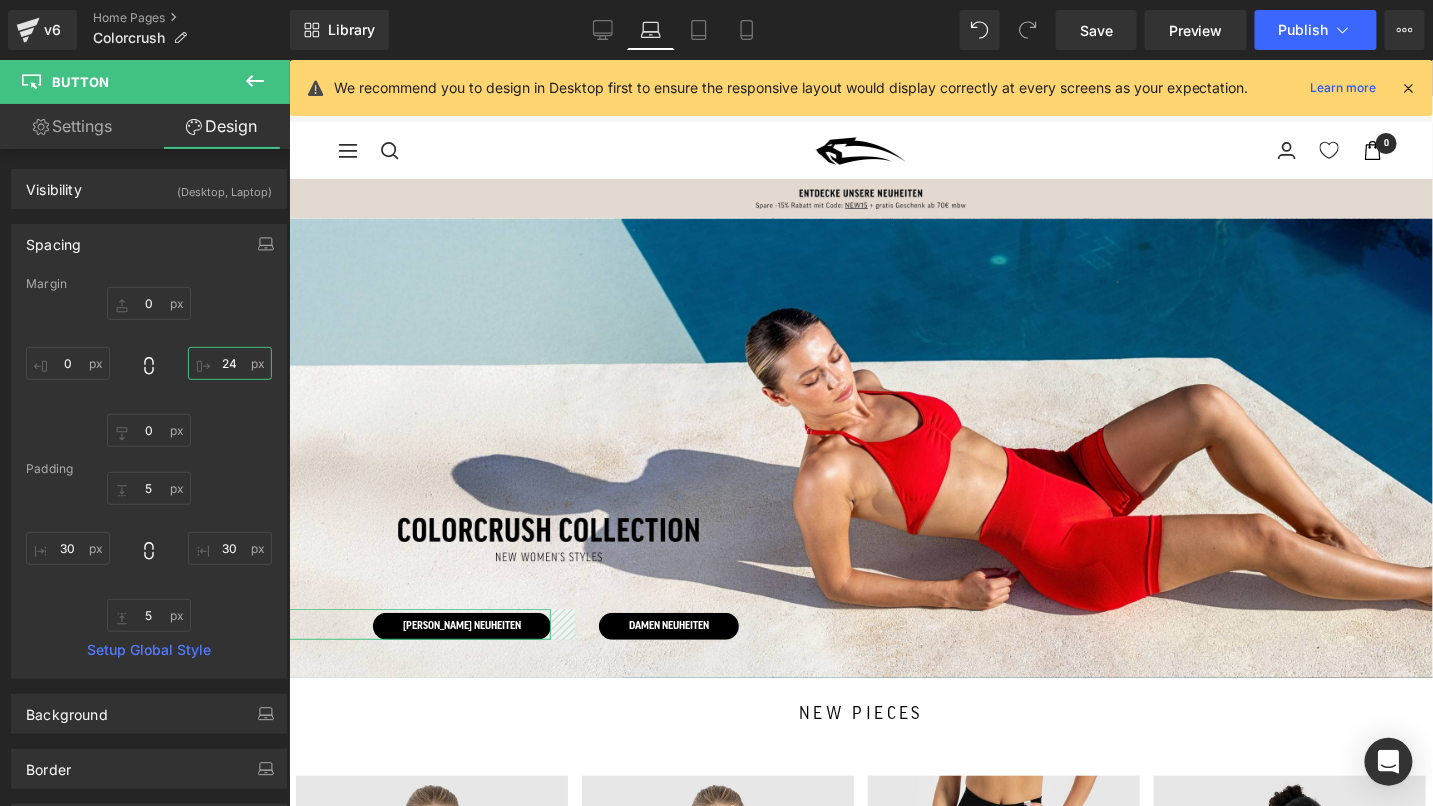 click at bounding box center [230, 363] 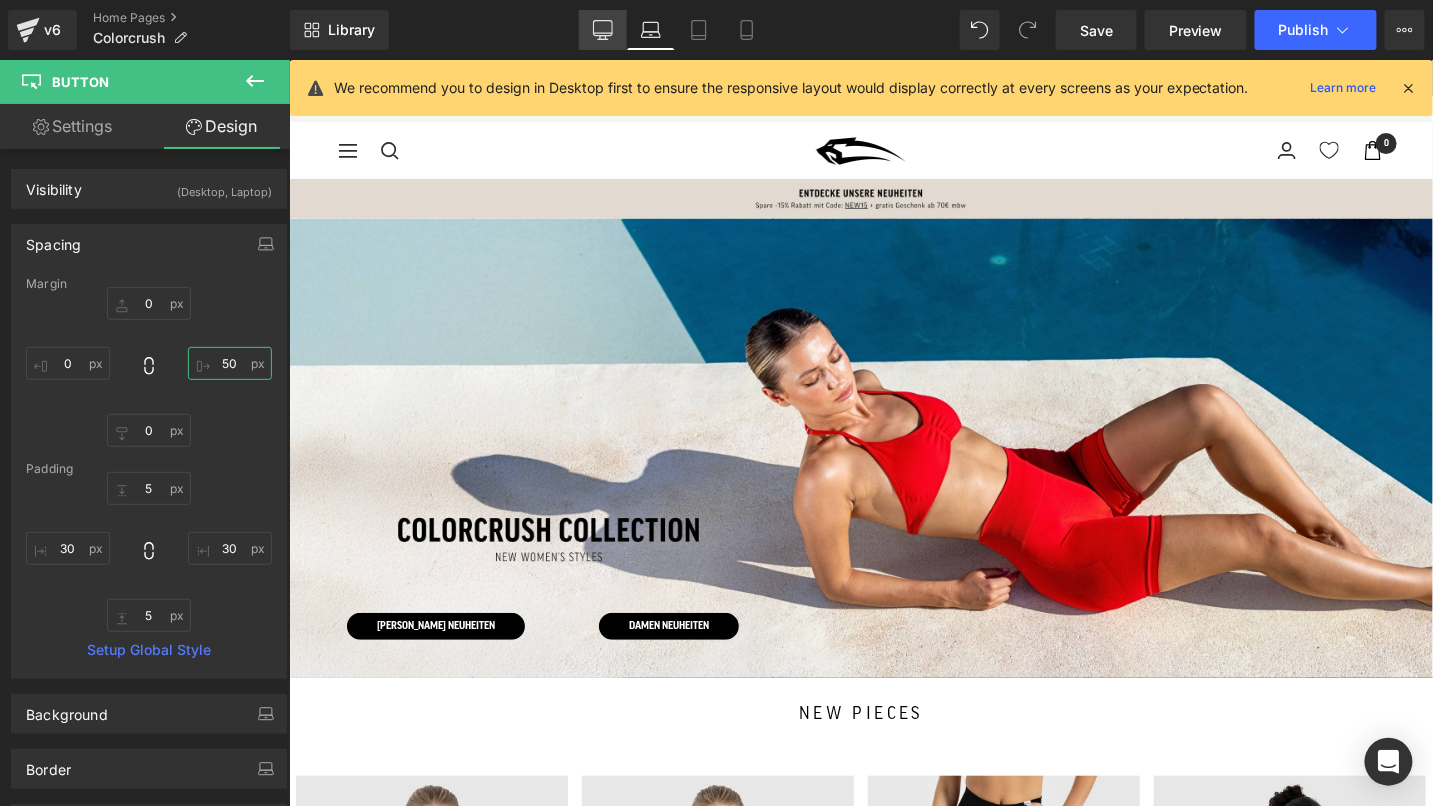 type on "50" 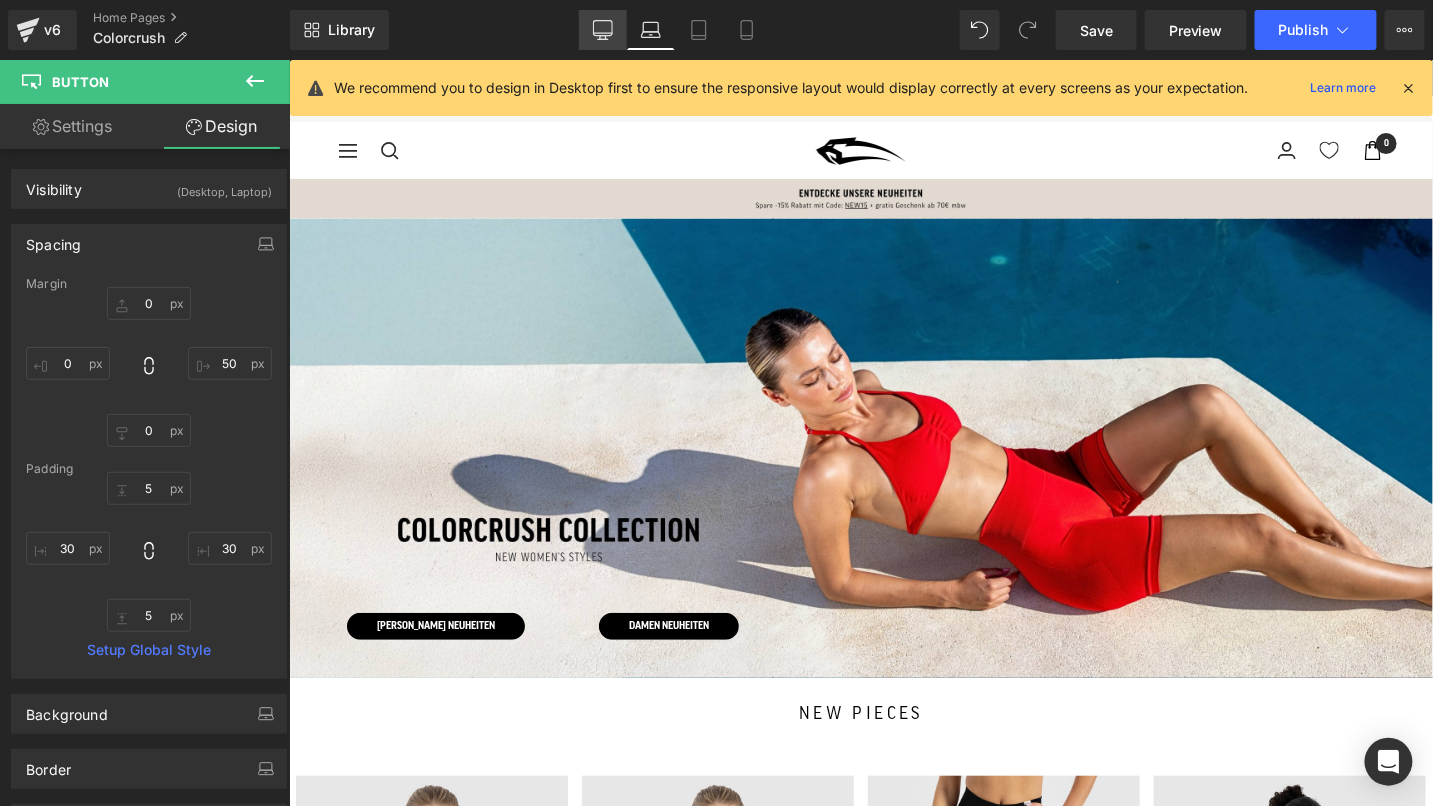 click 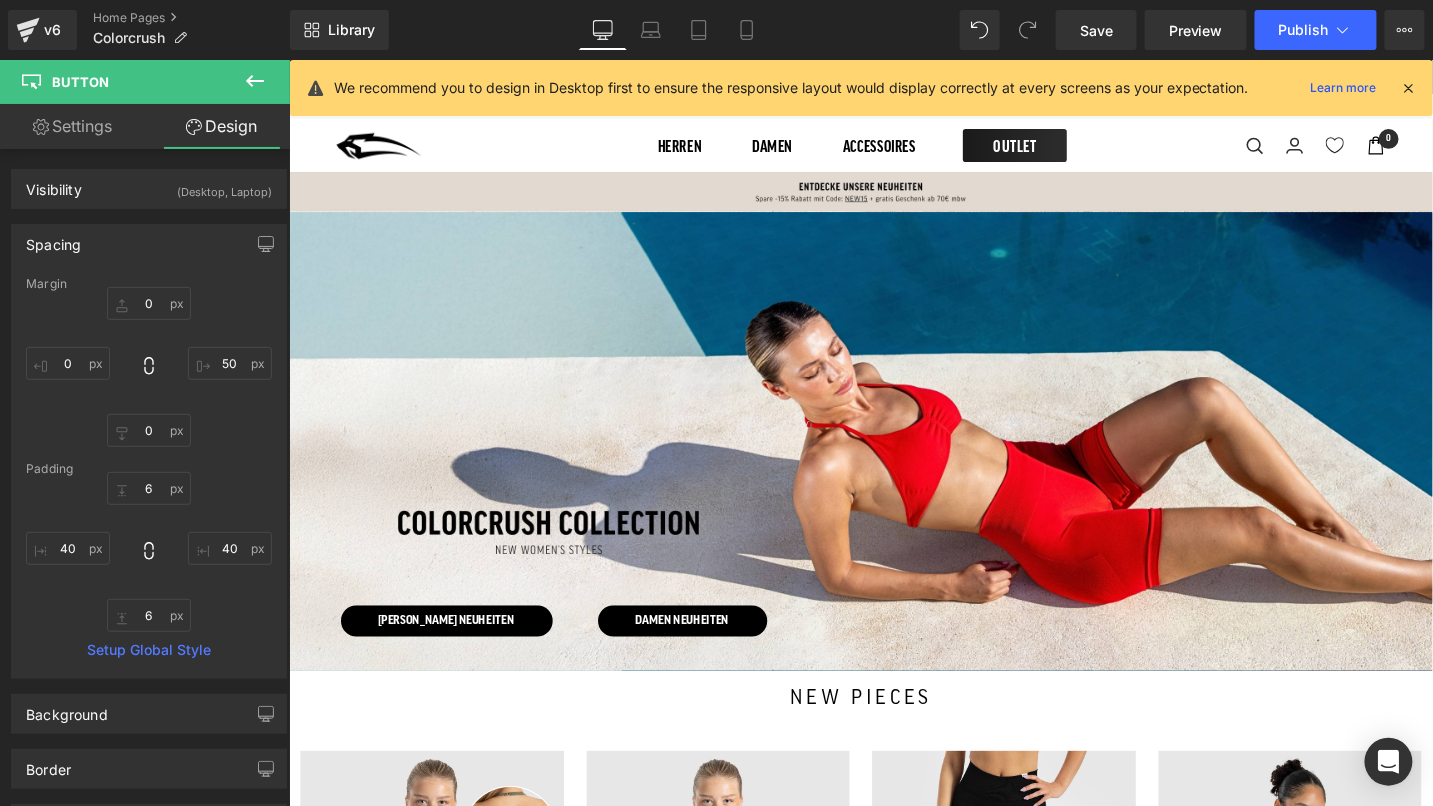 scroll, scrollTop: 27, scrollLeft: 0, axis: vertical 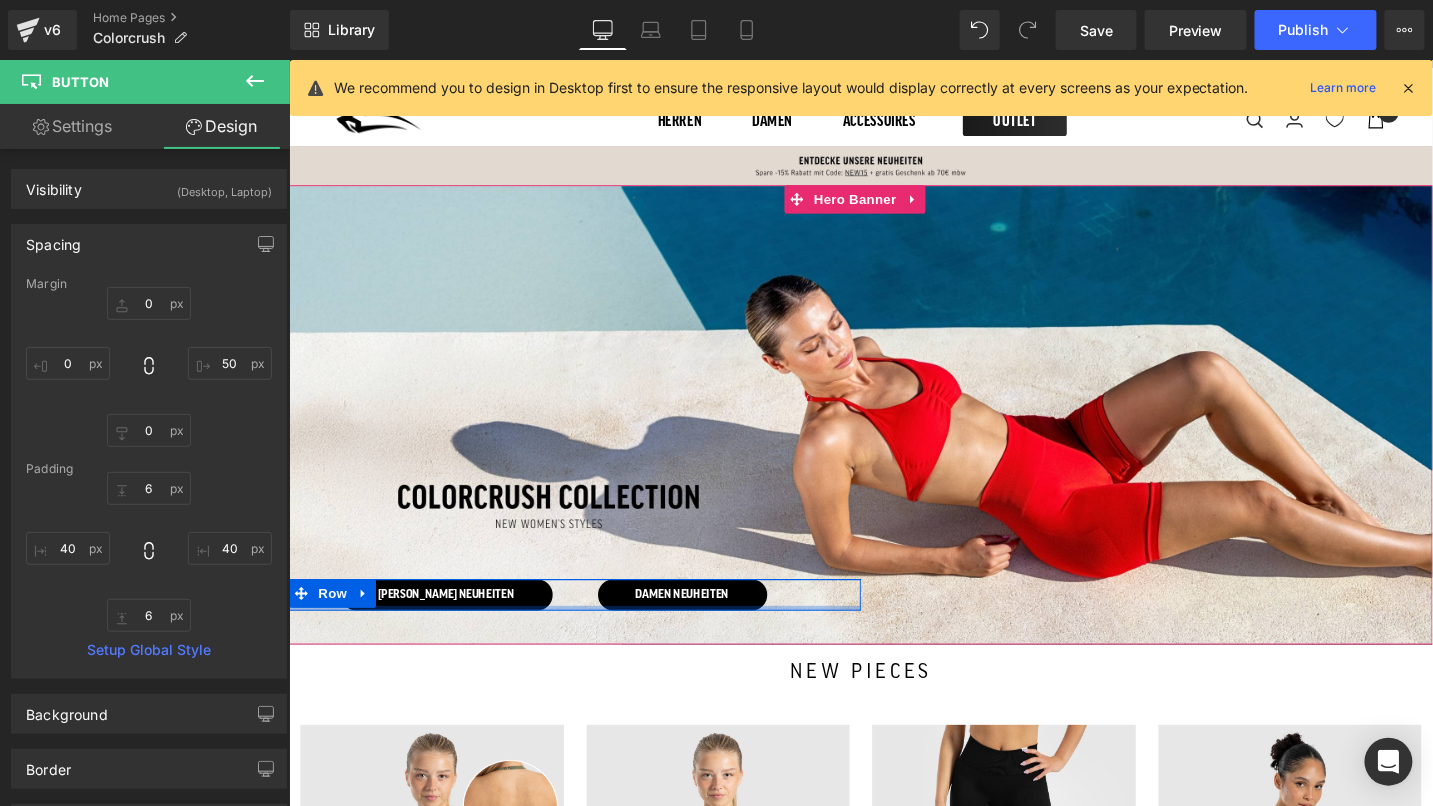 click on "Button" at bounding box center [472, 625] 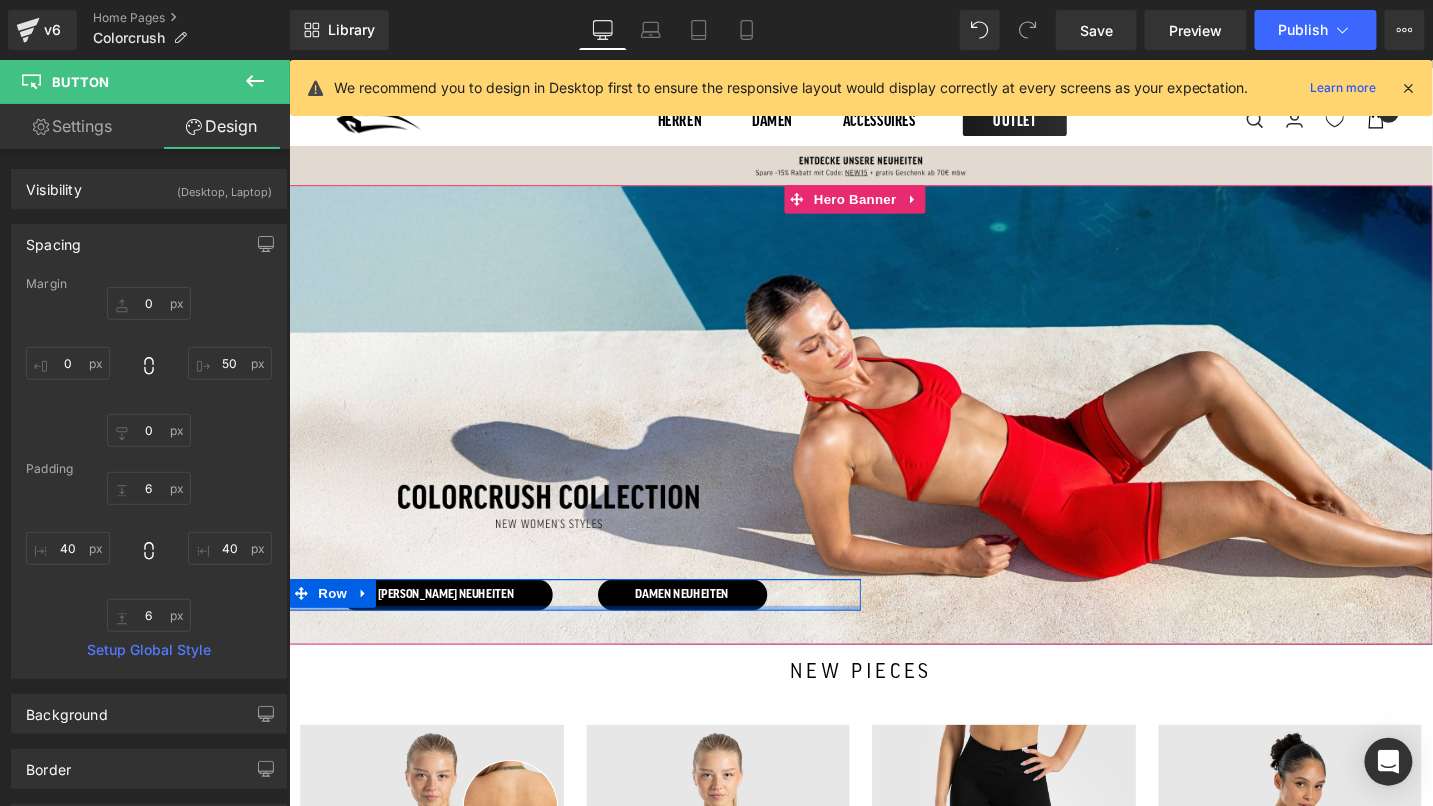 click on "Button" at bounding box center (472, 625) 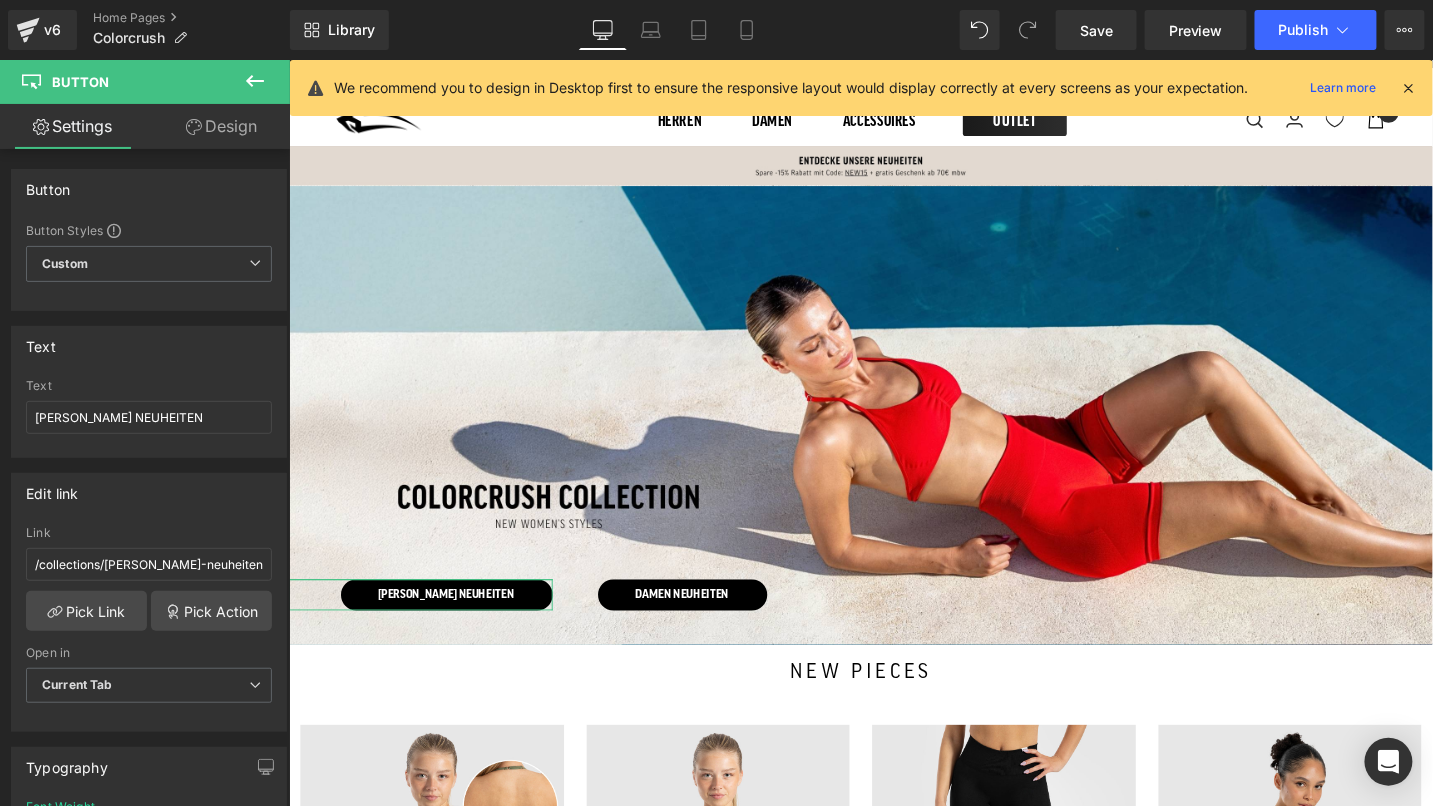 click on "Design" at bounding box center [221, 126] 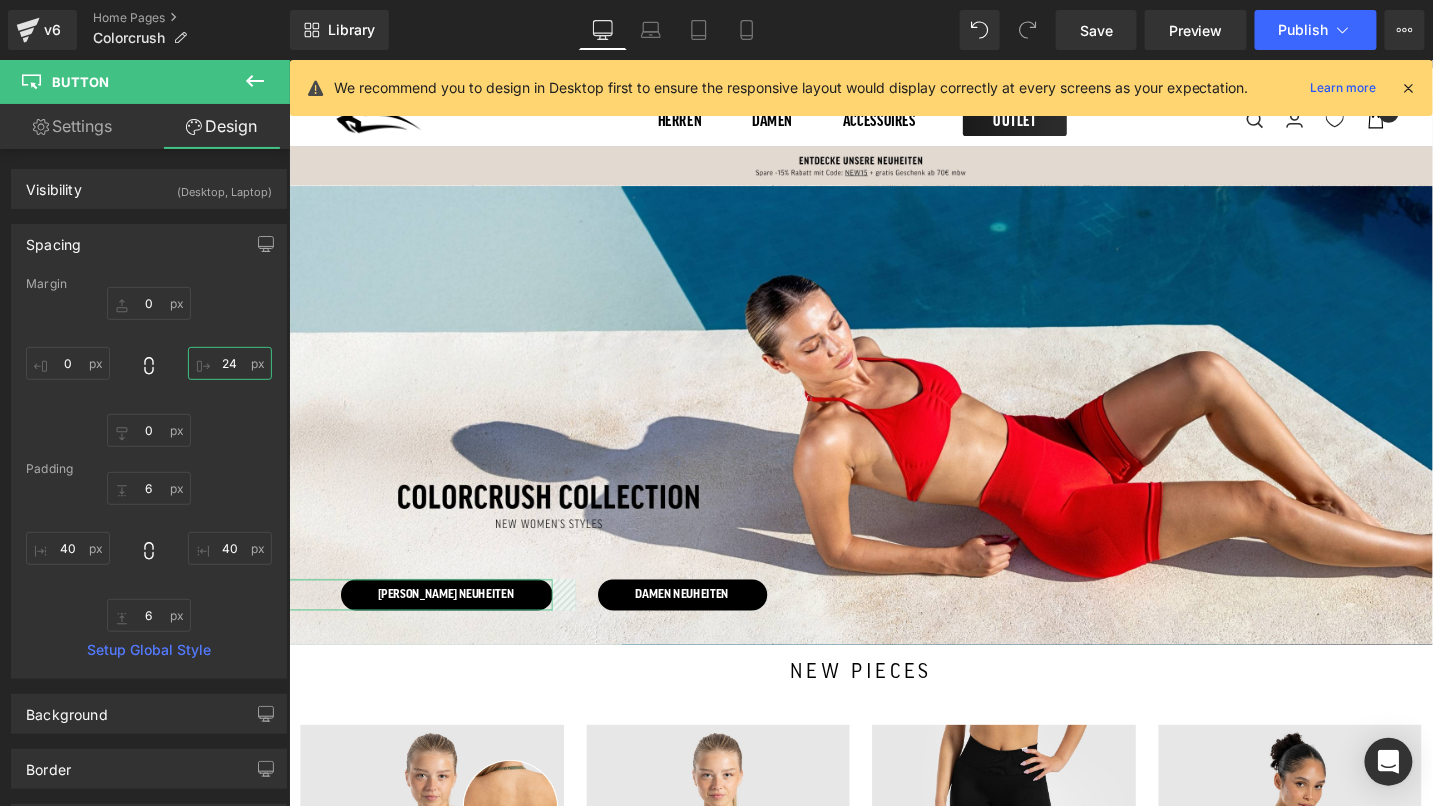 click at bounding box center [230, 363] 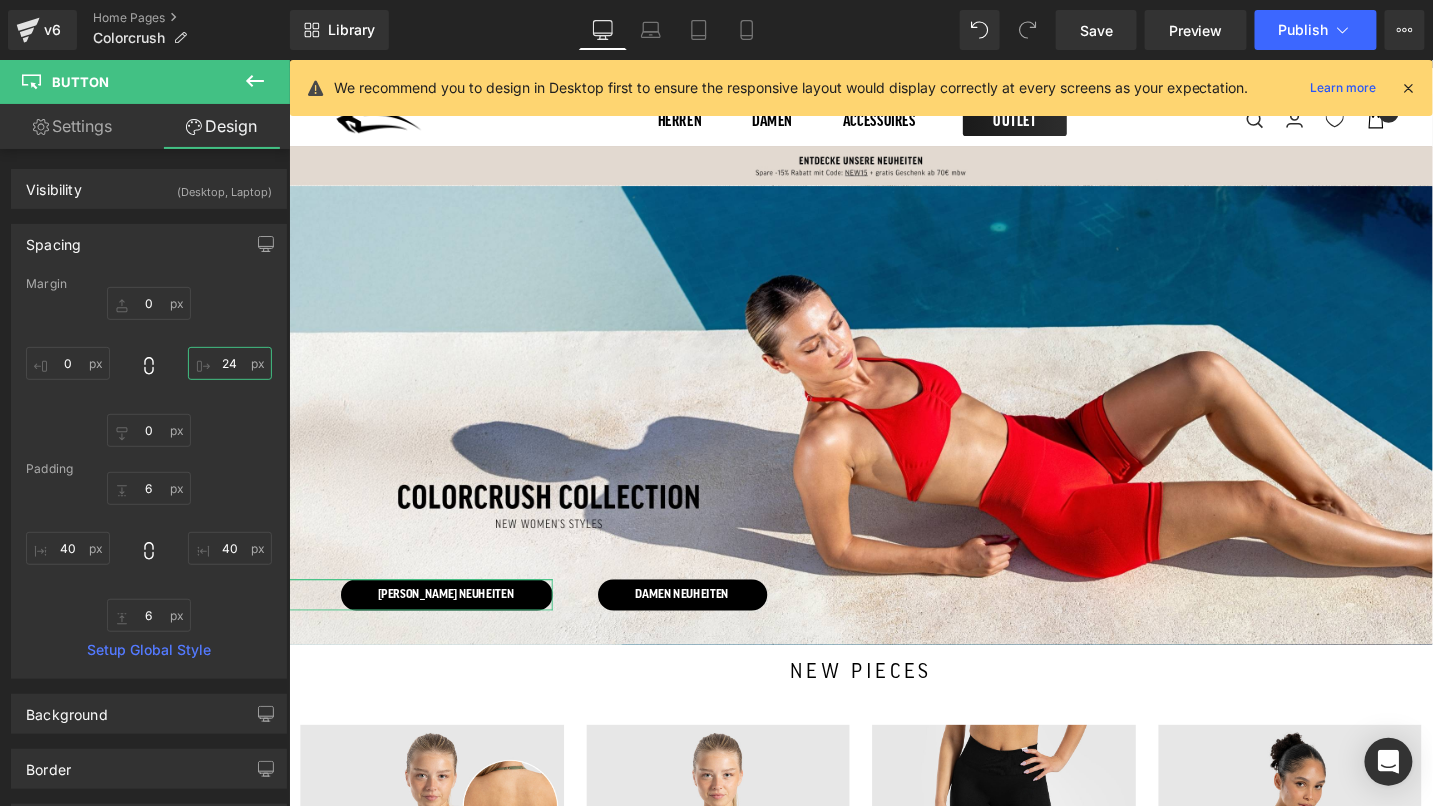 click at bounding box center [230, 363] 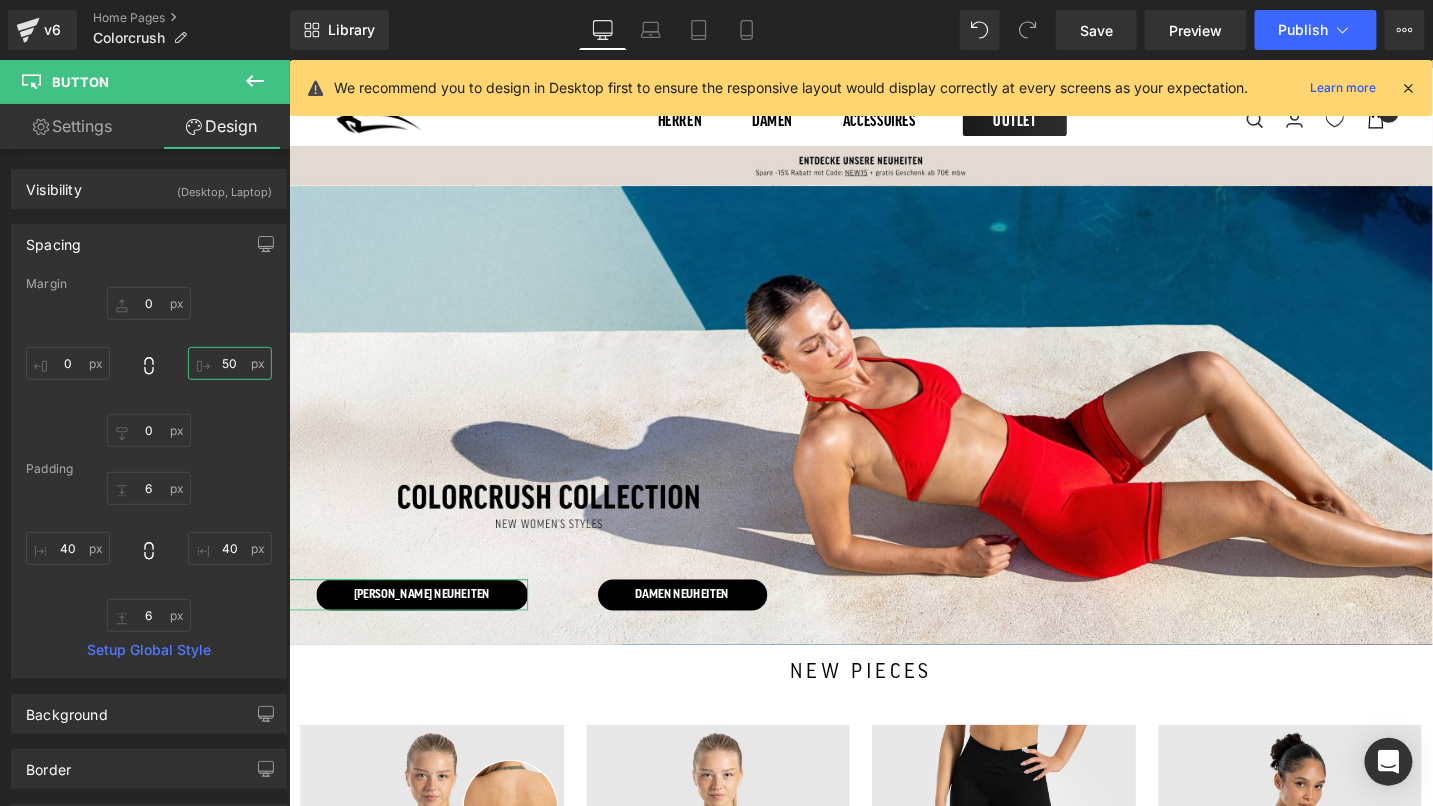 type on "50" 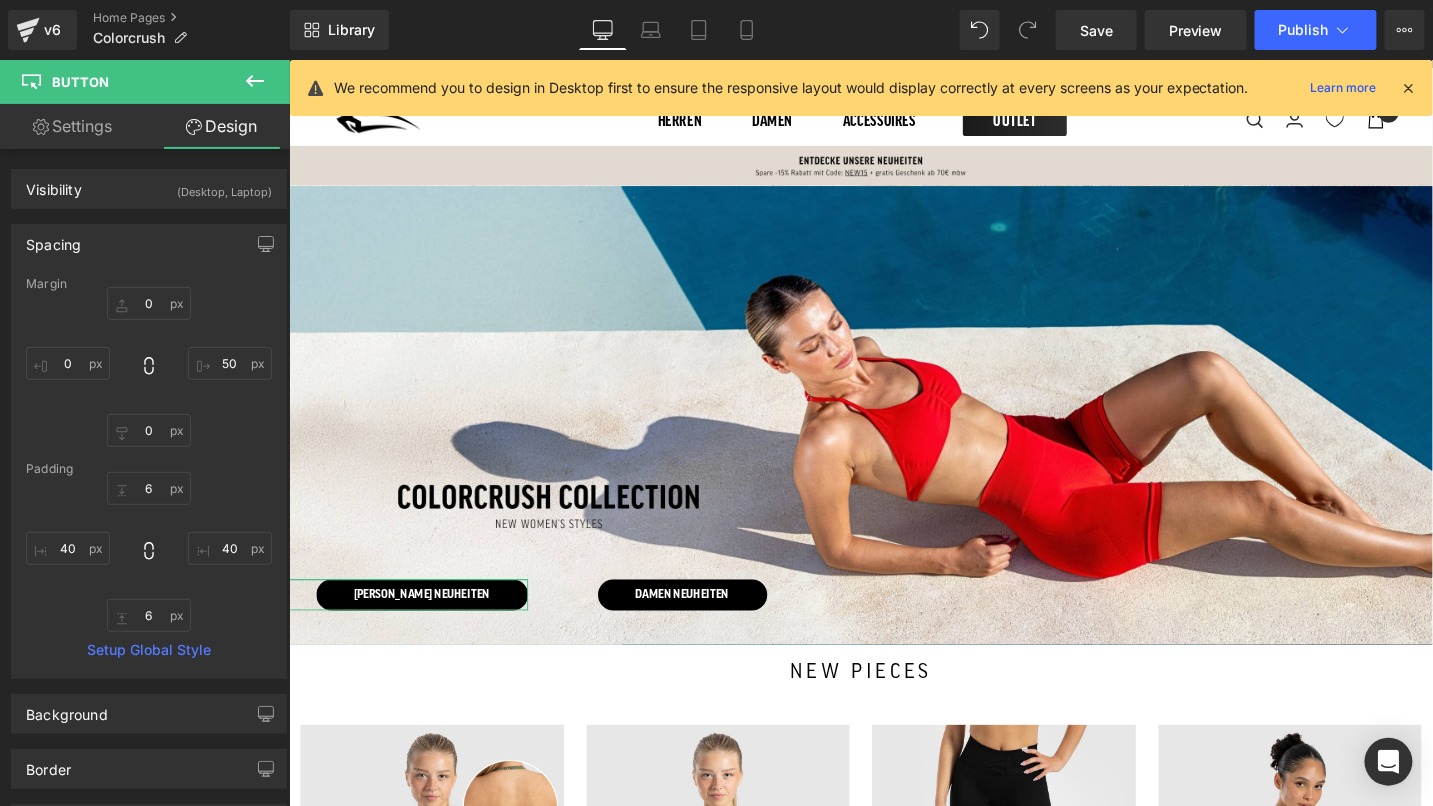 click on "50" at bounding box center [149, 367] 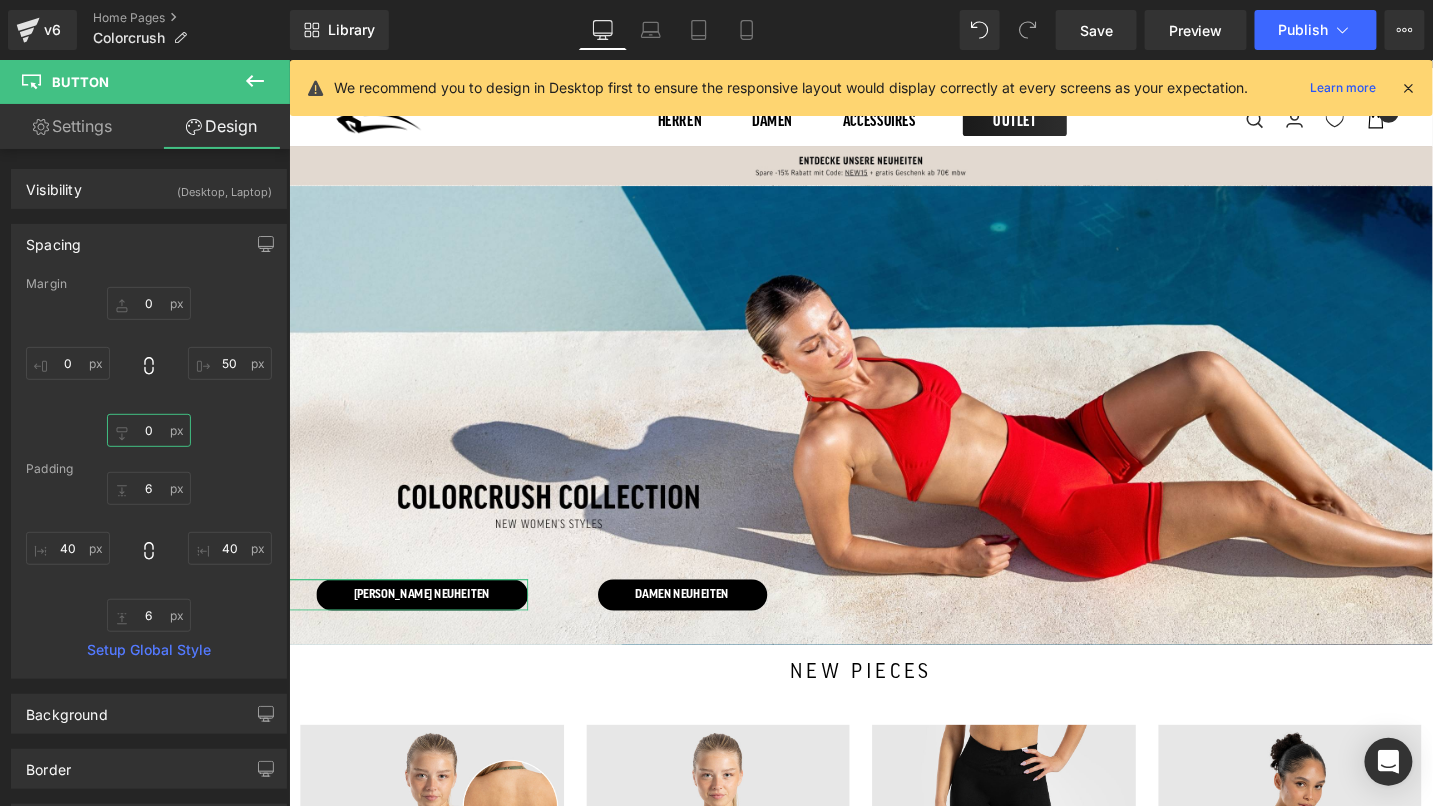 click at bounding box center (149, 430) 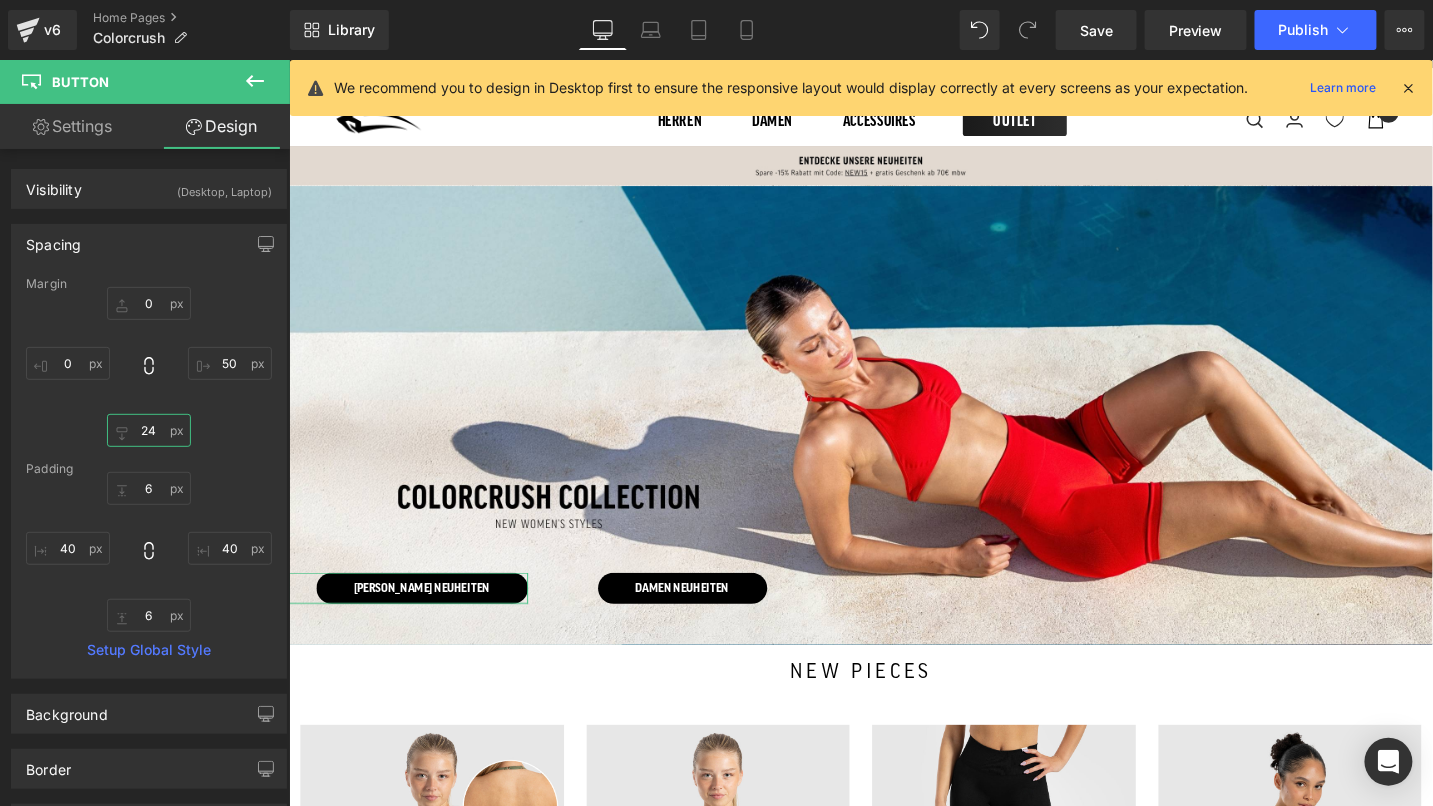 type on "2" 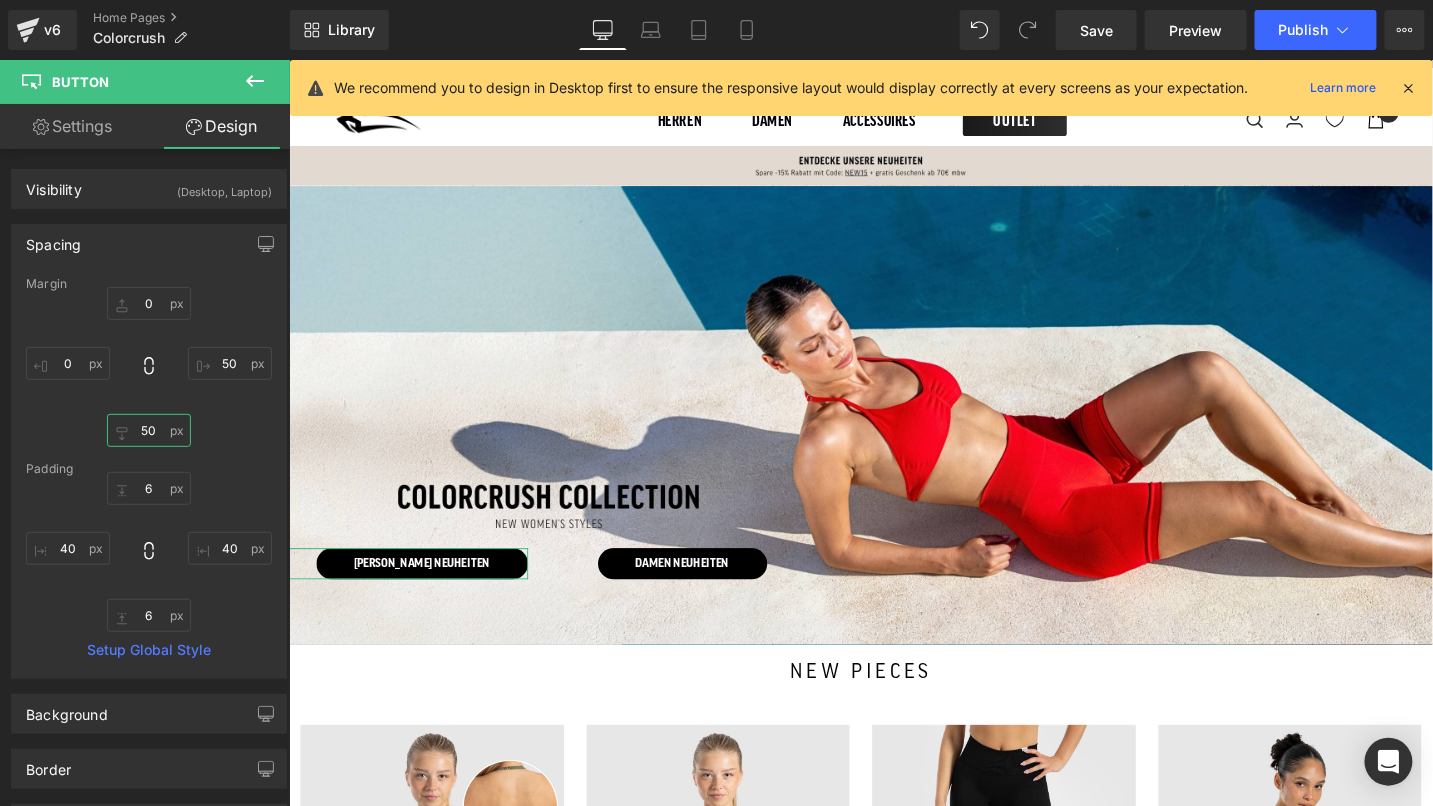 type on "5" 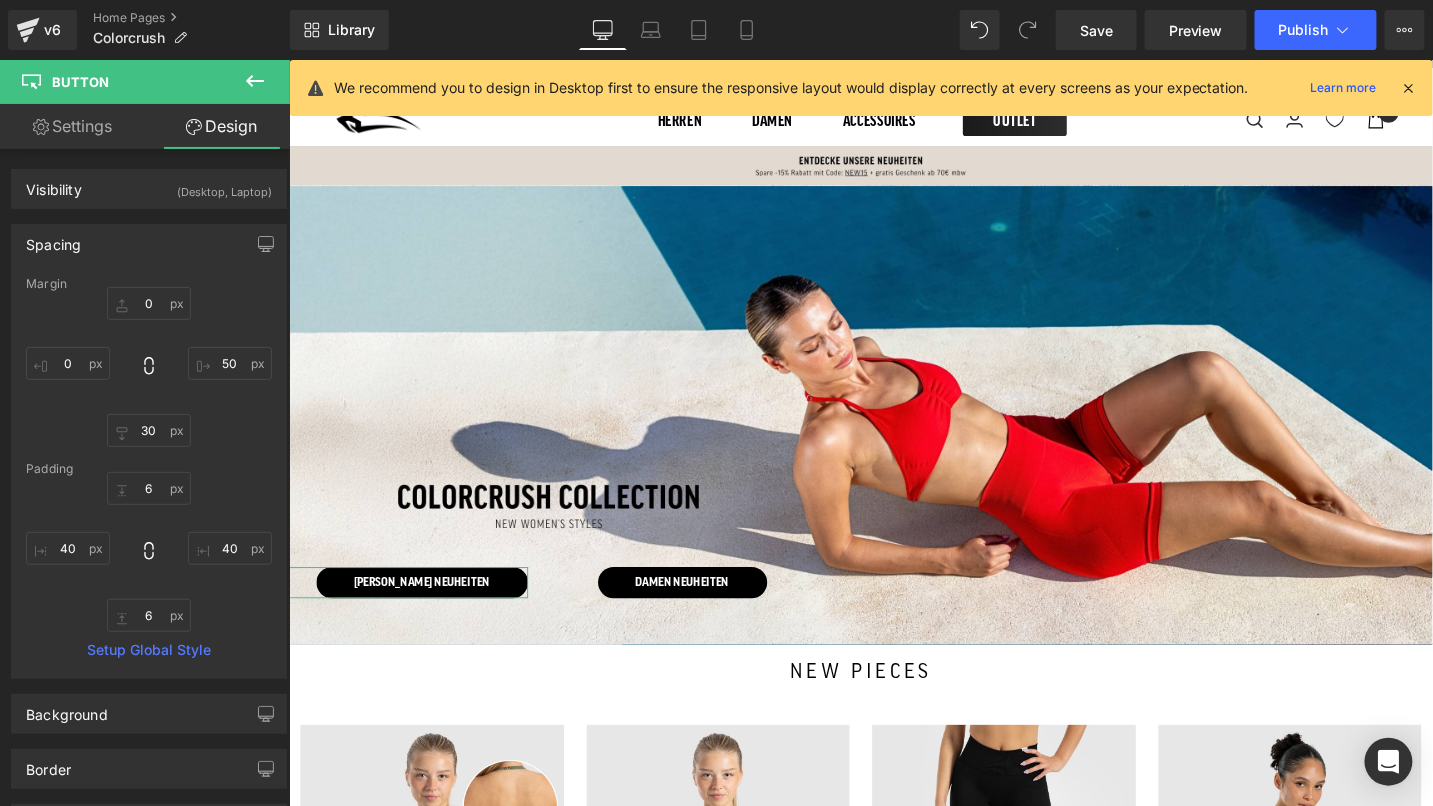 click on "50
30" at bounding box center [149, 367] 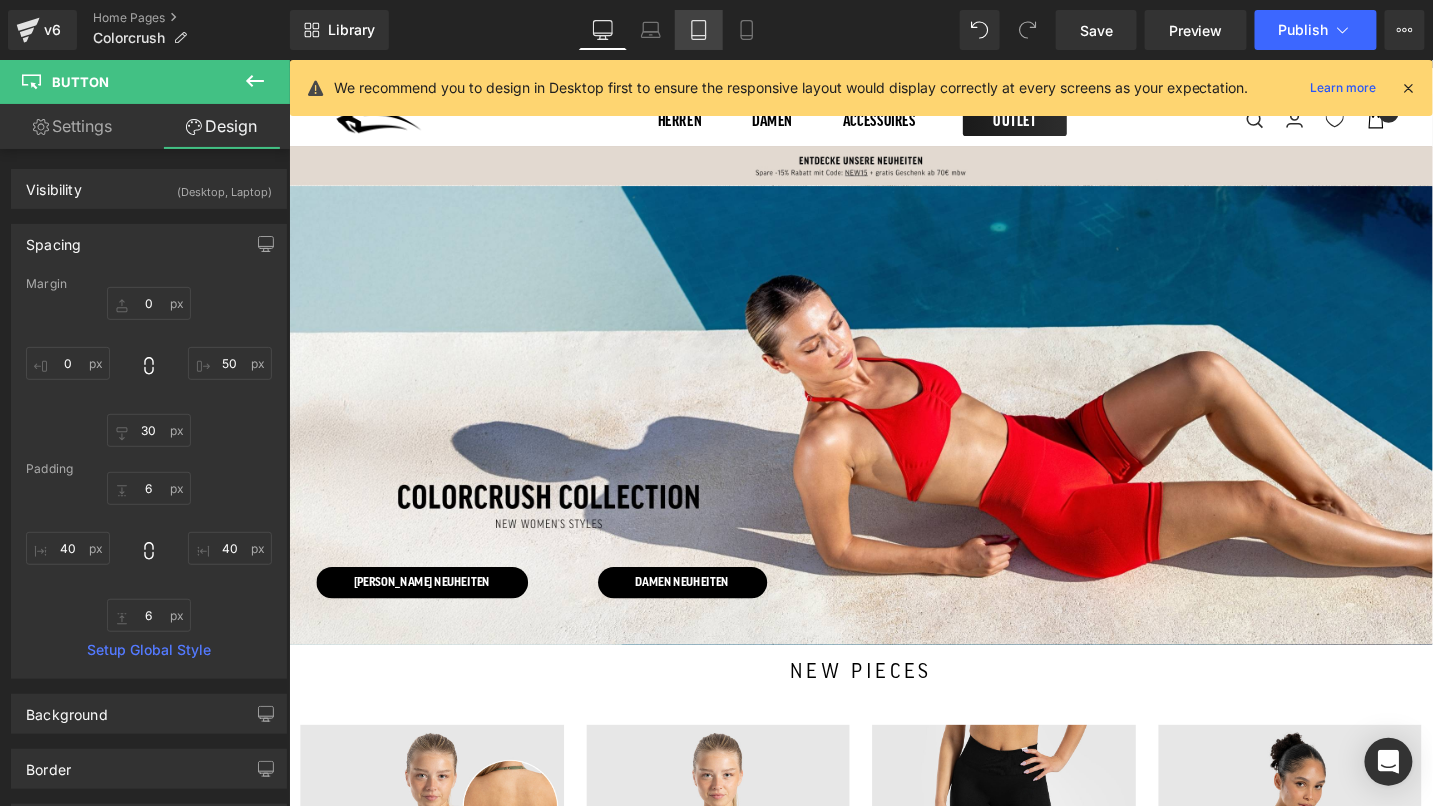 click 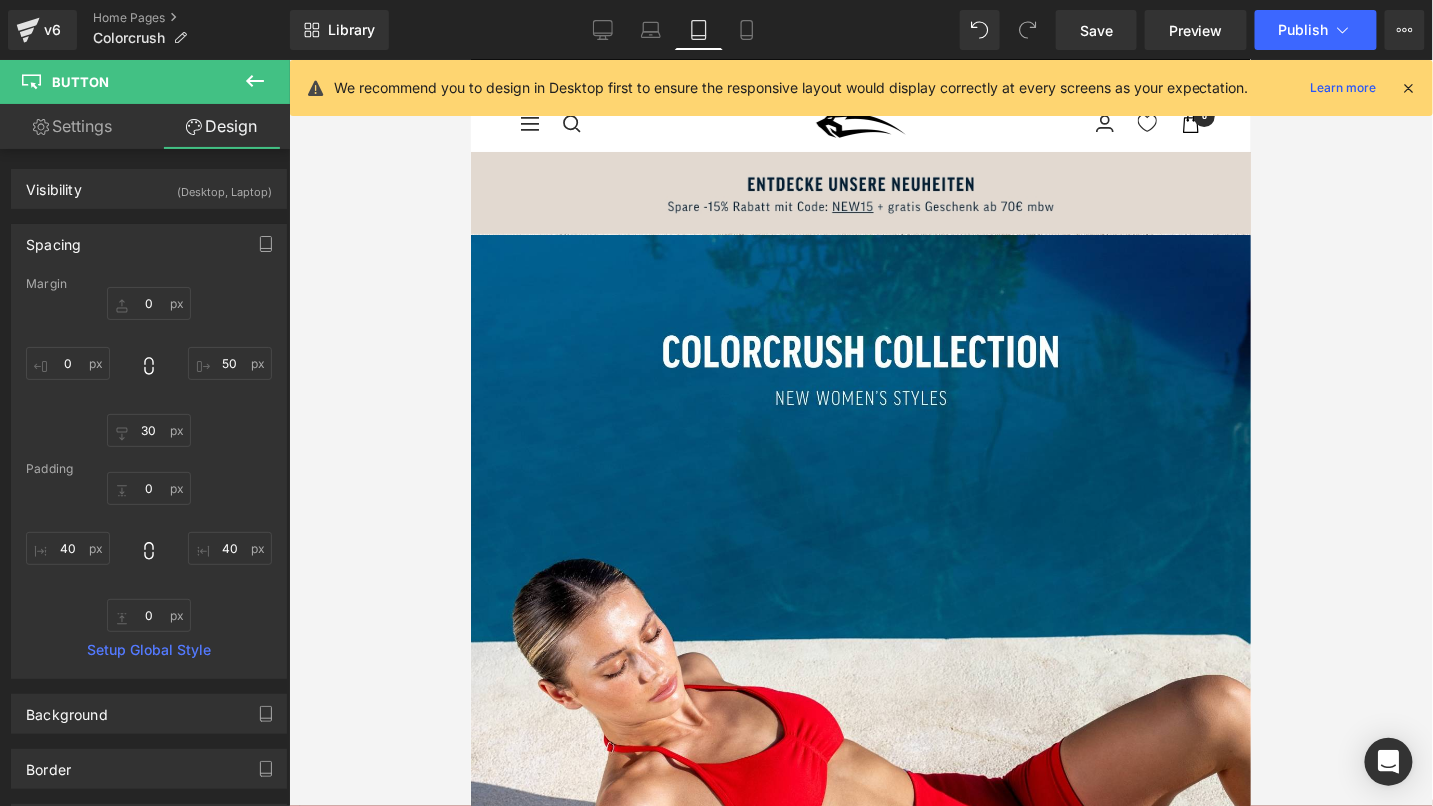 scroll, scrollTop: 0, scrollLeft: 0, axis: both 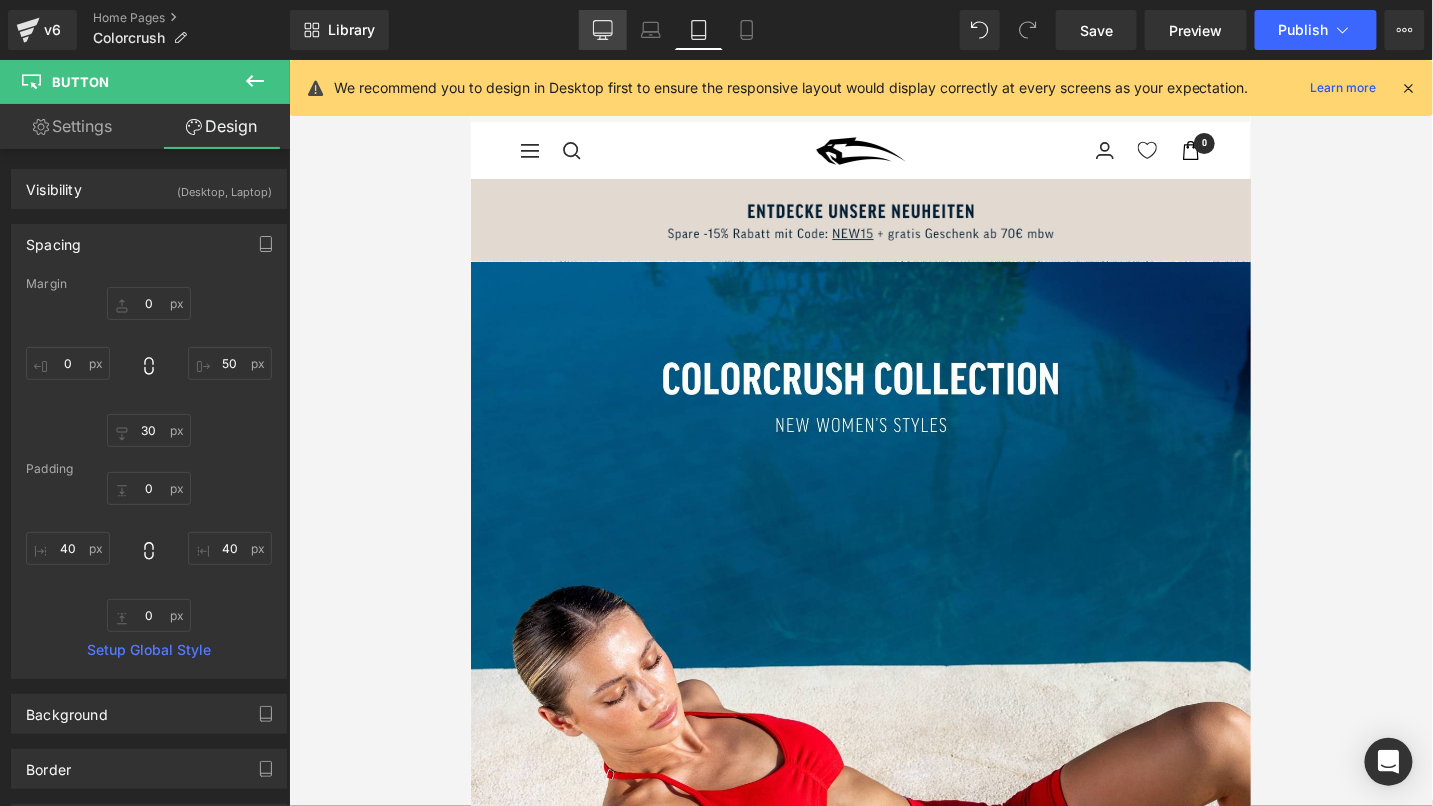 click 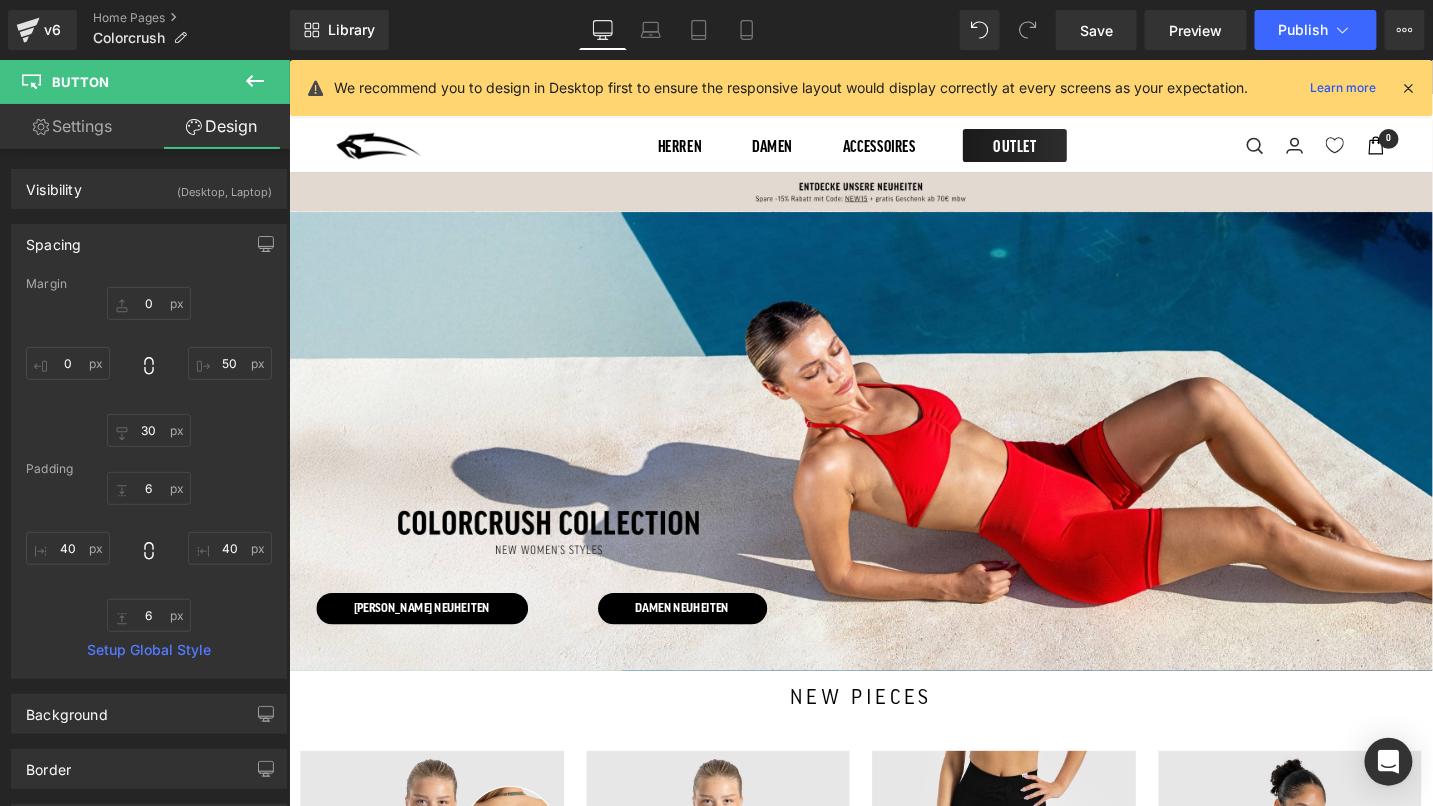 scroll, scrollTop: 306, scrollLeft: 0, axis: vertical 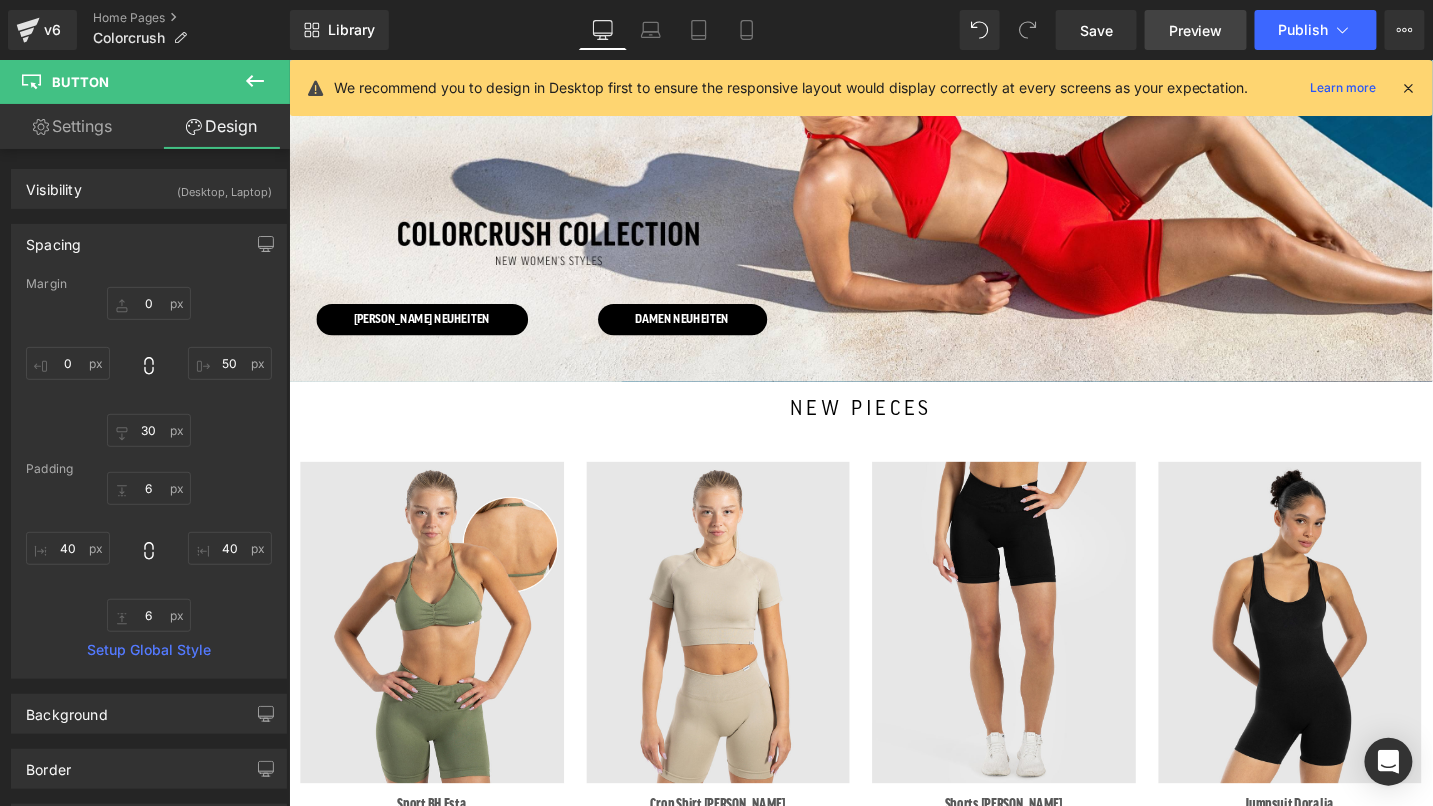 click on "Preview" at bounding box center [1196, 30] 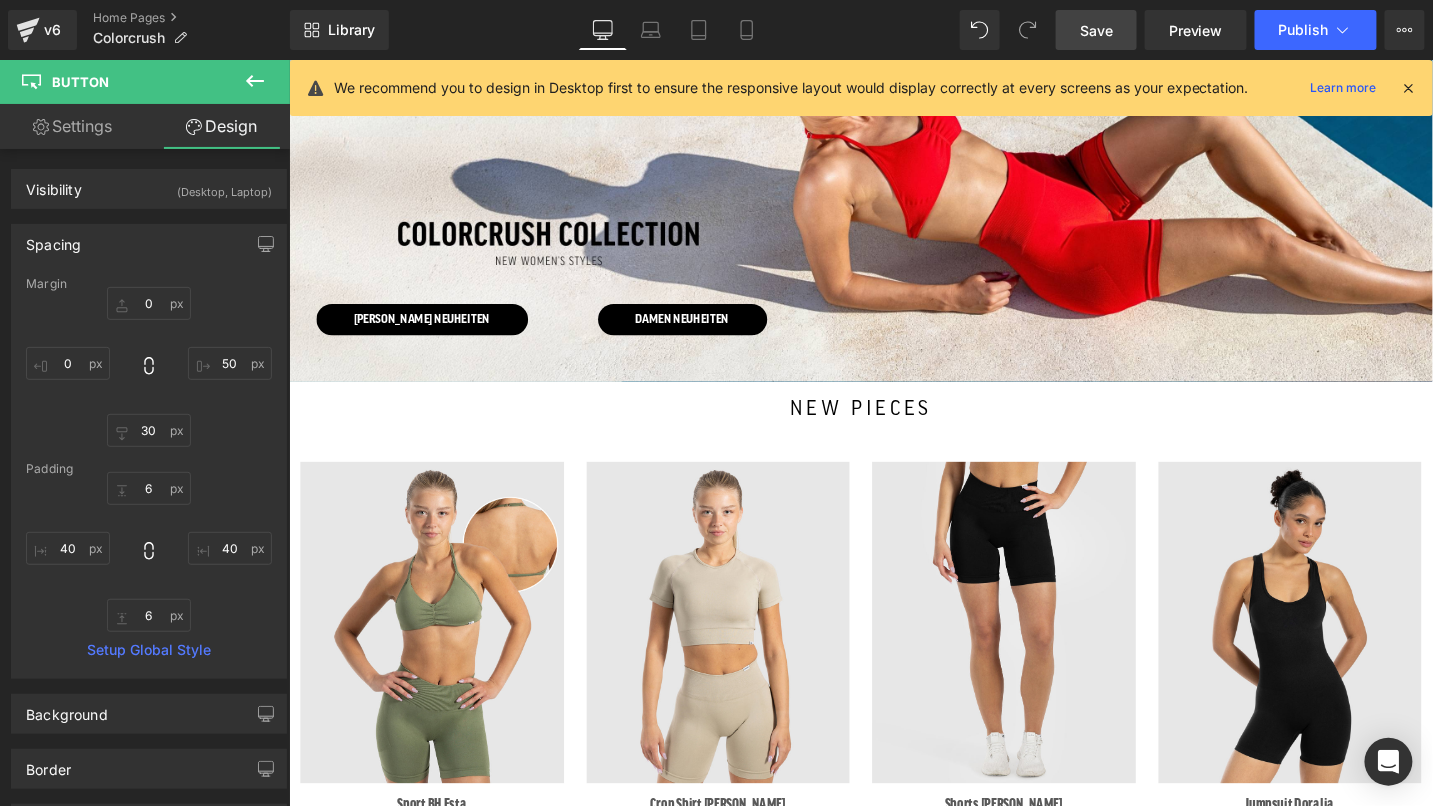 click on "Save" at bounding box center [1096, 30] 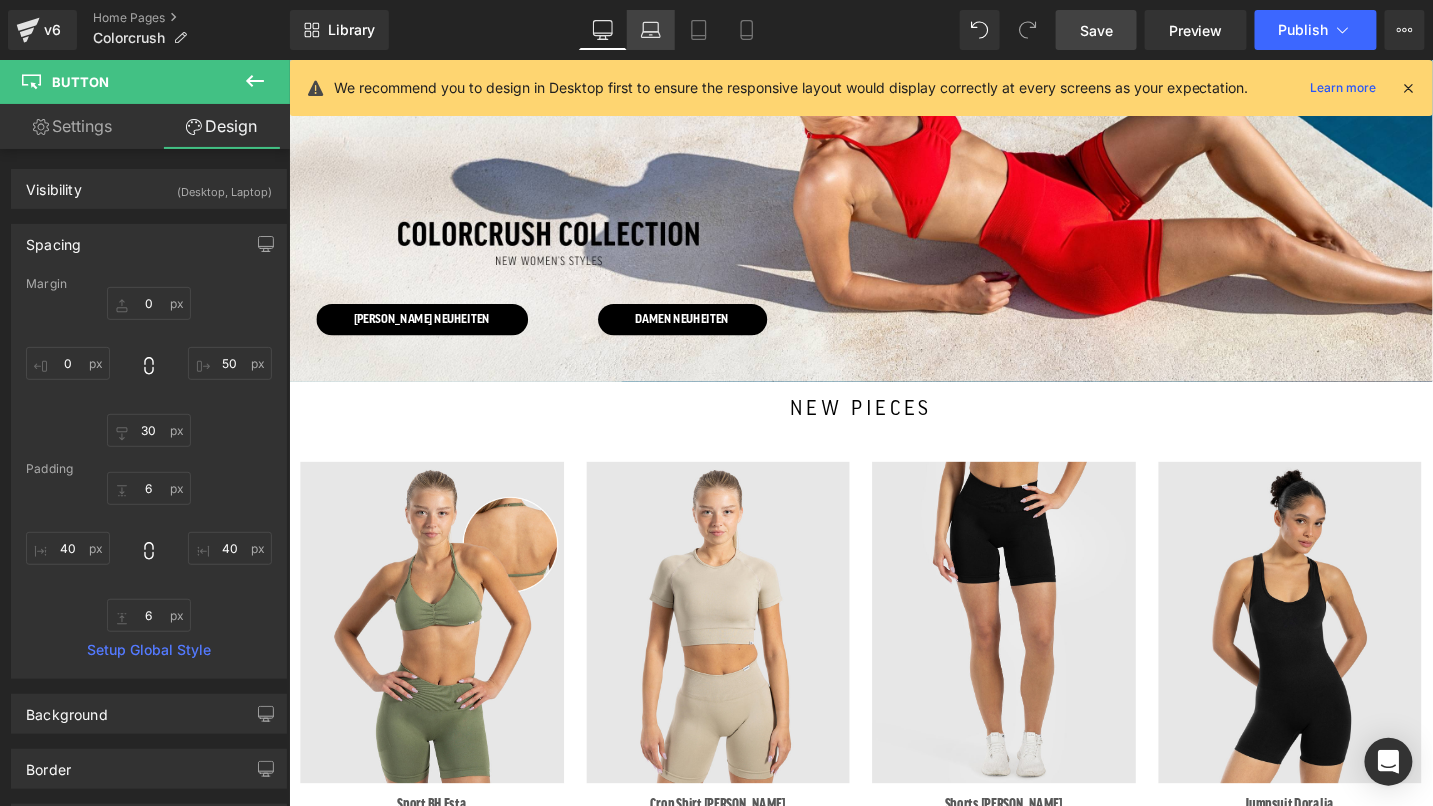 click 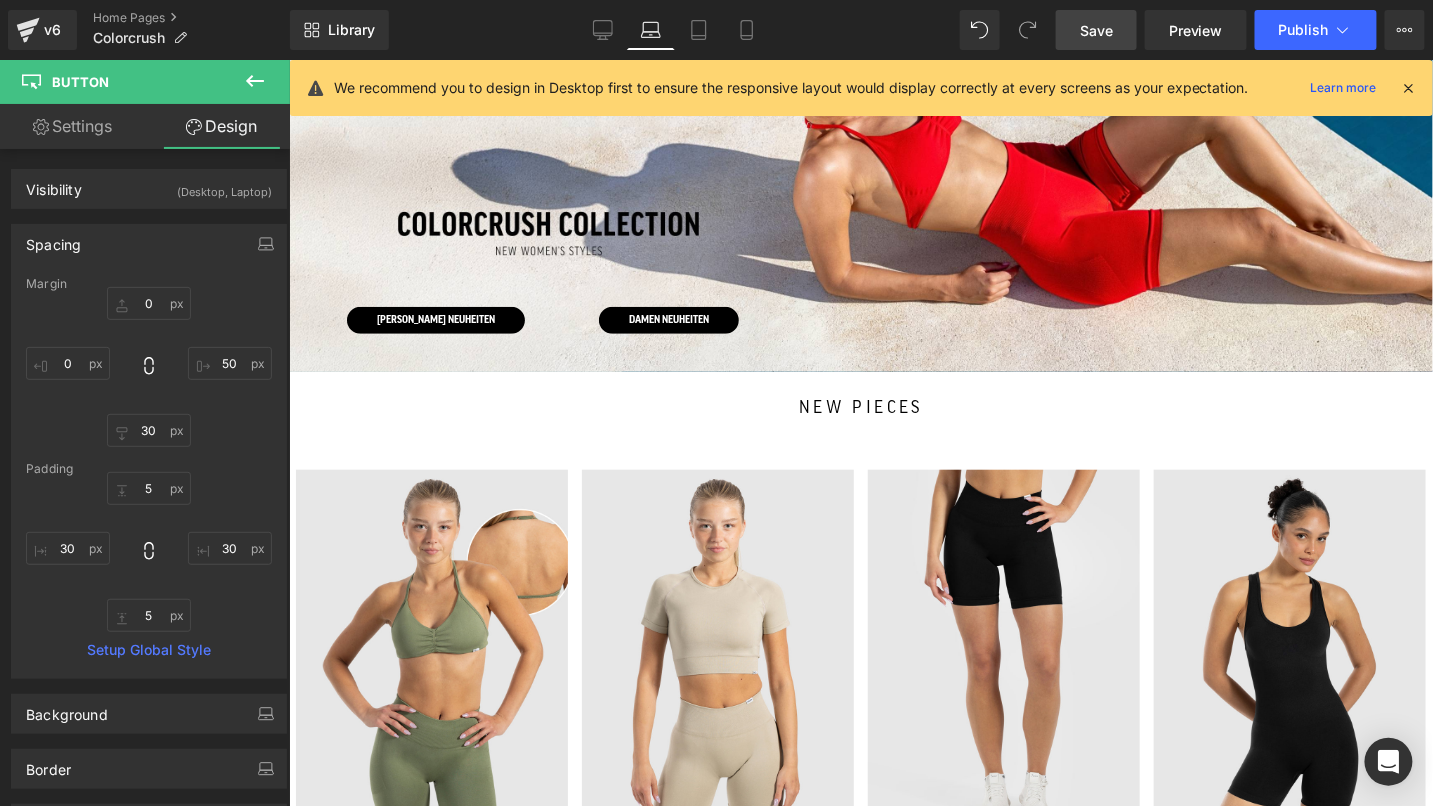 scroll, scrollTop: 292, scrollLeft: 0, axis: vertical 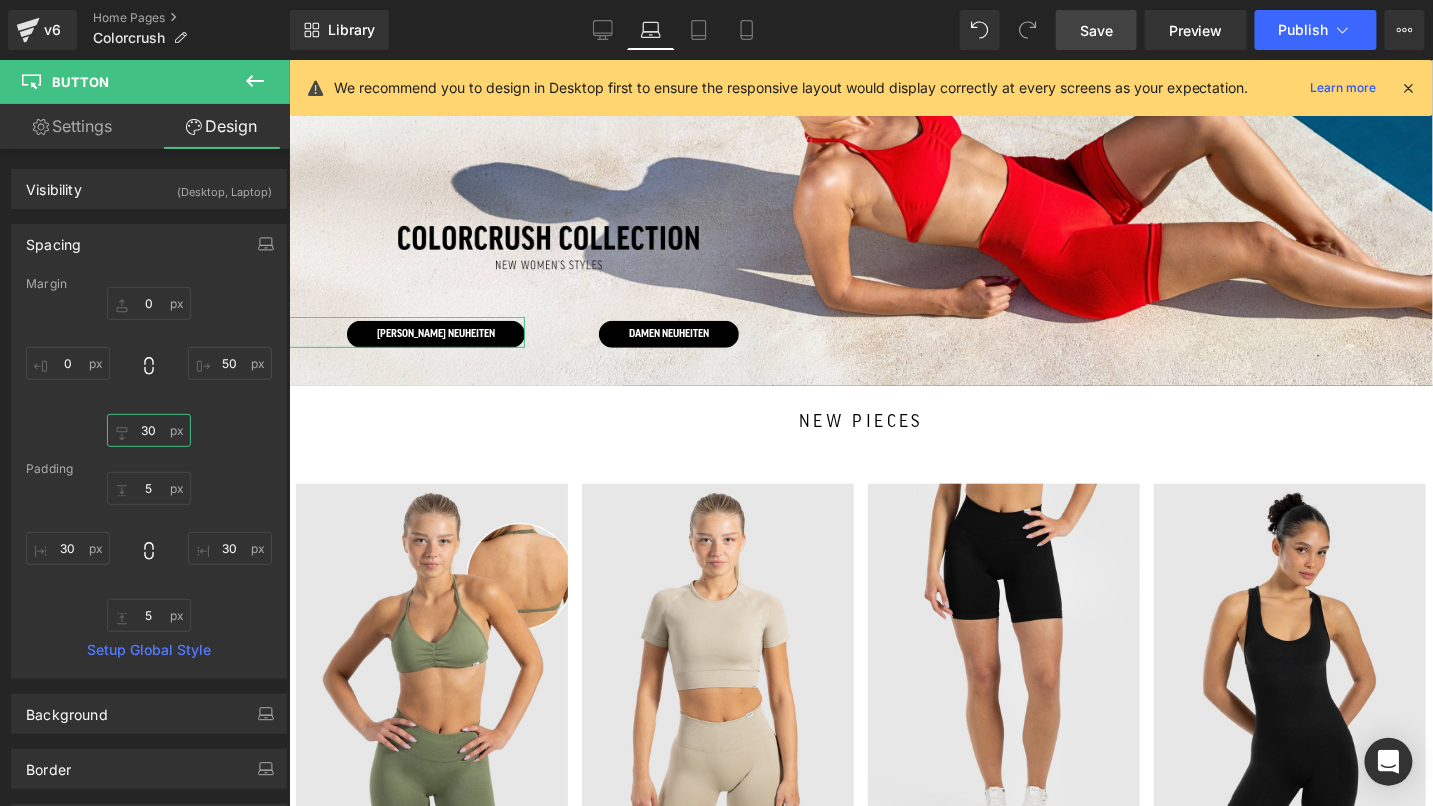 click on "30" at bounding box center [149, 430] 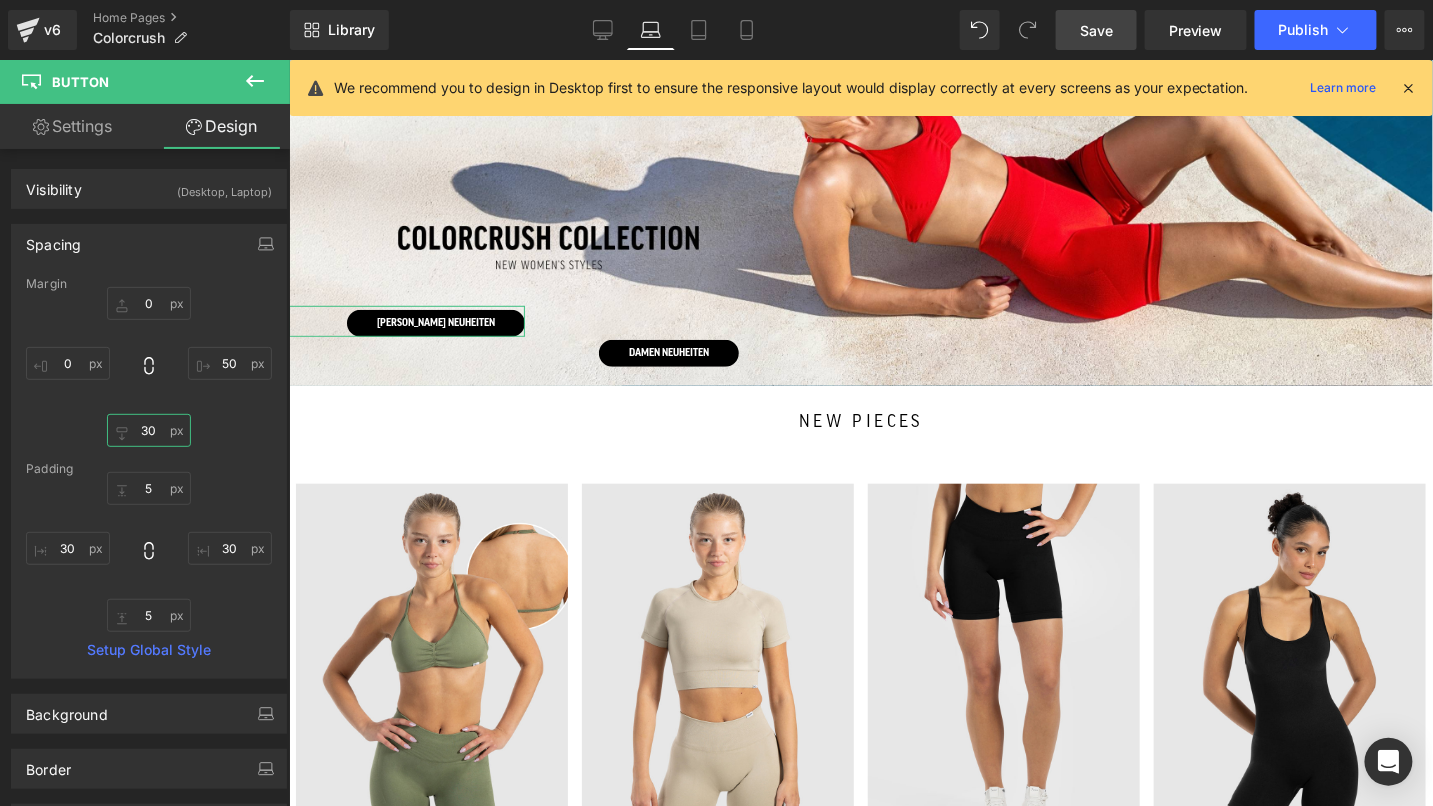 scroll, scrollTop: 281, scrollLeft: 0, axis: vertical 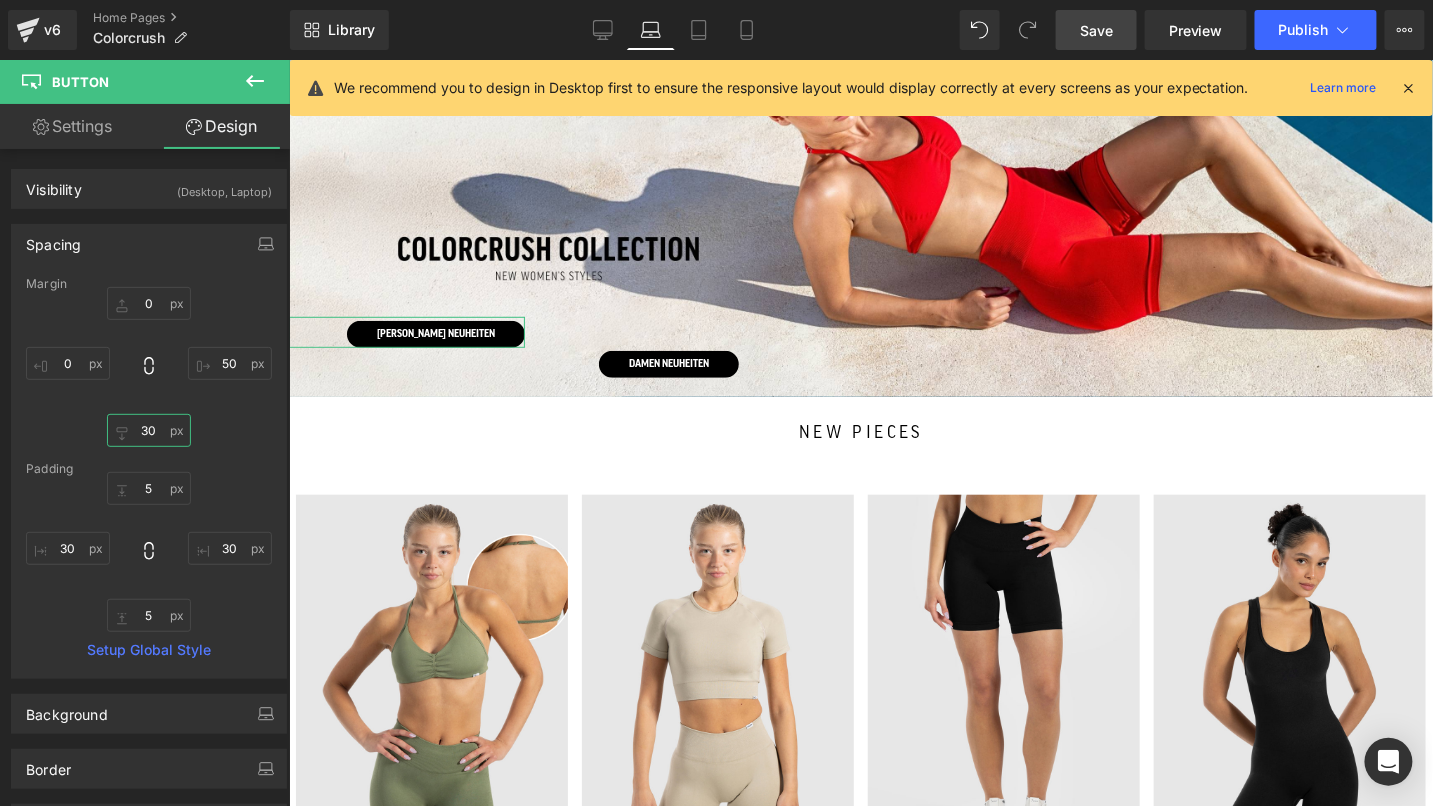 type on "3" 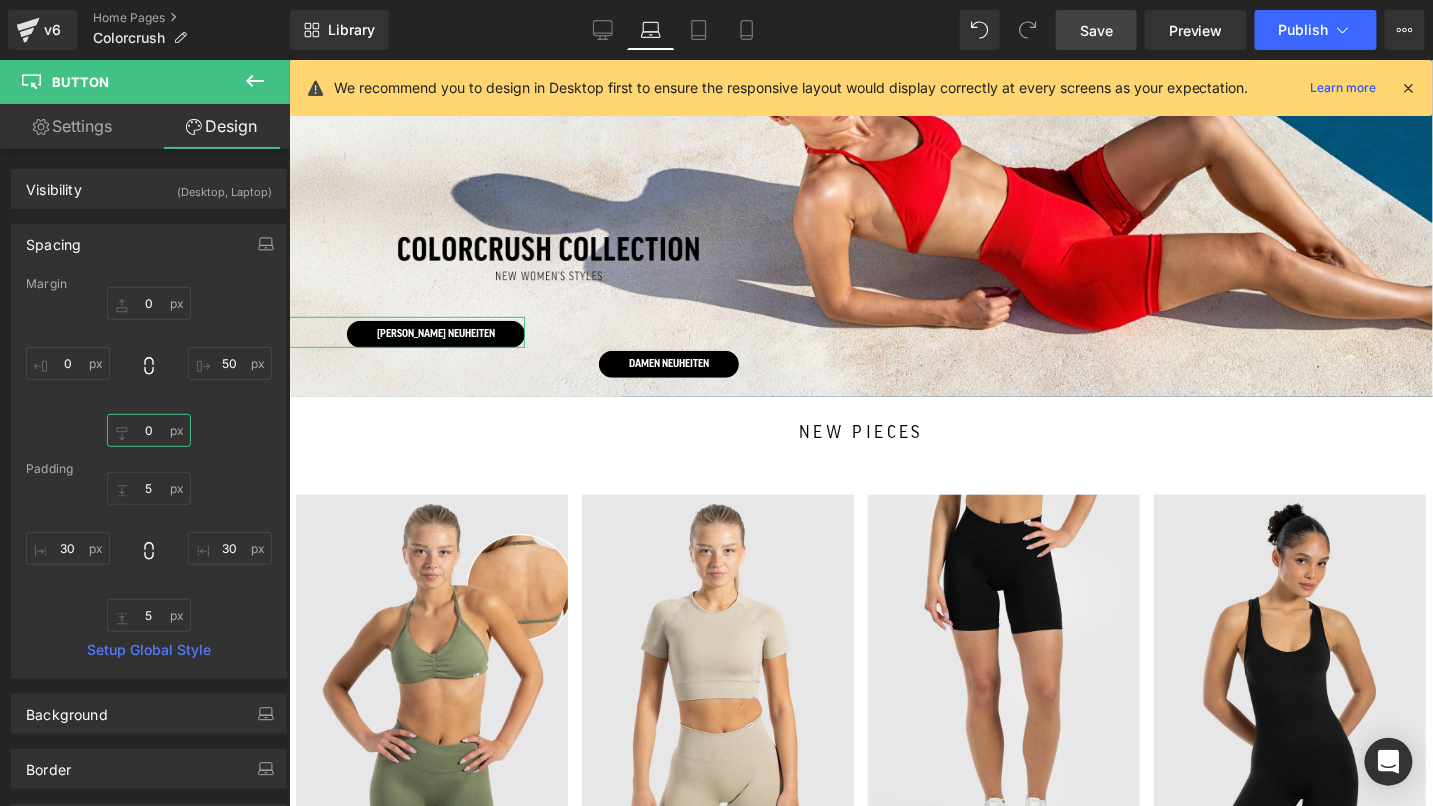 scroll, scrollTop: 292, scrollLeft: 0, axis: vertical 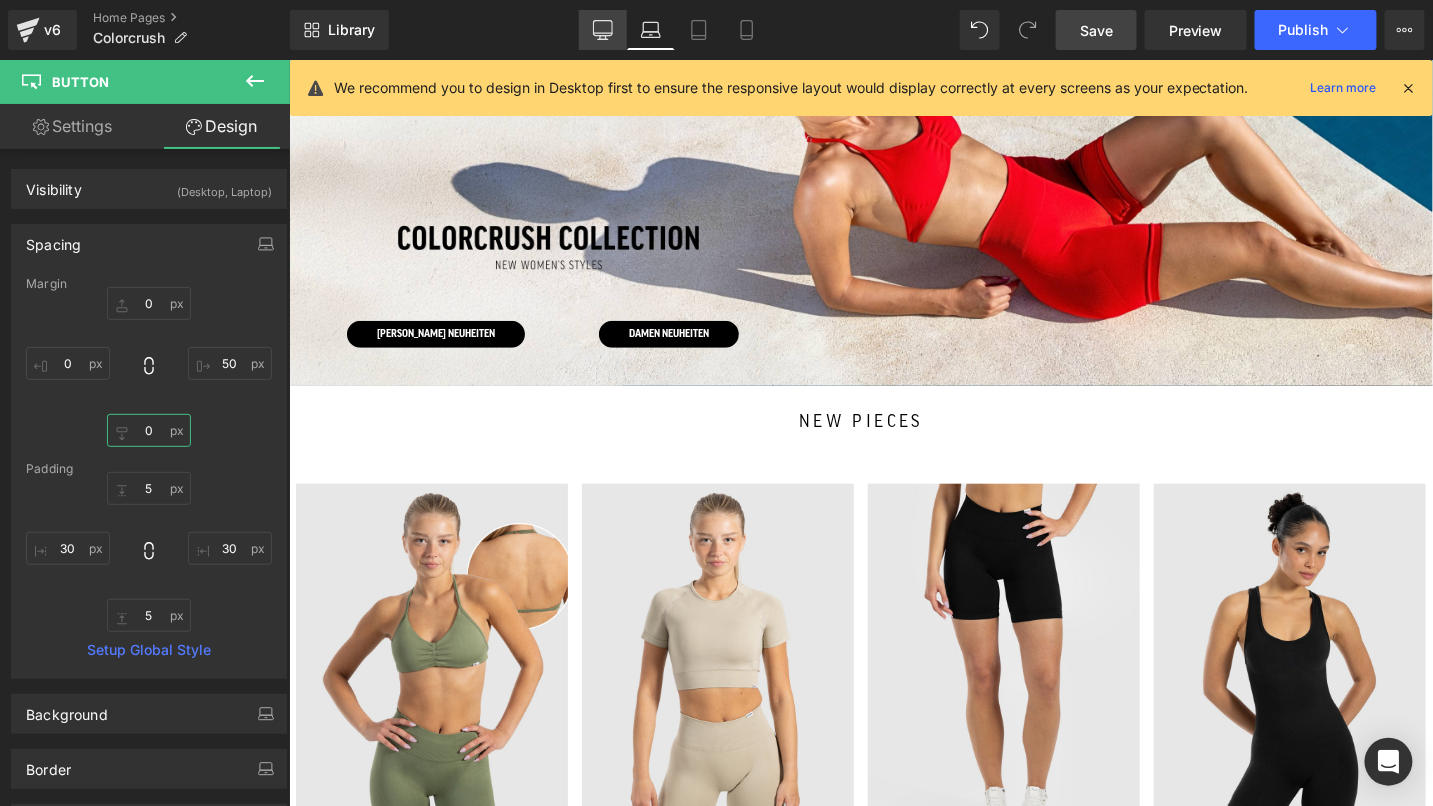 type 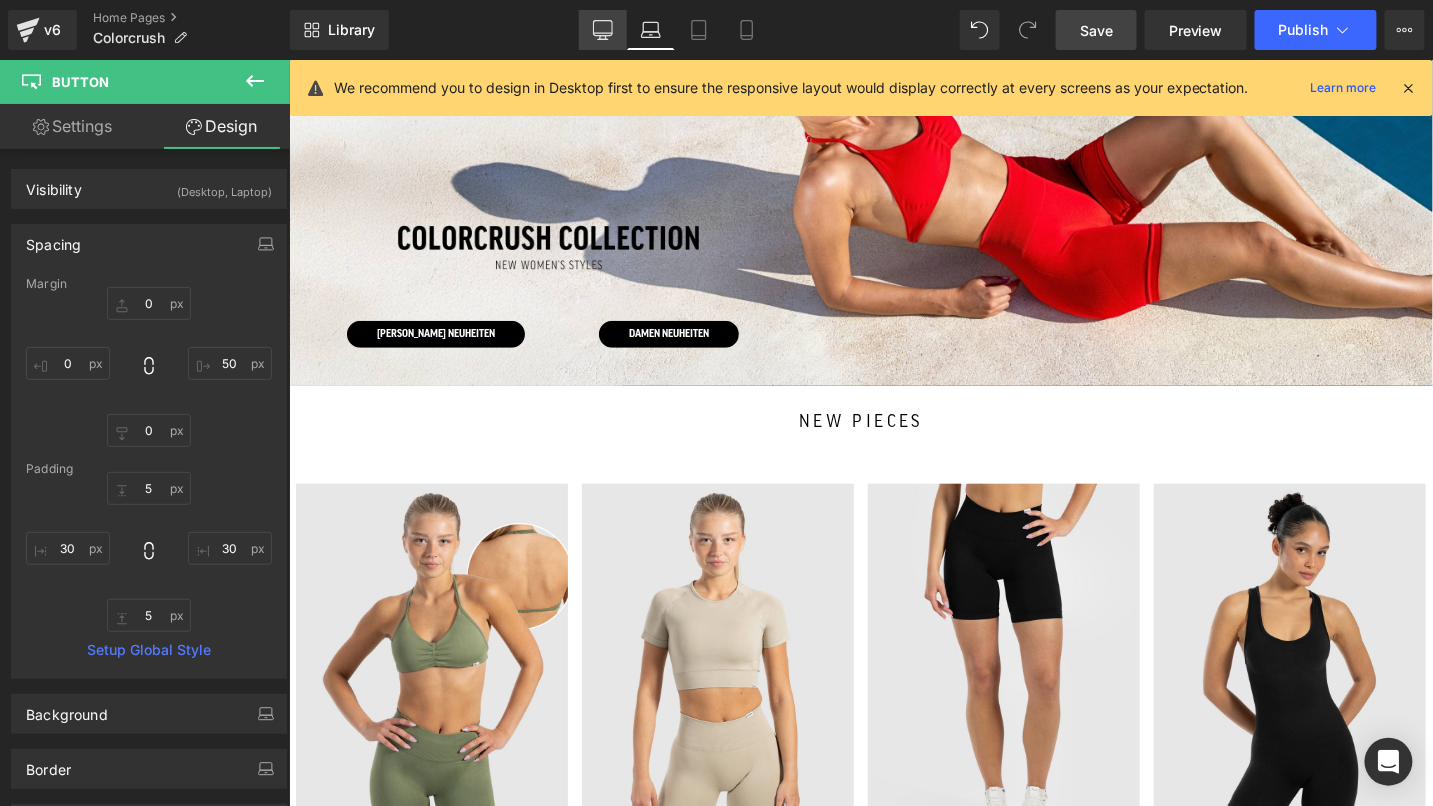 click 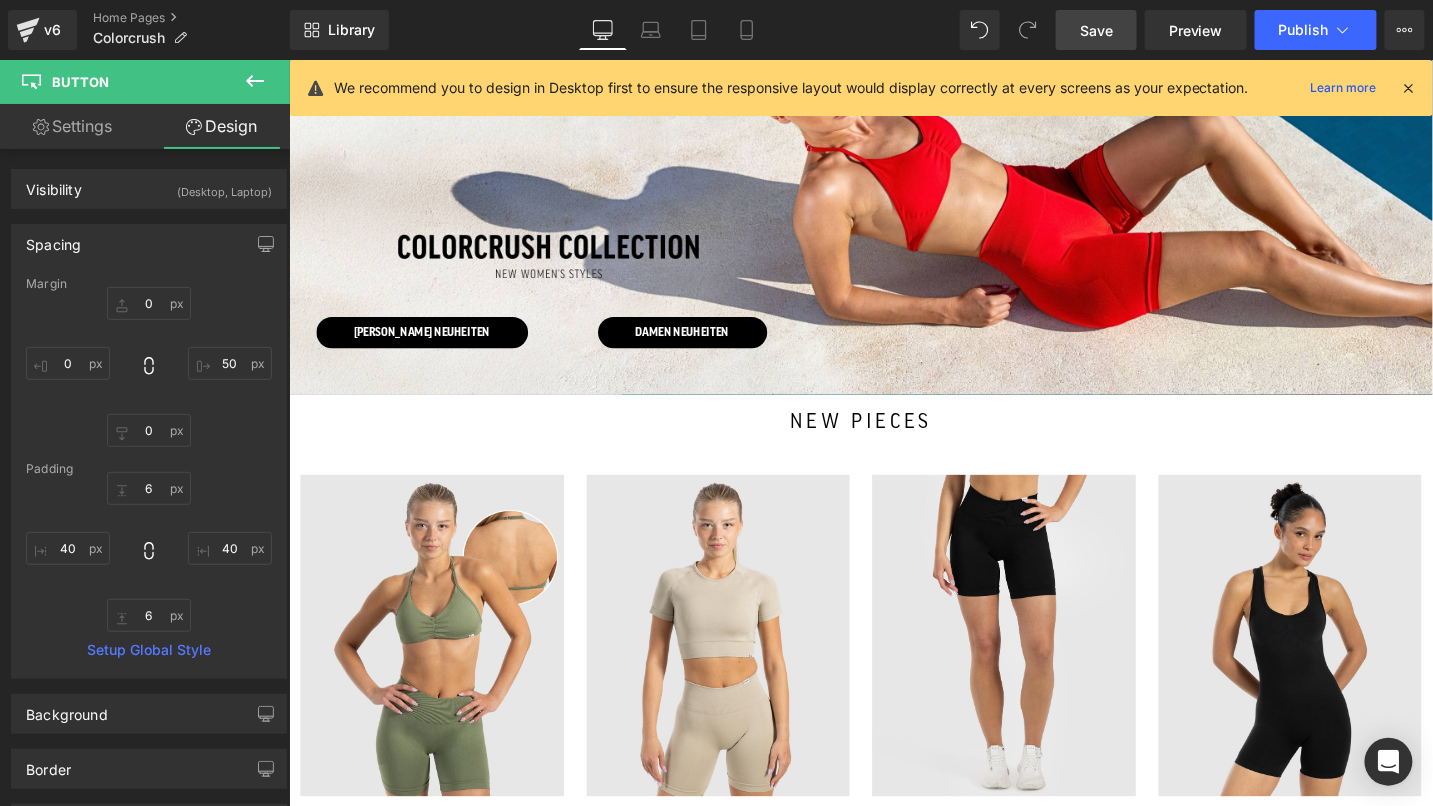 scroll, scrollTop: 306, scrollLeft: 0, axis: vertical 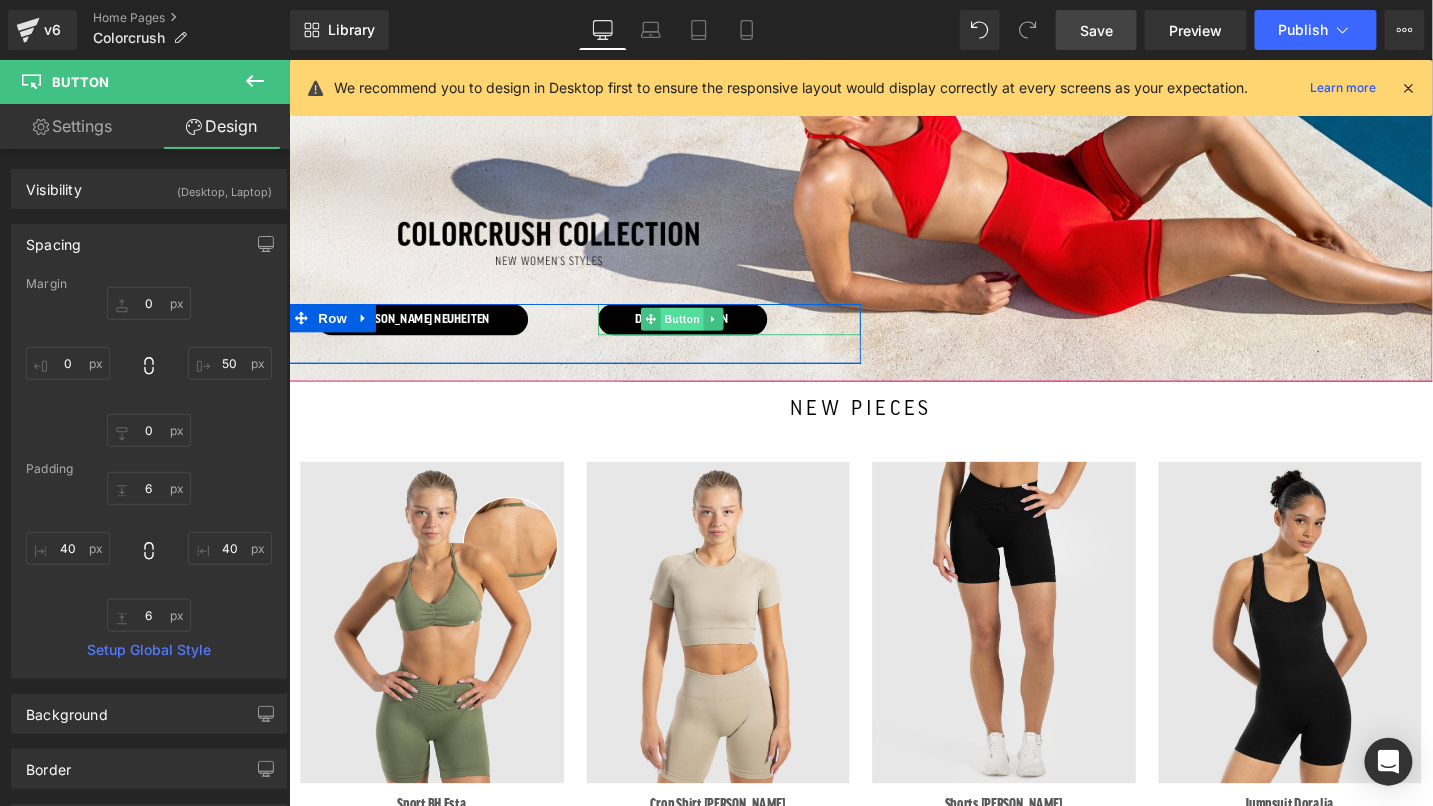 click on "Button" at bounding box center [704, 333] 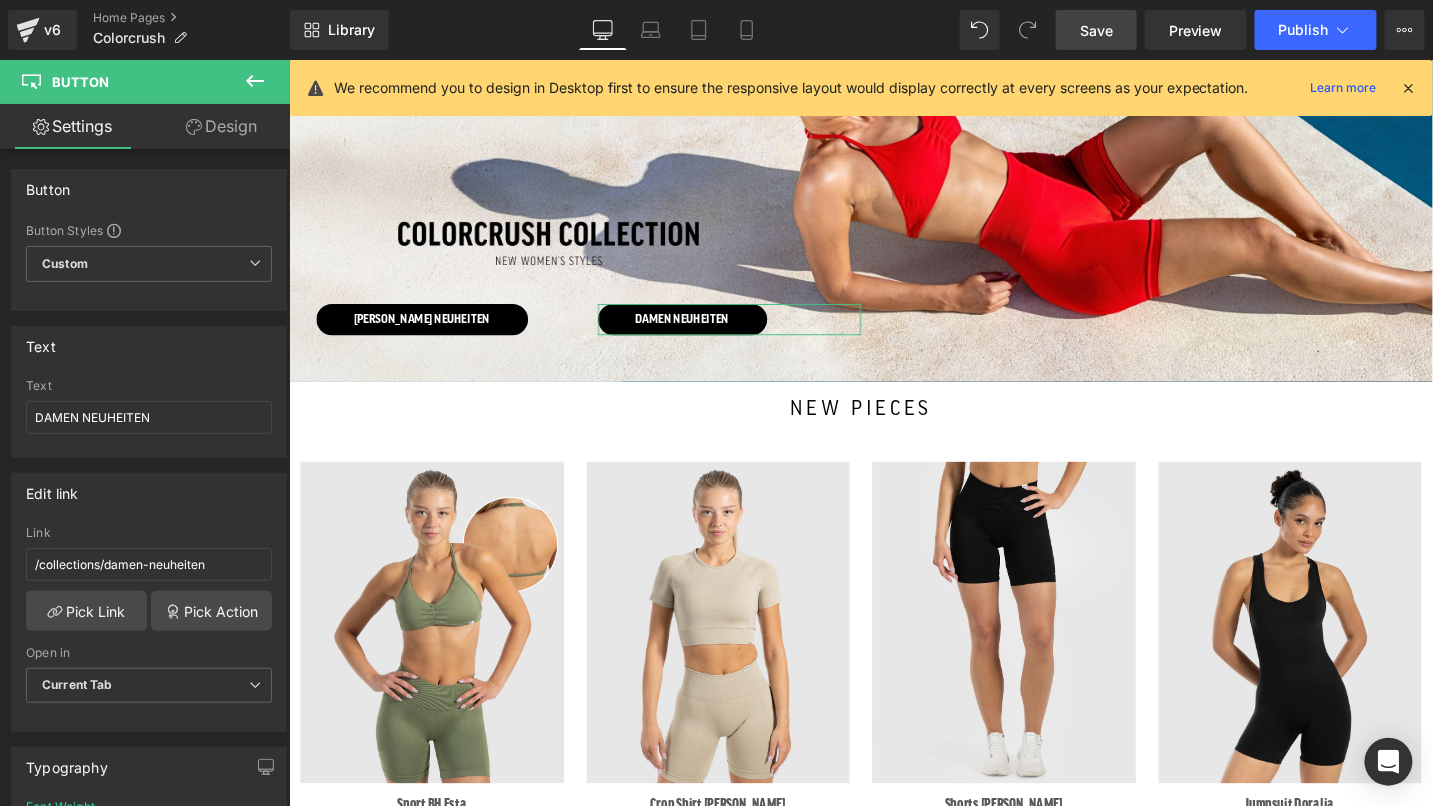 click on "Design" at bounding box center [221, 126] 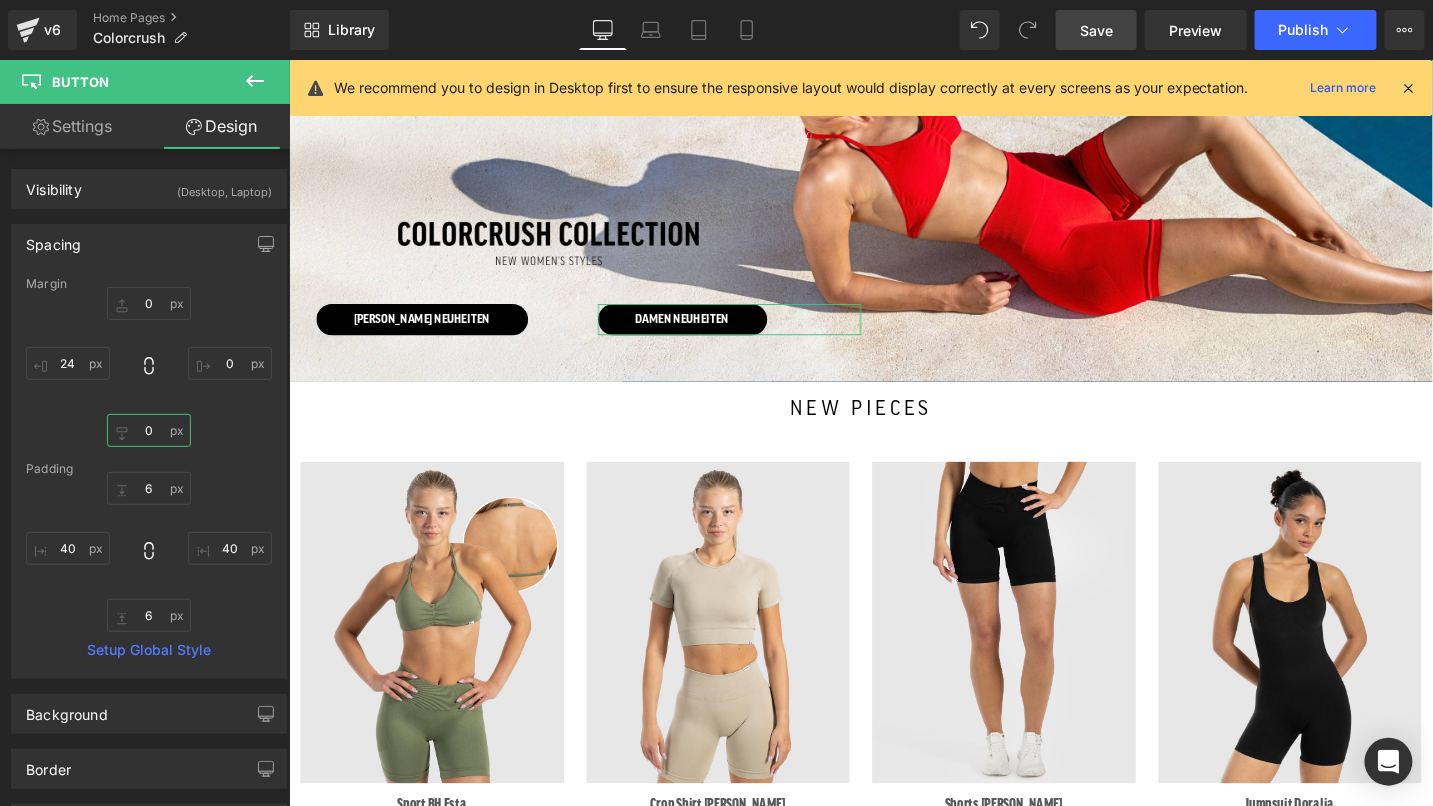drag, startPoint x: 151, startPoint y: 431, endPoint x: 136, endPoint y: 433, distance: 15.132746 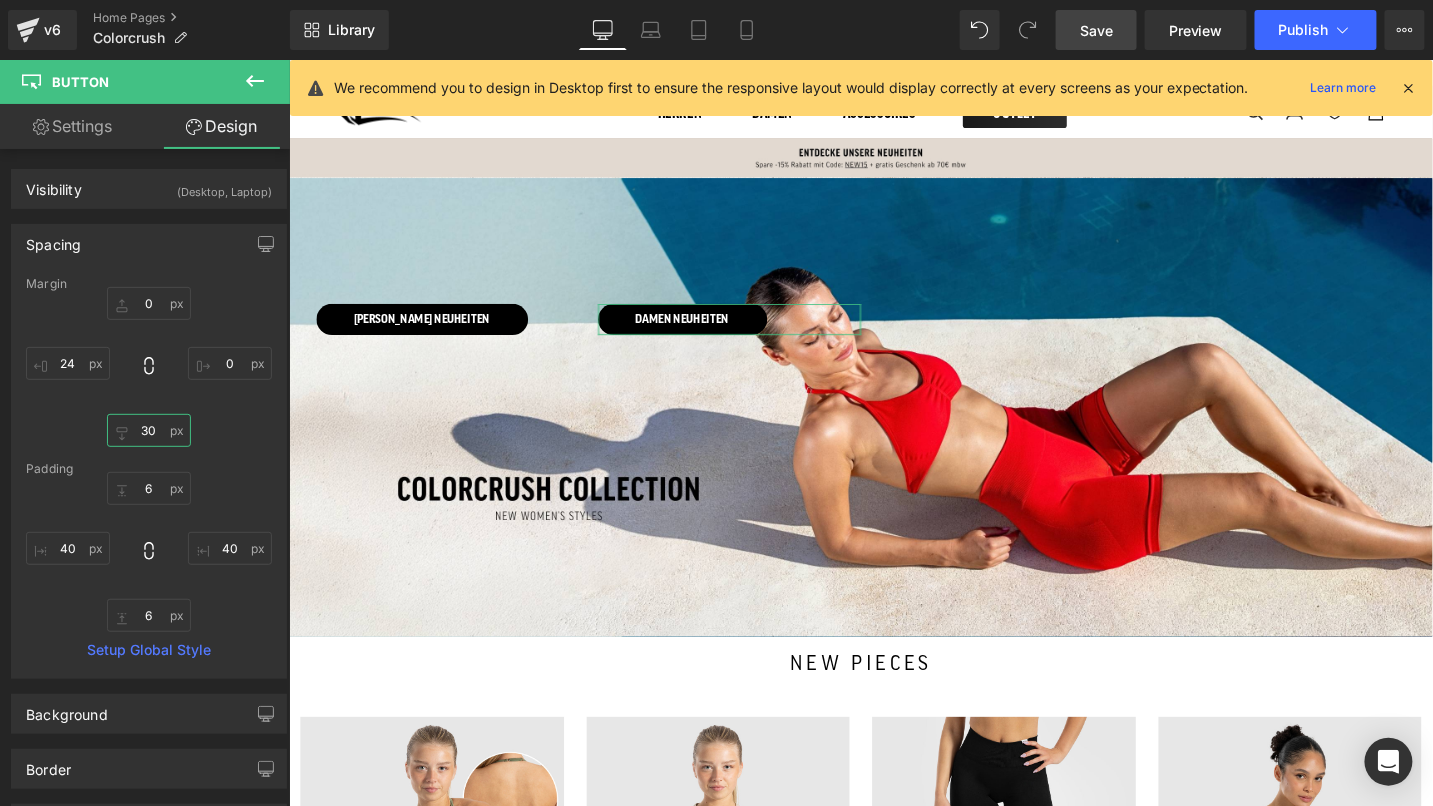 scroll, scrollTop: 306, scrollLeft: 0, axis: vertical 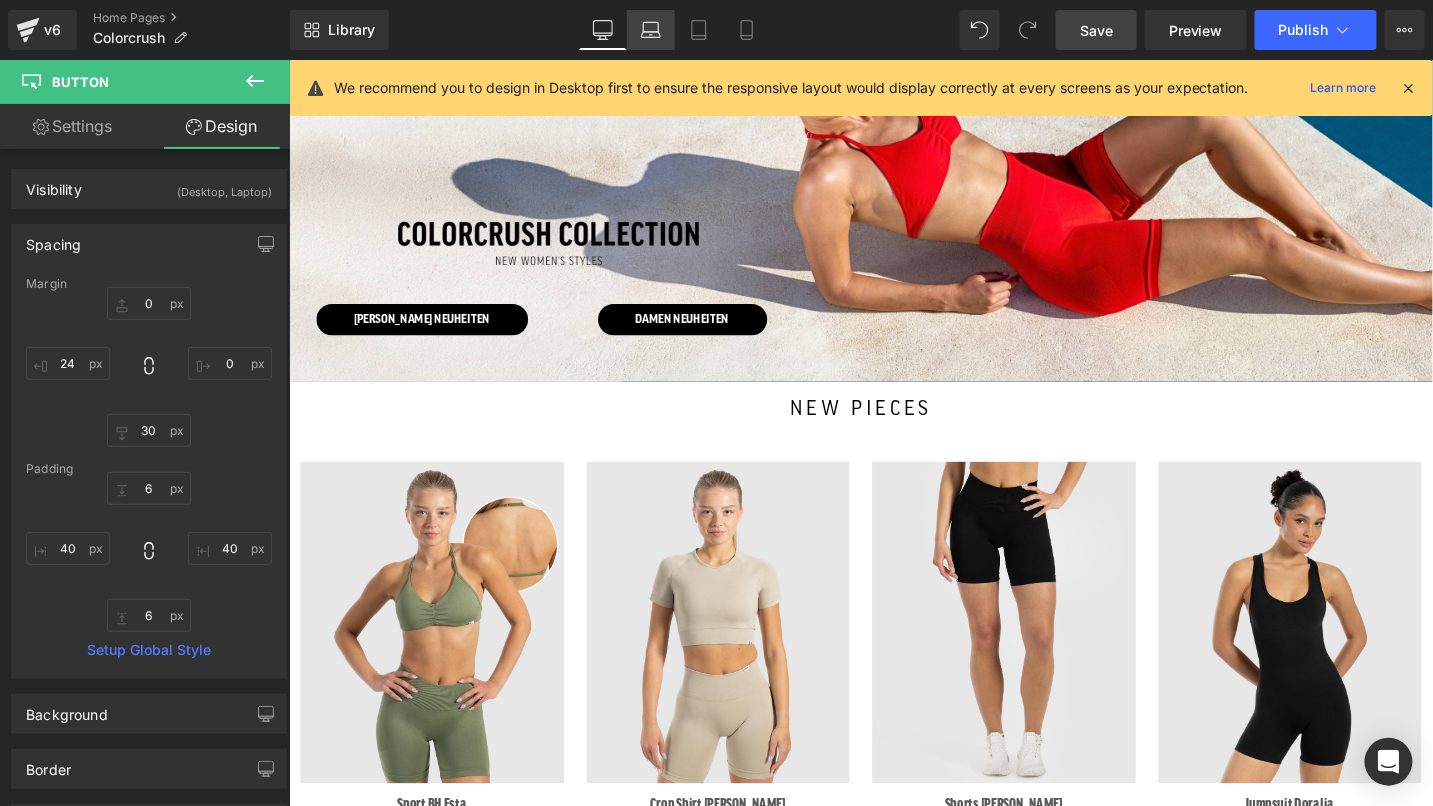 click 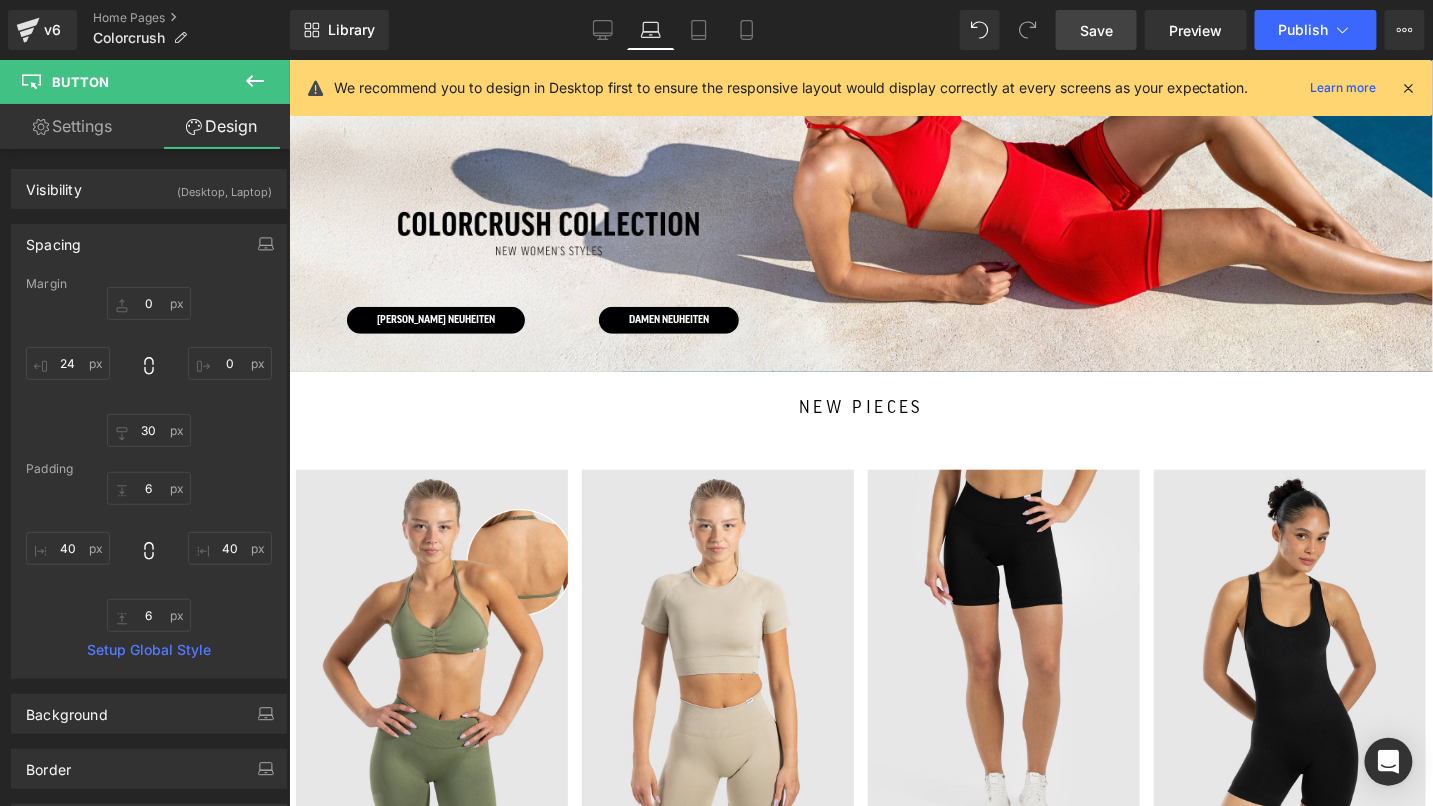 scroll, scrollTop: 292, scrollLeft: 0, axis: vertical 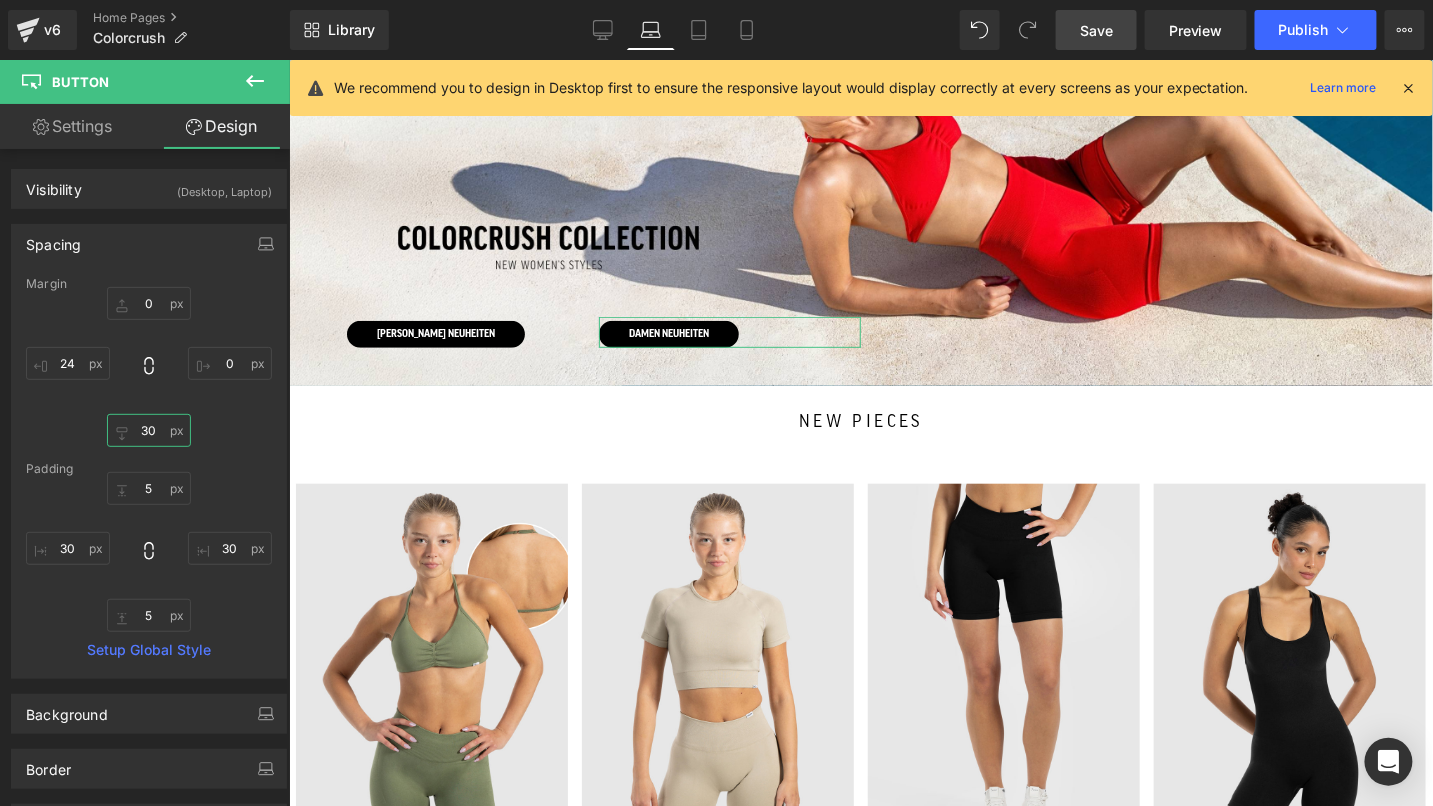 click on "30" at bounding box center [149, 430] 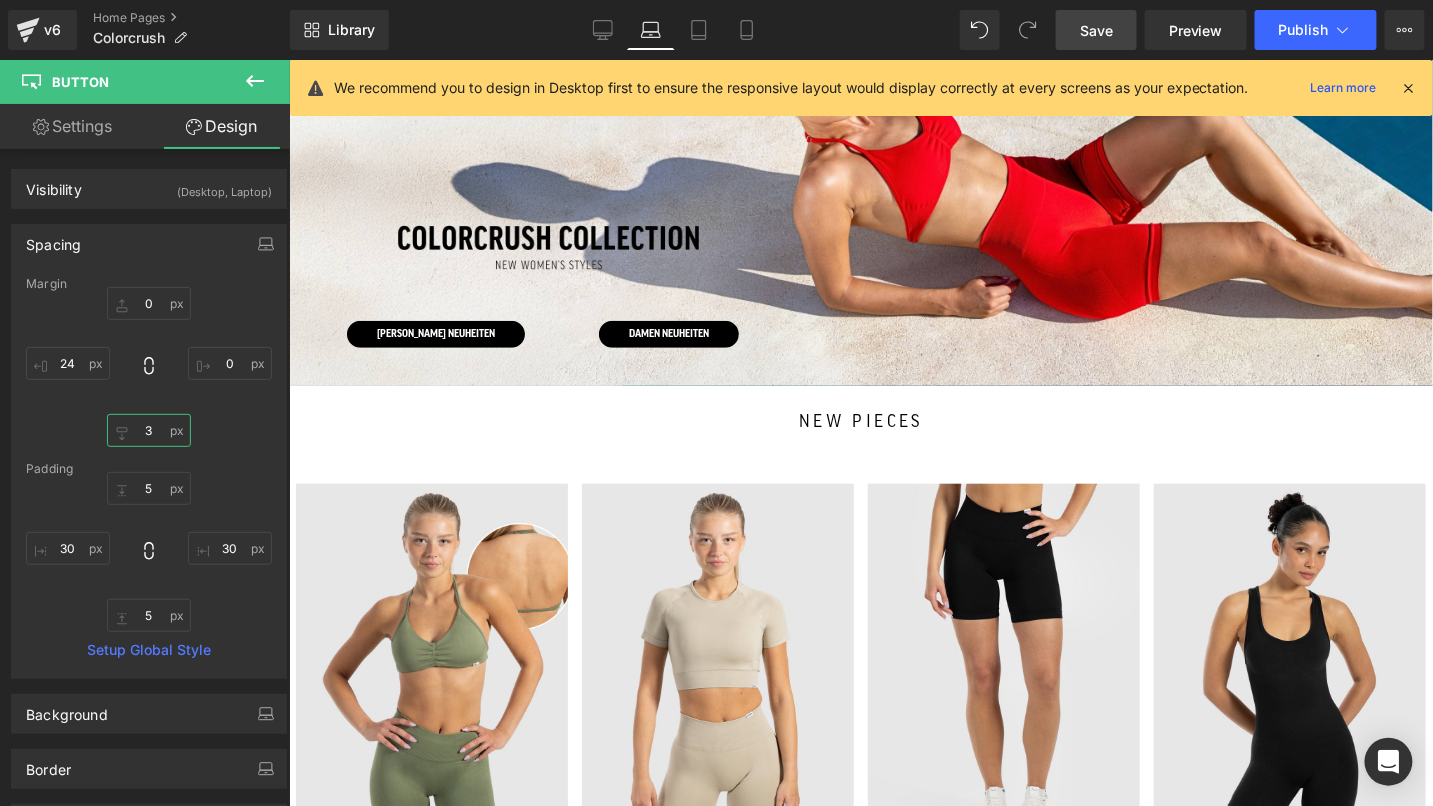 type on "30" 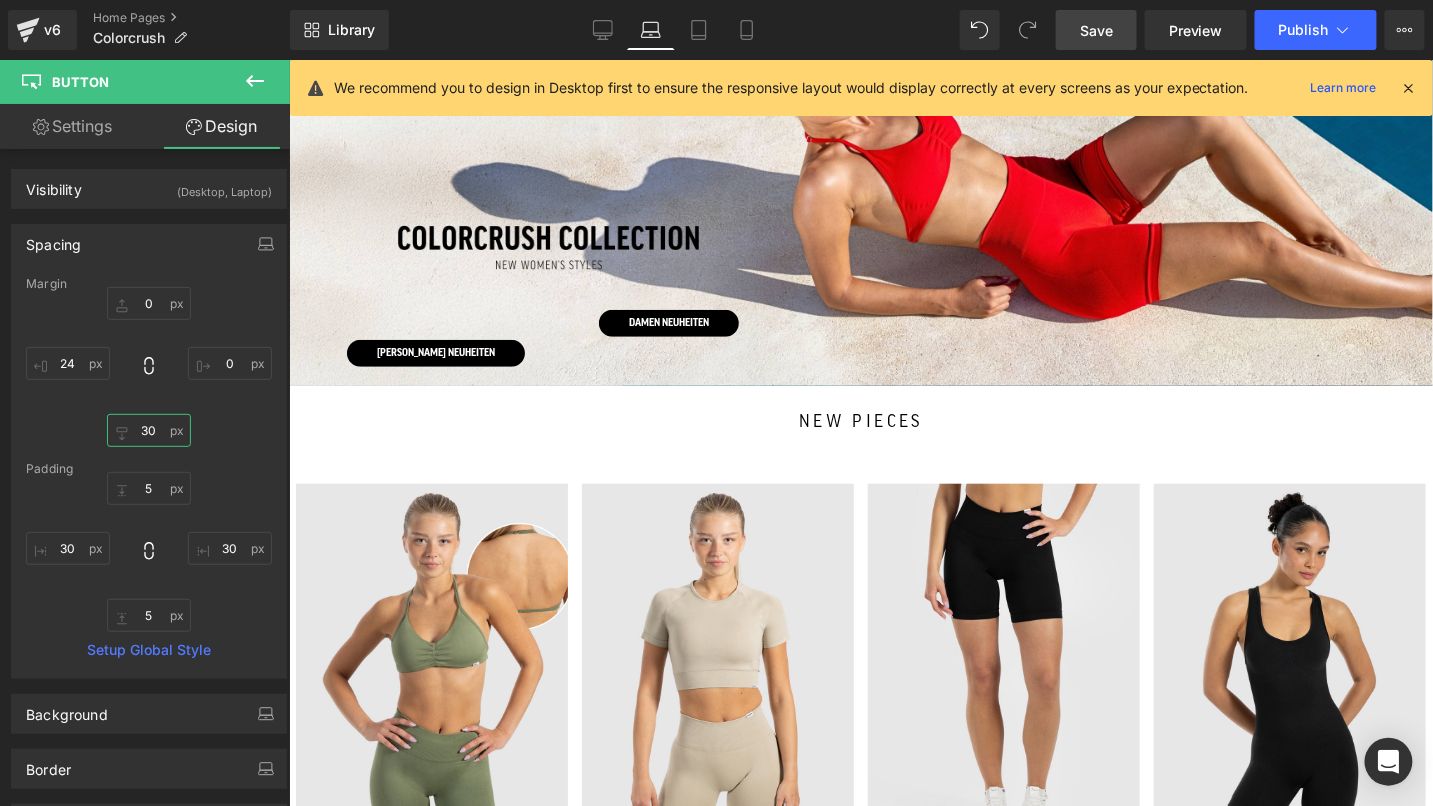 scroll, scrollTop: 281, scrollLeft: 0, axis: vertical 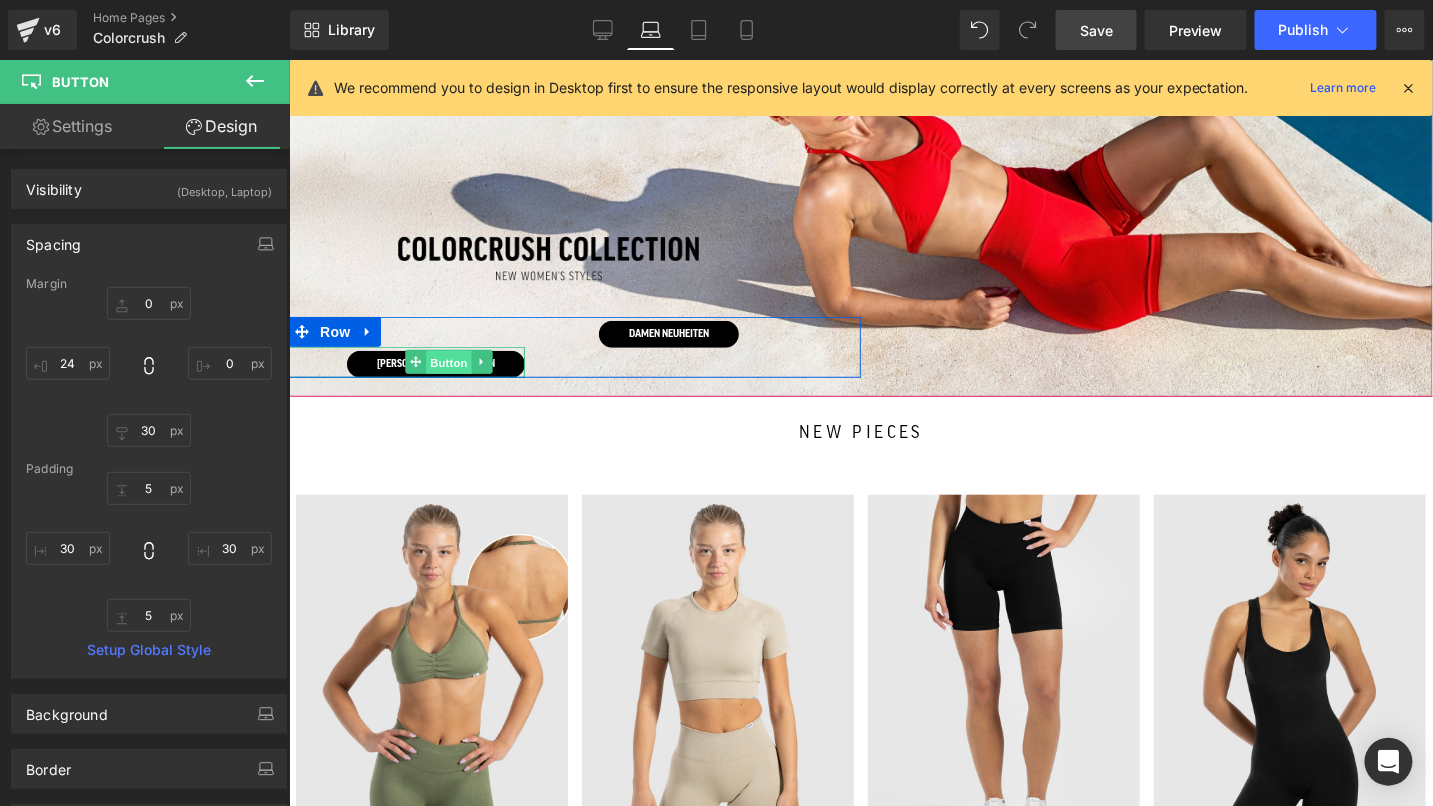 click on "Button" at bounding box center [449, 362] 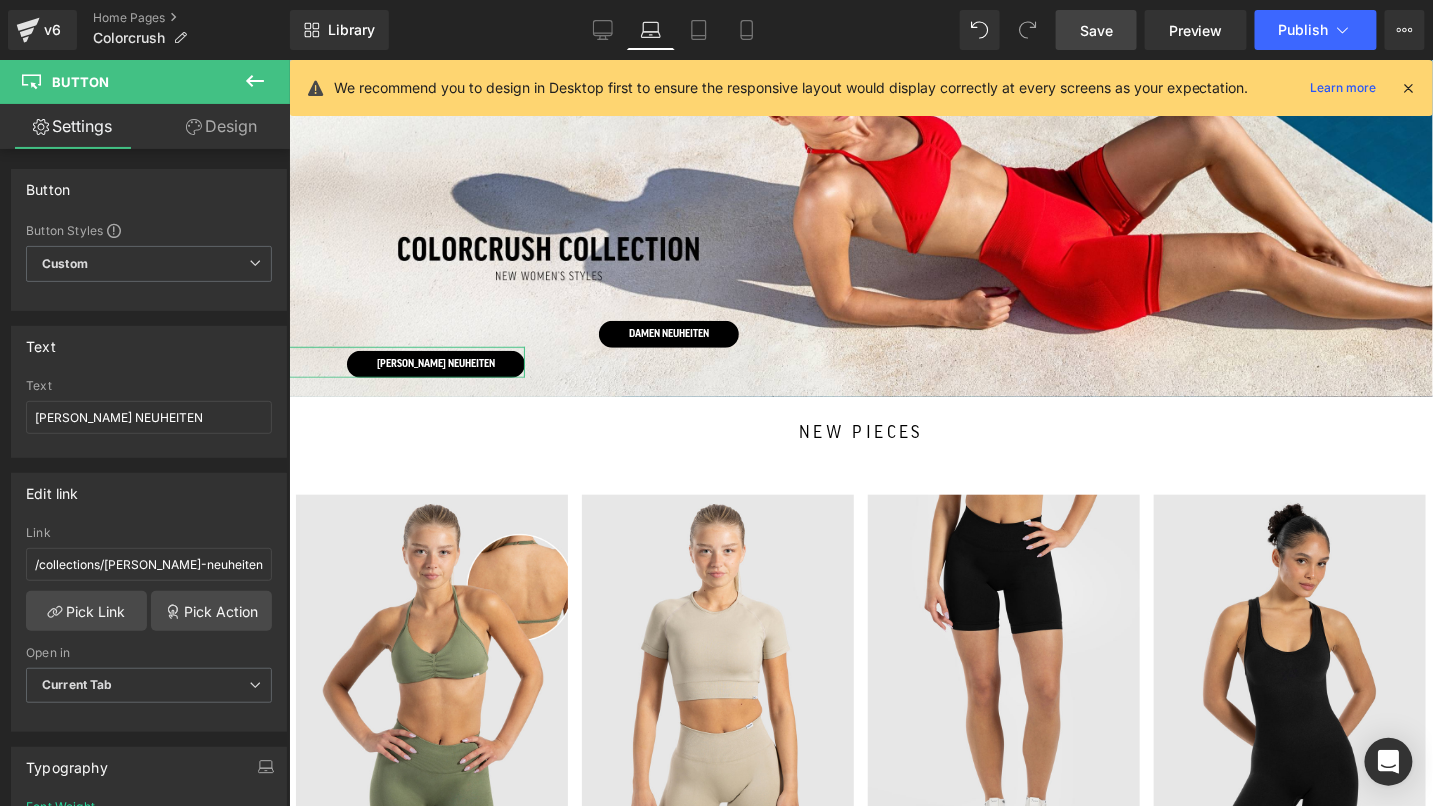 click on "Design" at bounding box center [221, 126] 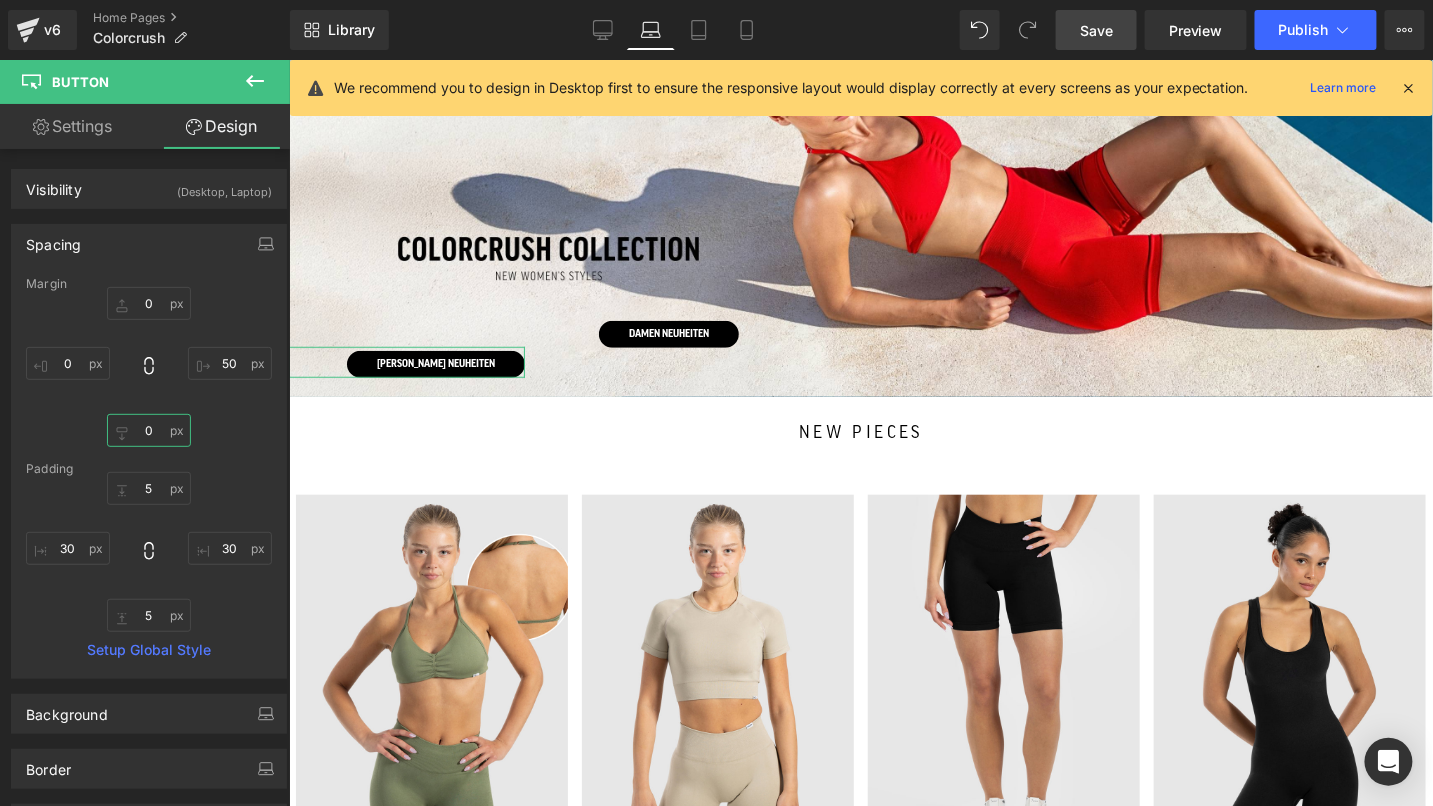 click at bounding box center [149, 430] 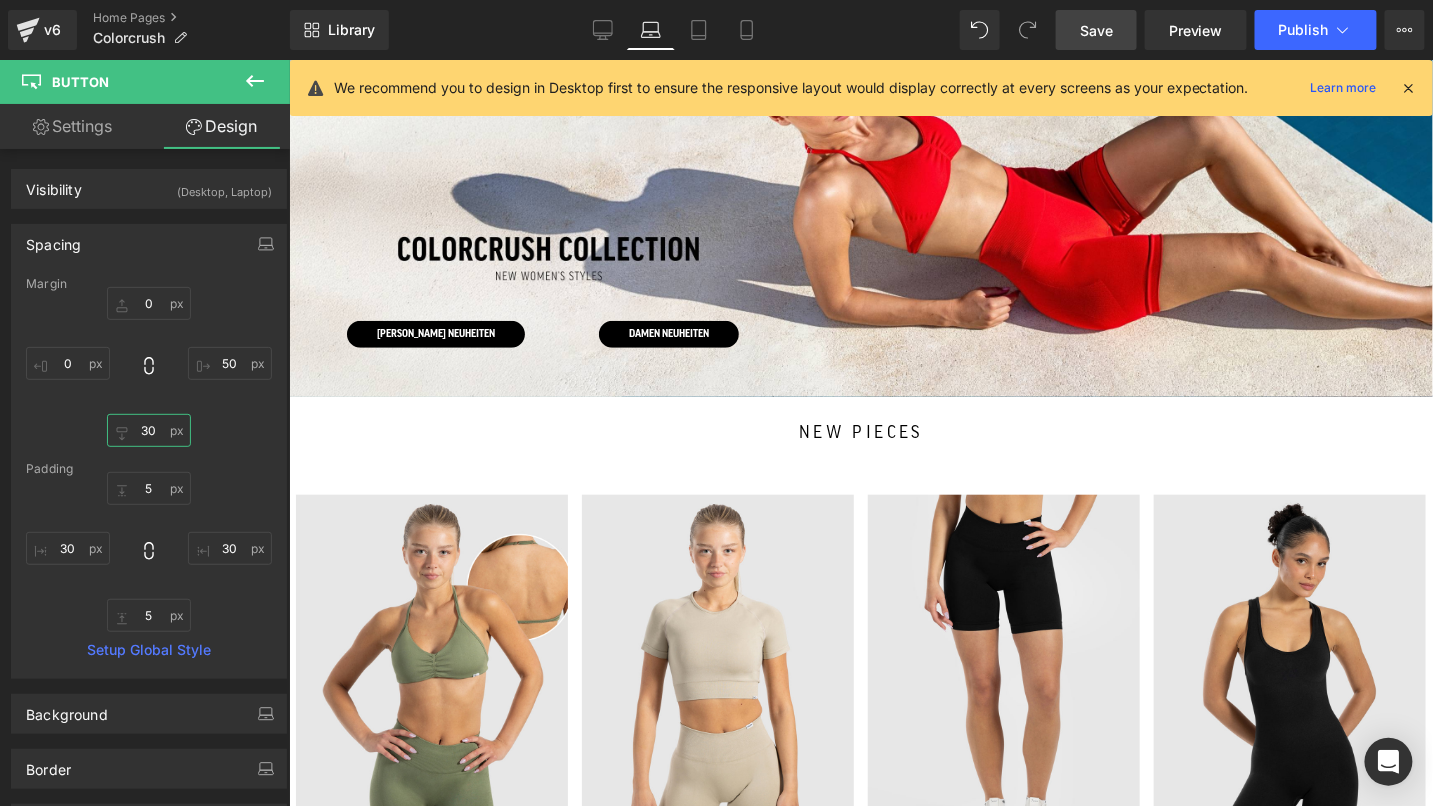 type on "30" 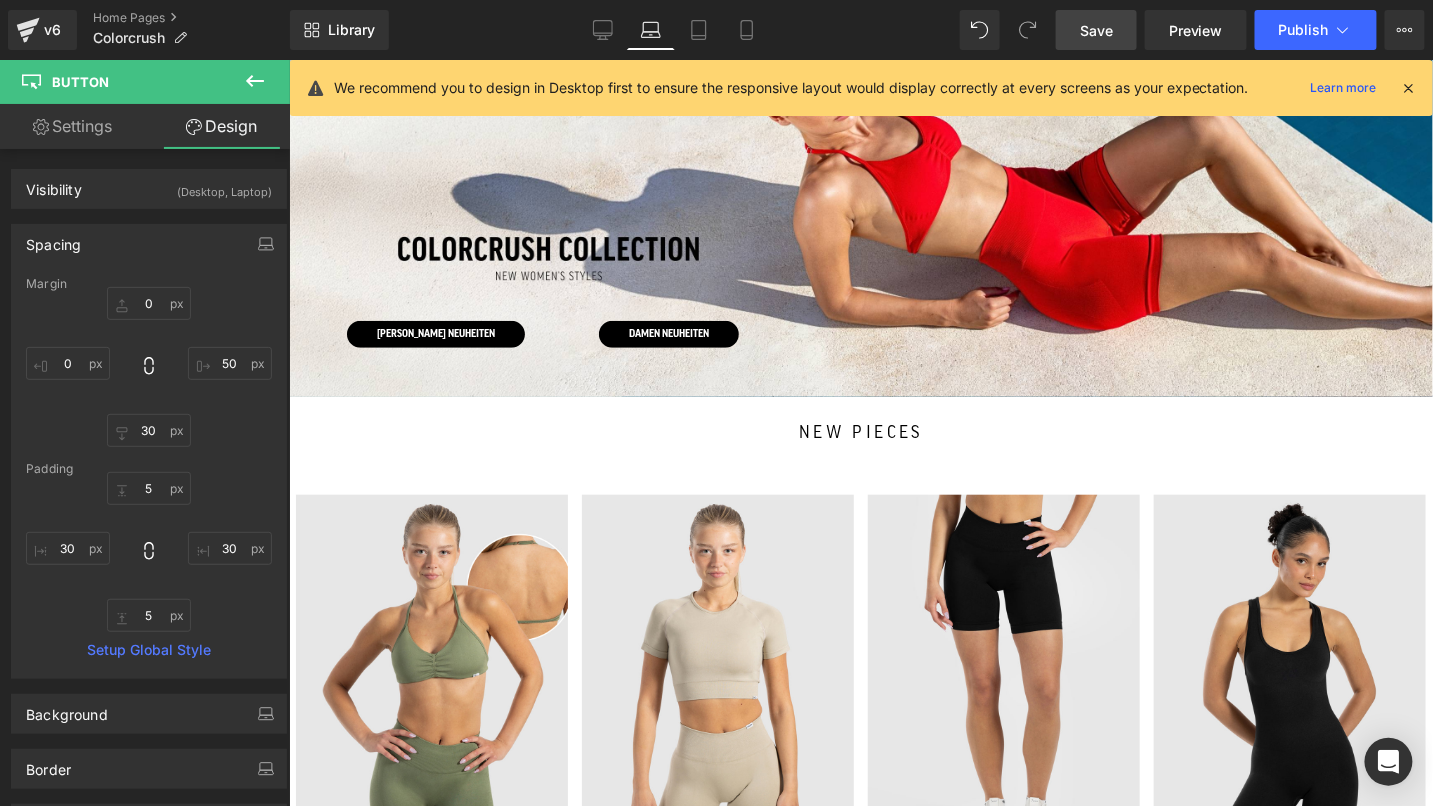 click on "Save" at bounding box center (1096, 30) 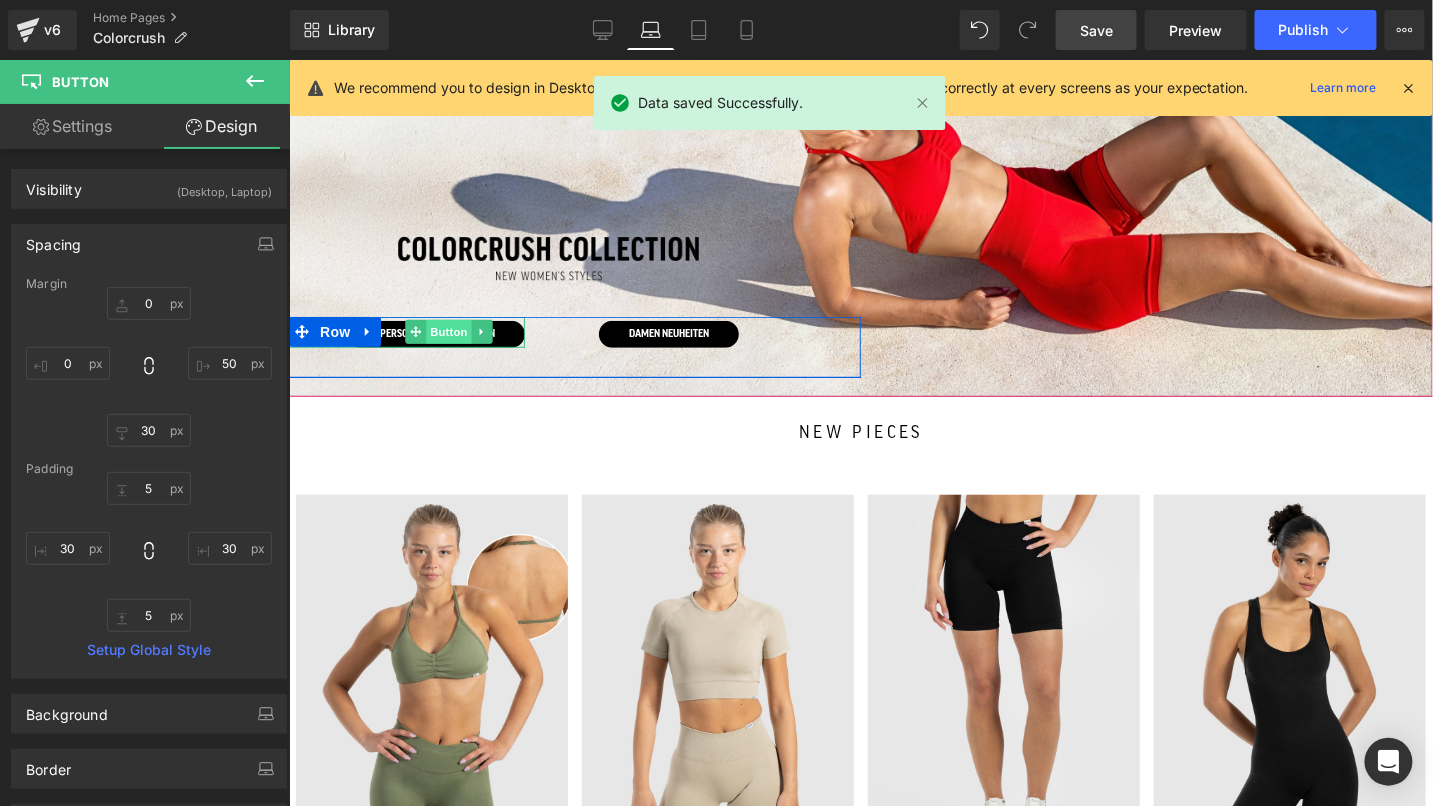 click on "Button" at bounding box center (449, 331) 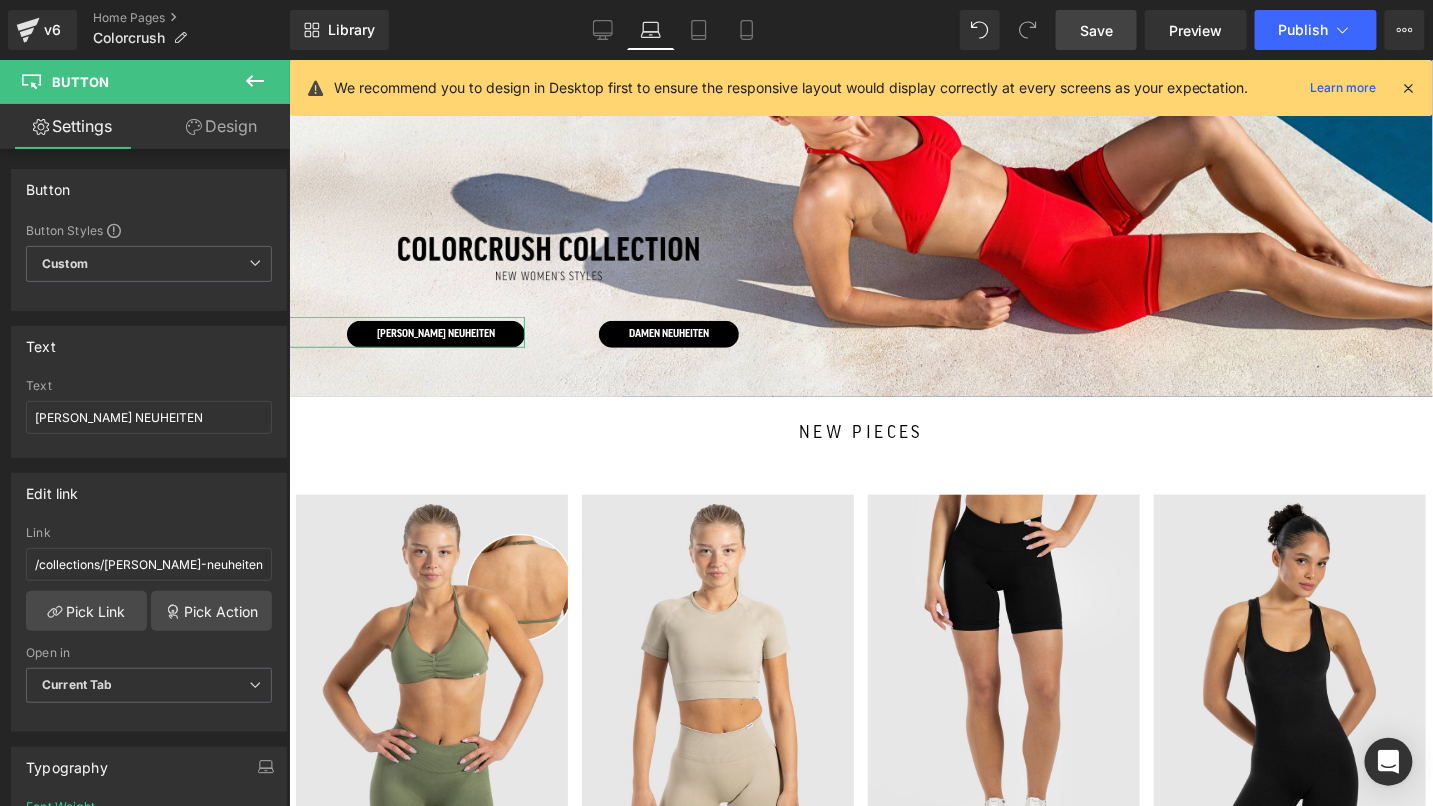 click on "Design" at bounding box center (221, 126) 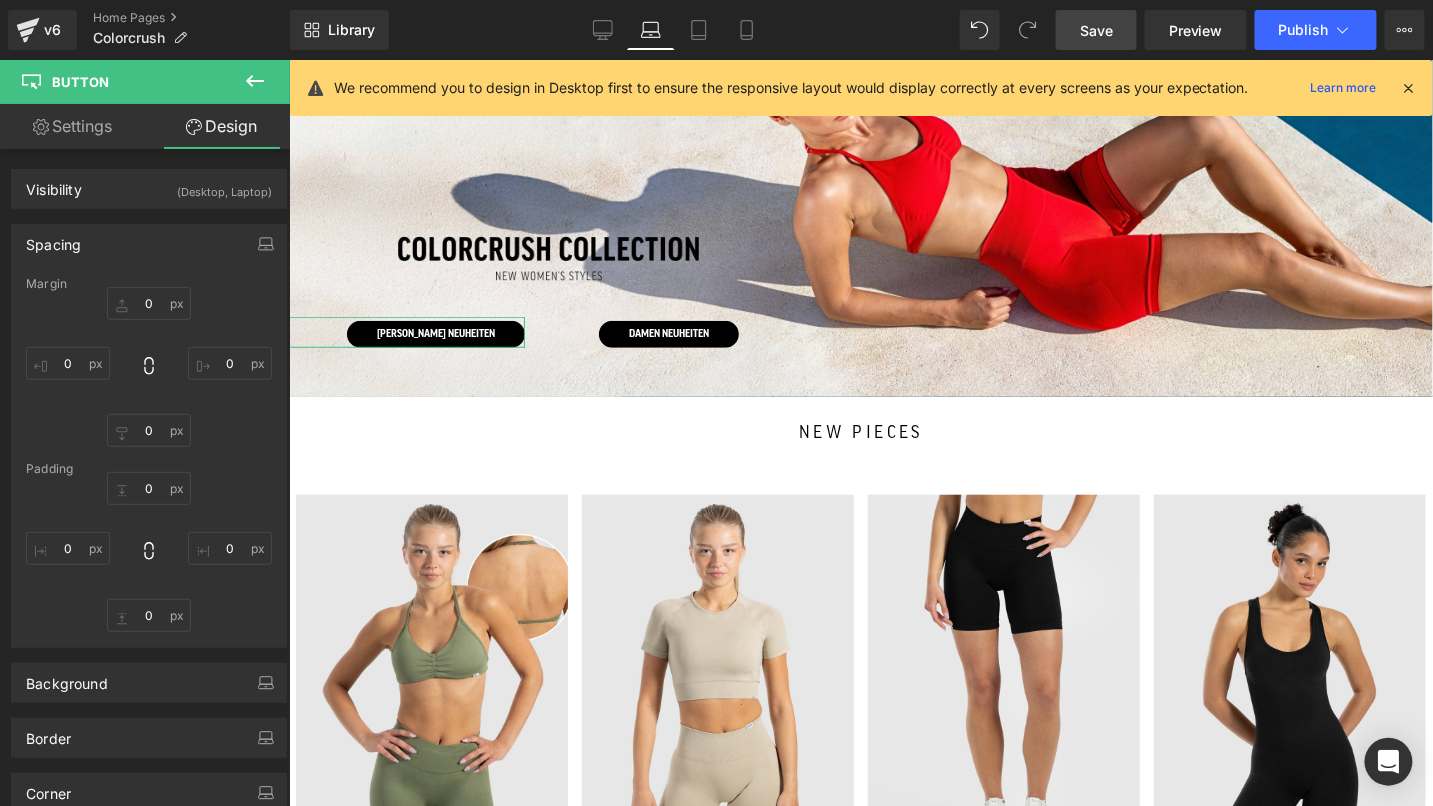 click on "Spacing" at bounding box center [149, 244] 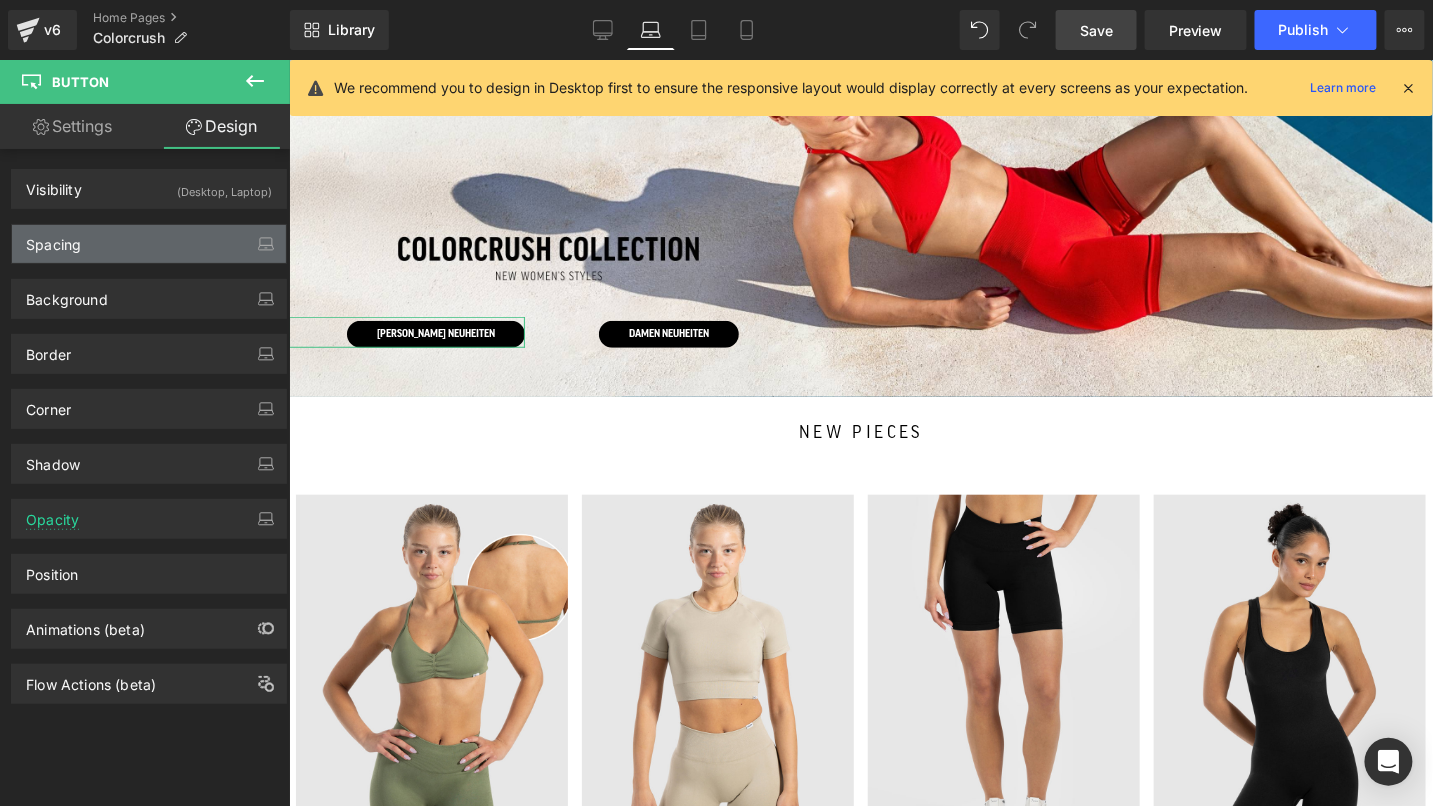 click on "Spacing" at bounding box center (149, 244) 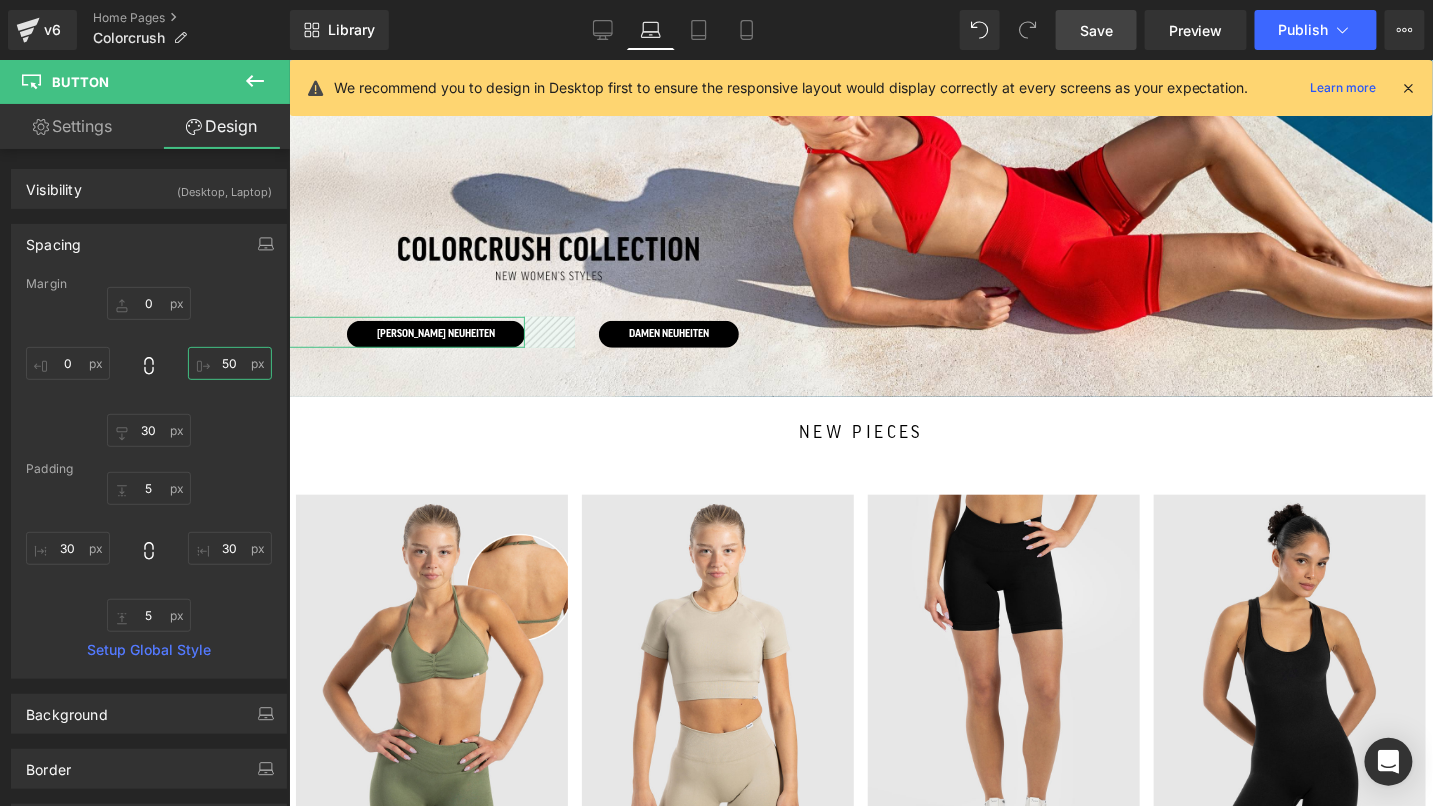 click at bounding box center (230, 363) 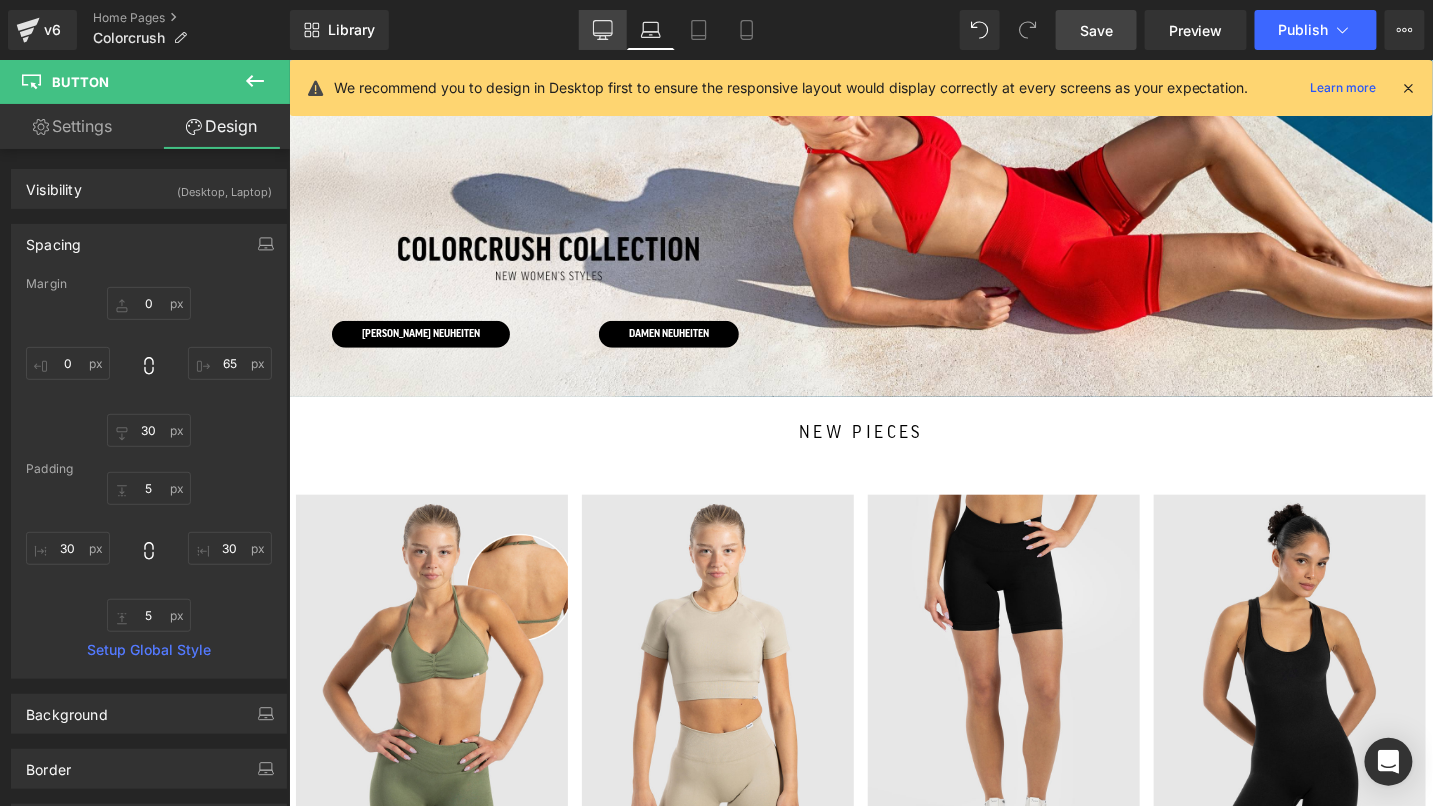 click 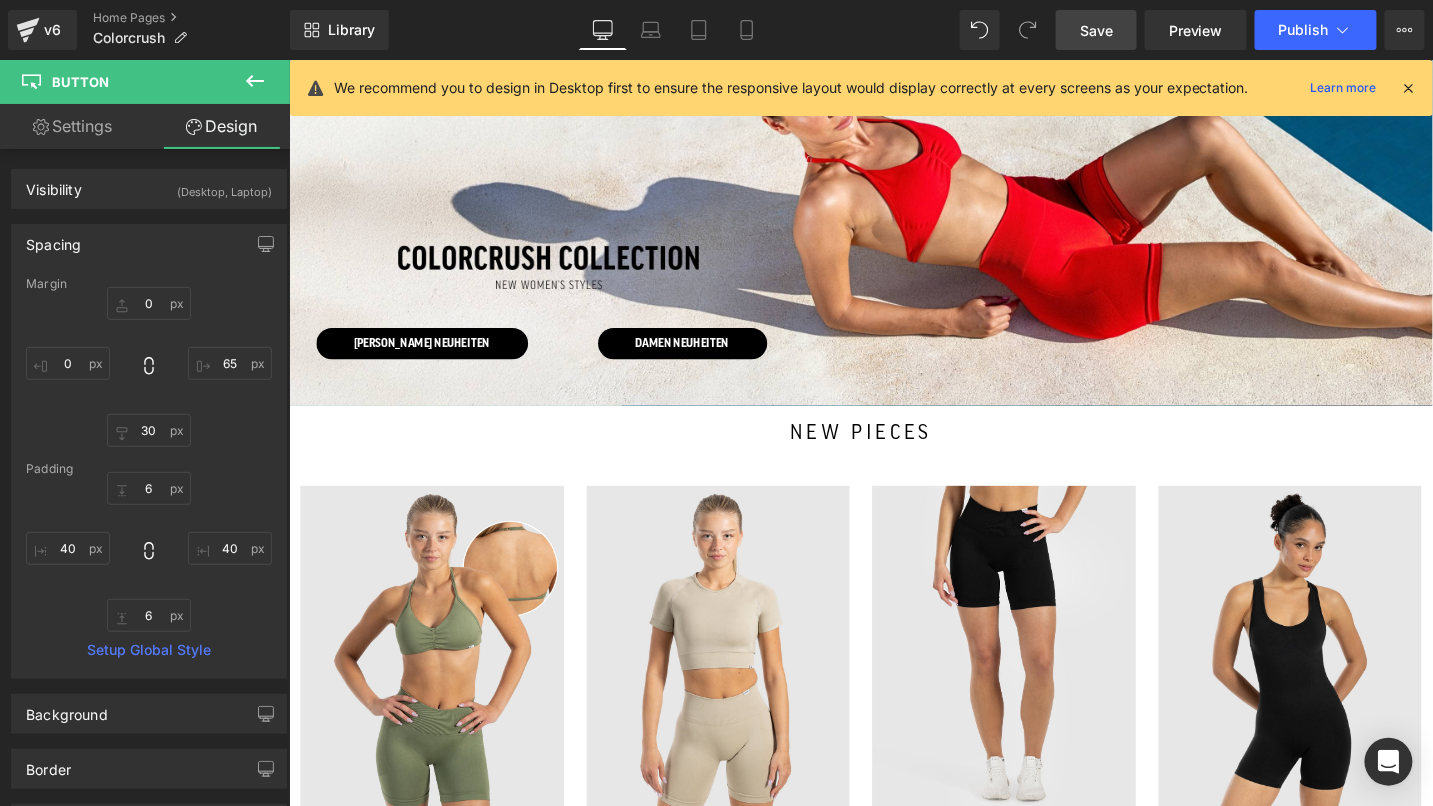 scroll, scrollTop: 306, scrollLeft: 0, axis: vertical 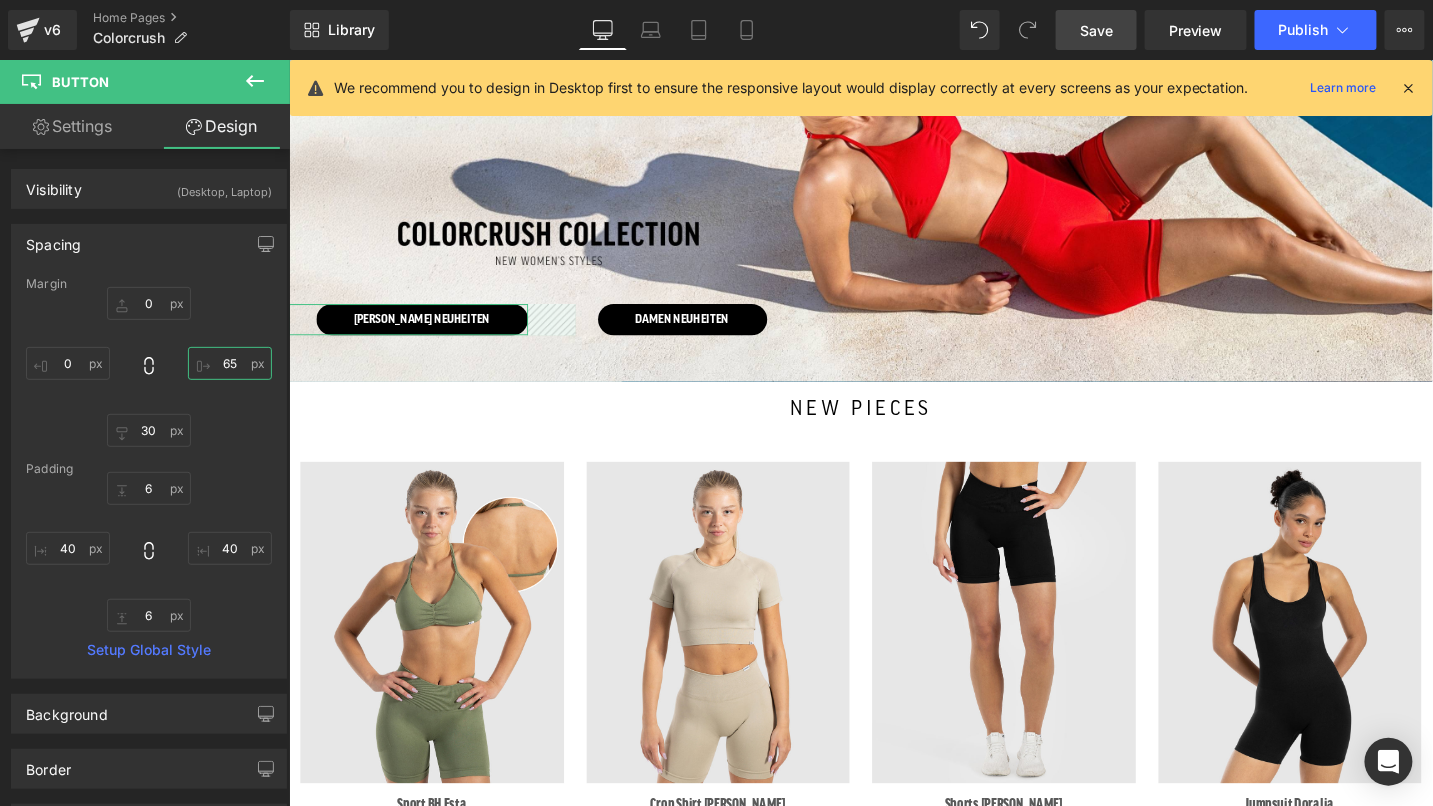 click on "65" at bounding box center (230, 363) 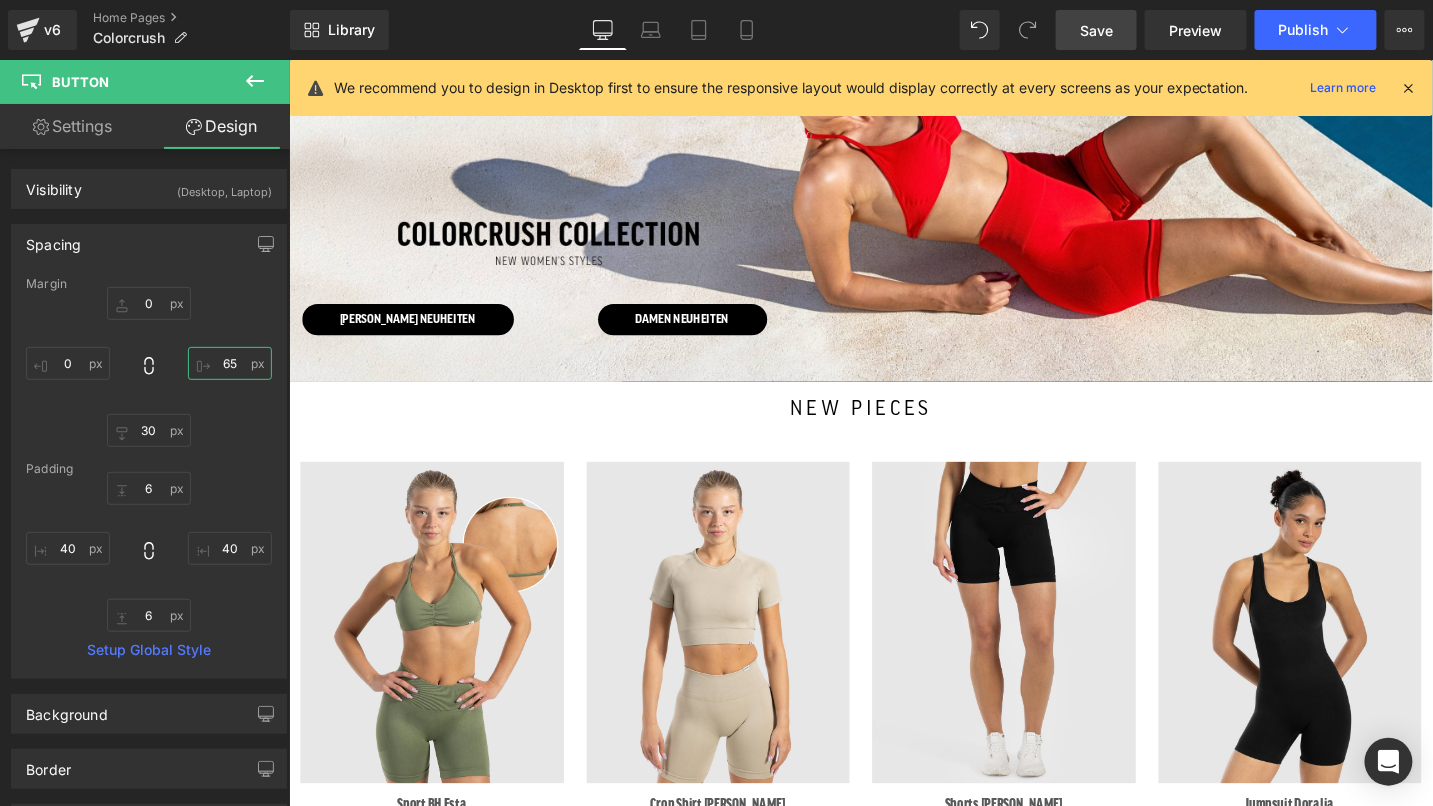 type on "65" 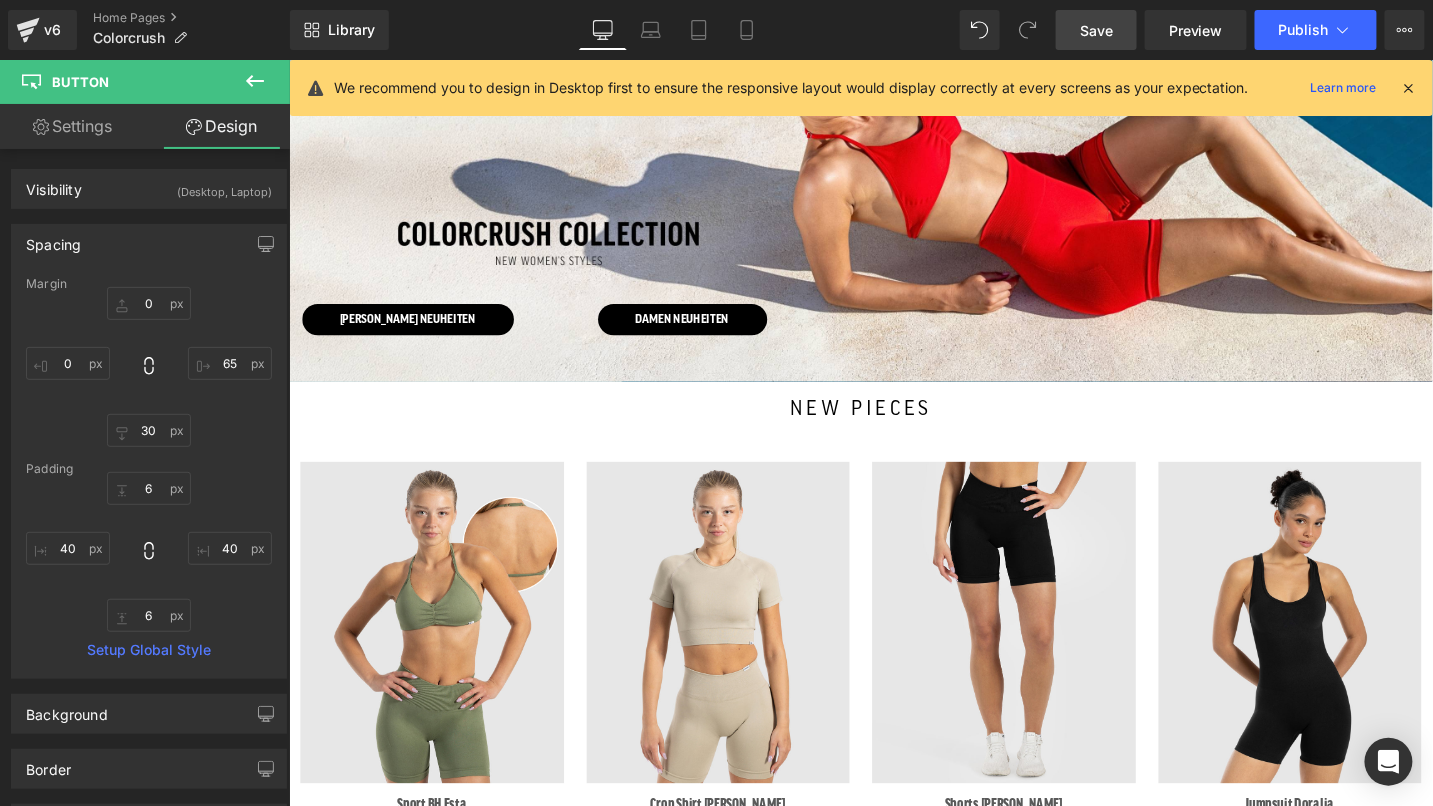 click on "Save" at bounding box center [1096, 30] 